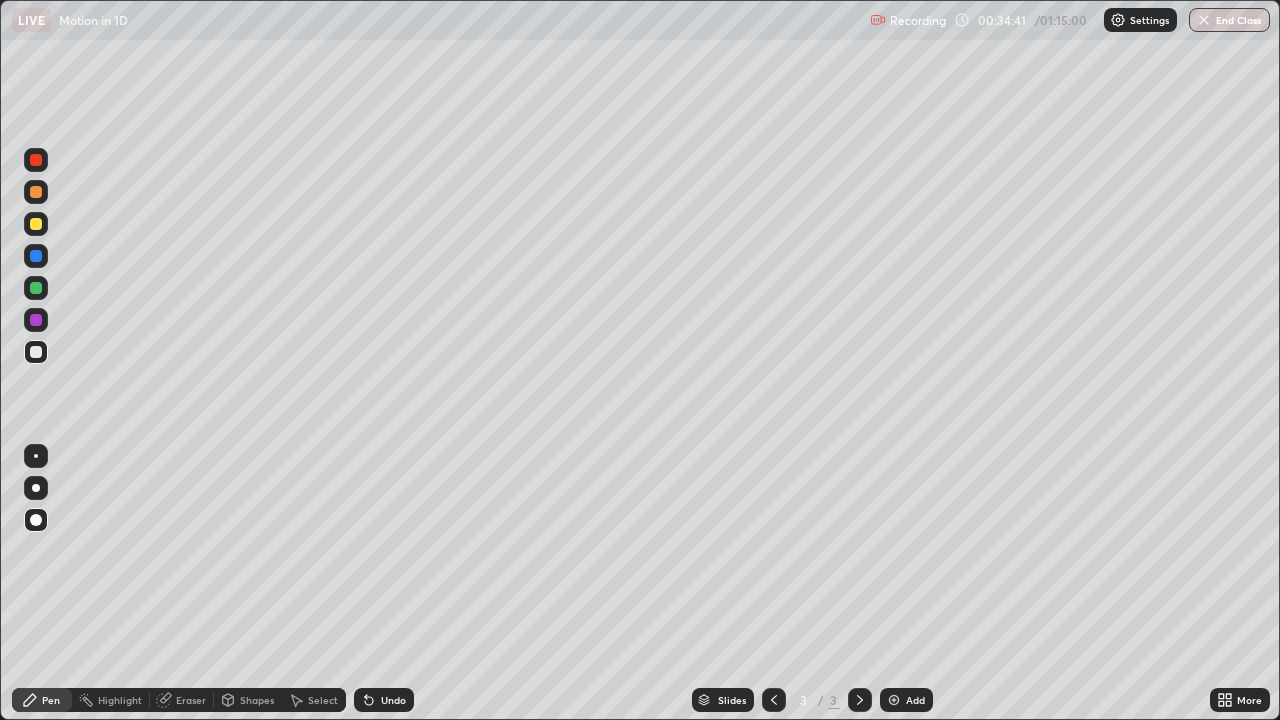 scroll, scrollTop: 0, scrollLeft: 0, axis: both 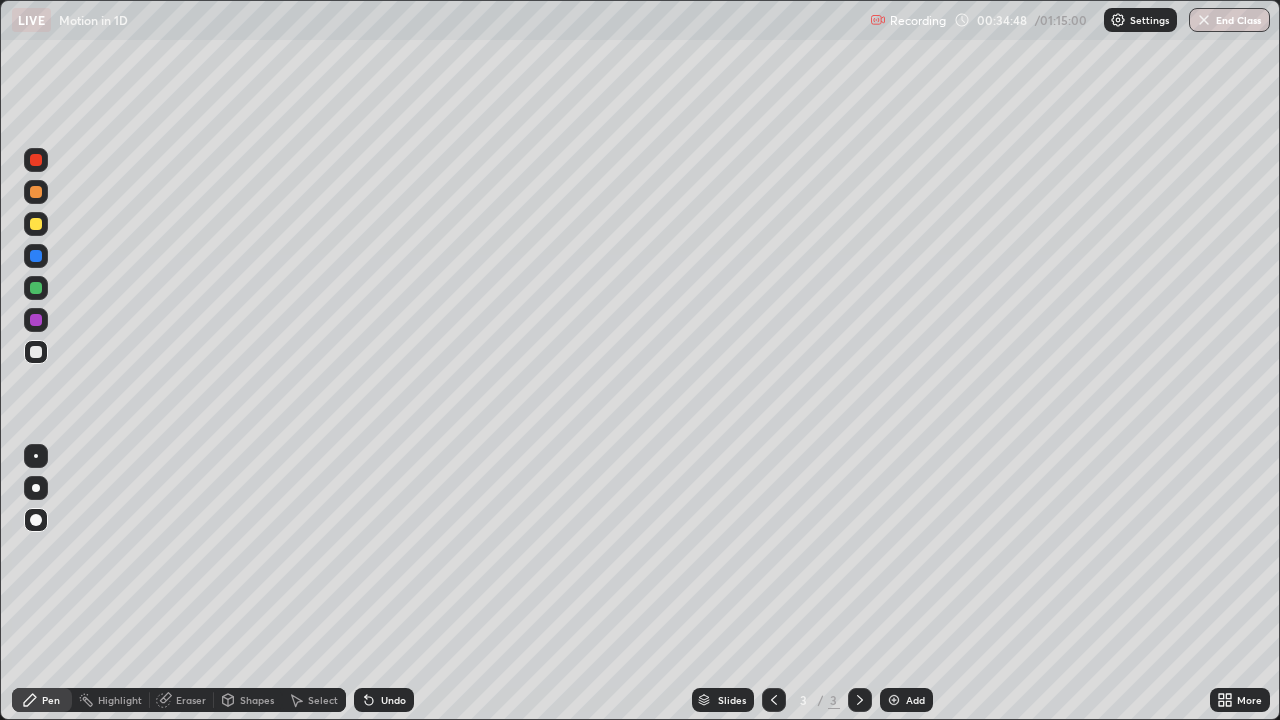 click on "Pen" at bounding box center [51, 700] 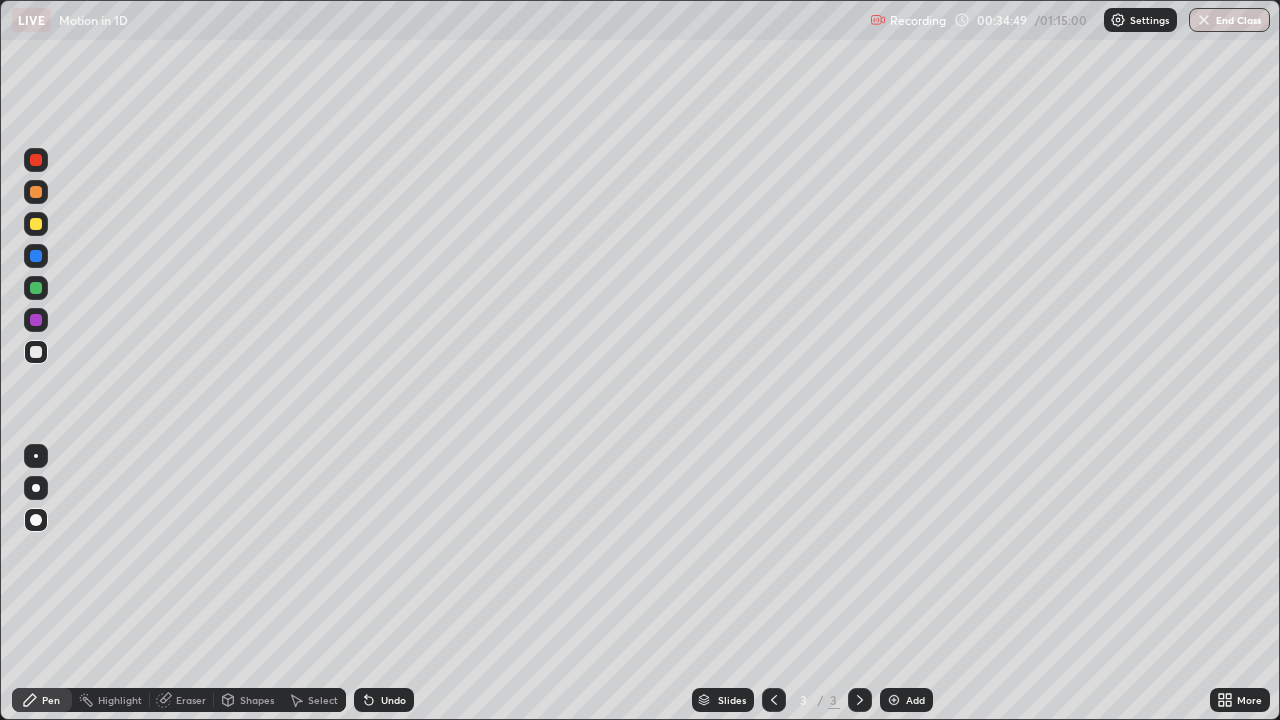 click on "Pen" at bounding box center [51, 700] 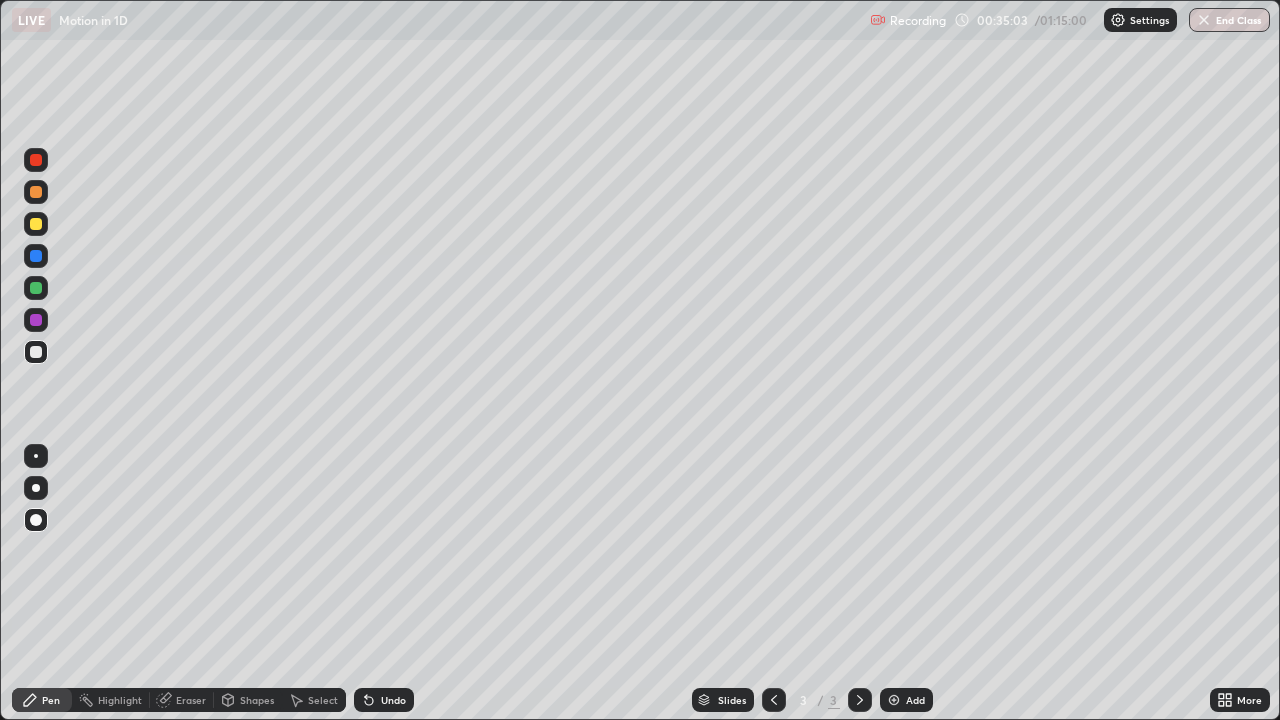click on "Shapes" at bounding box center (248, 700) 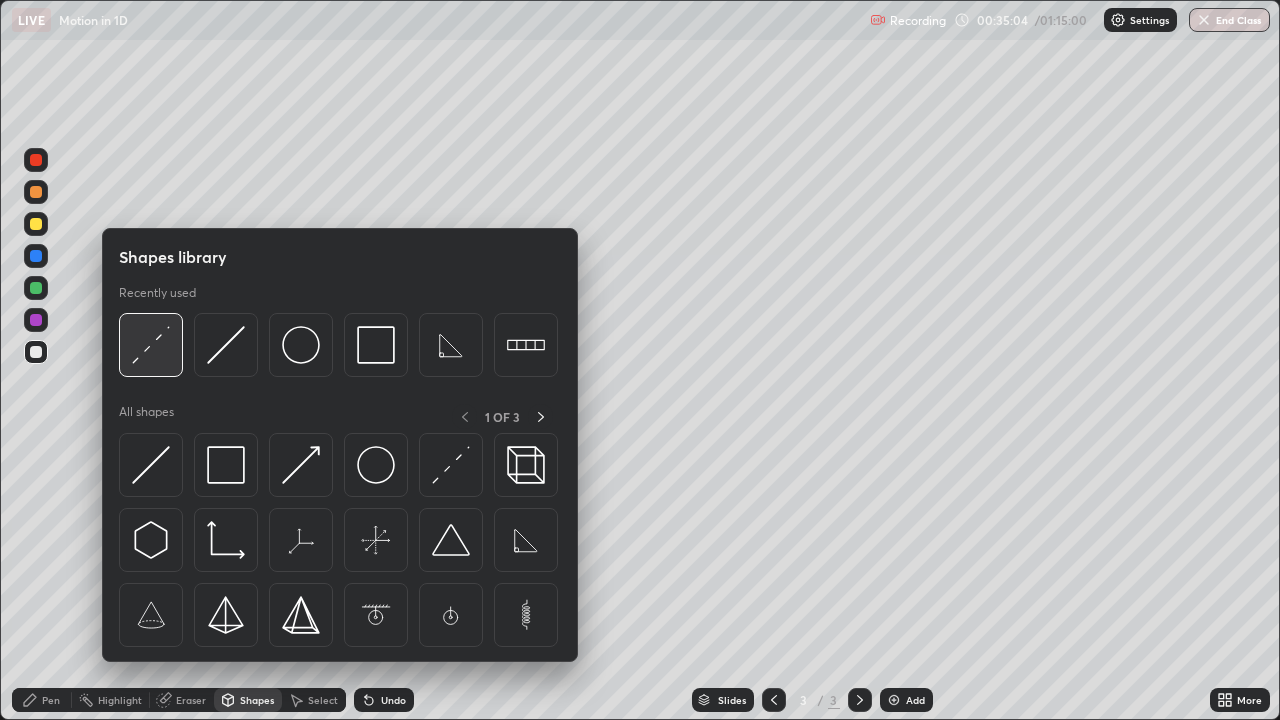 click at bounding box center [151, 345] 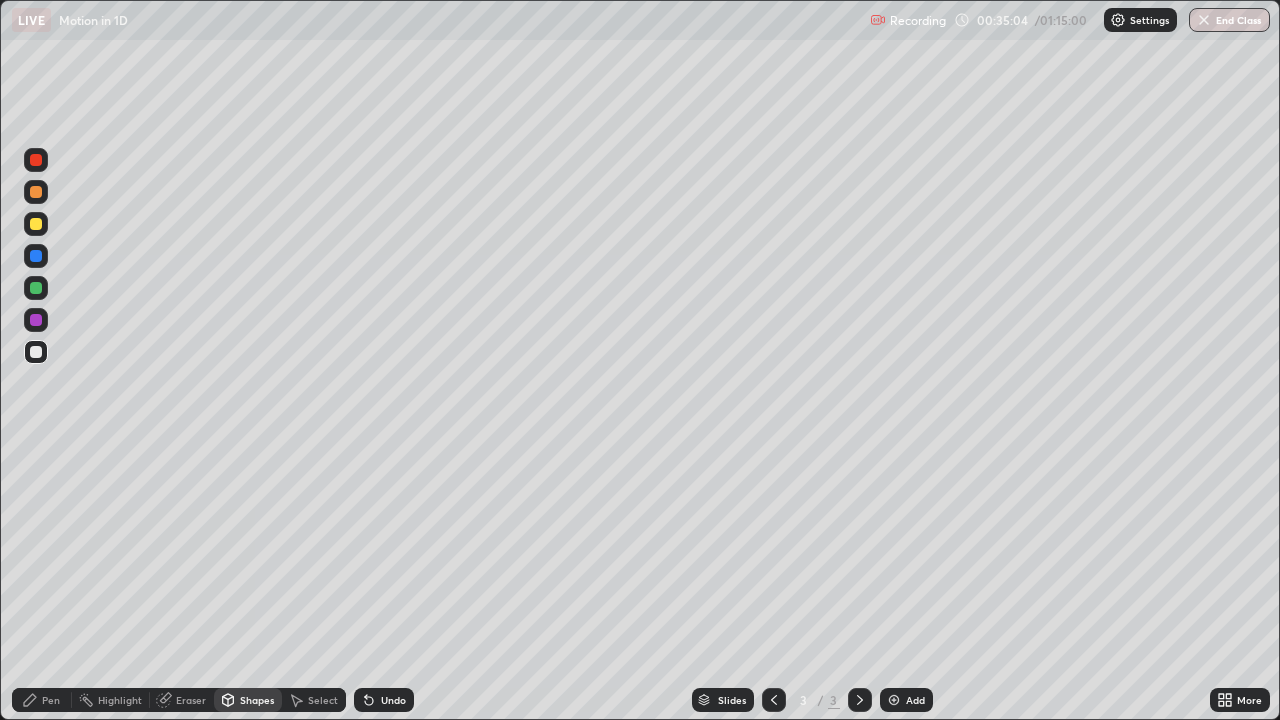 click at bounding box center (36, 224) 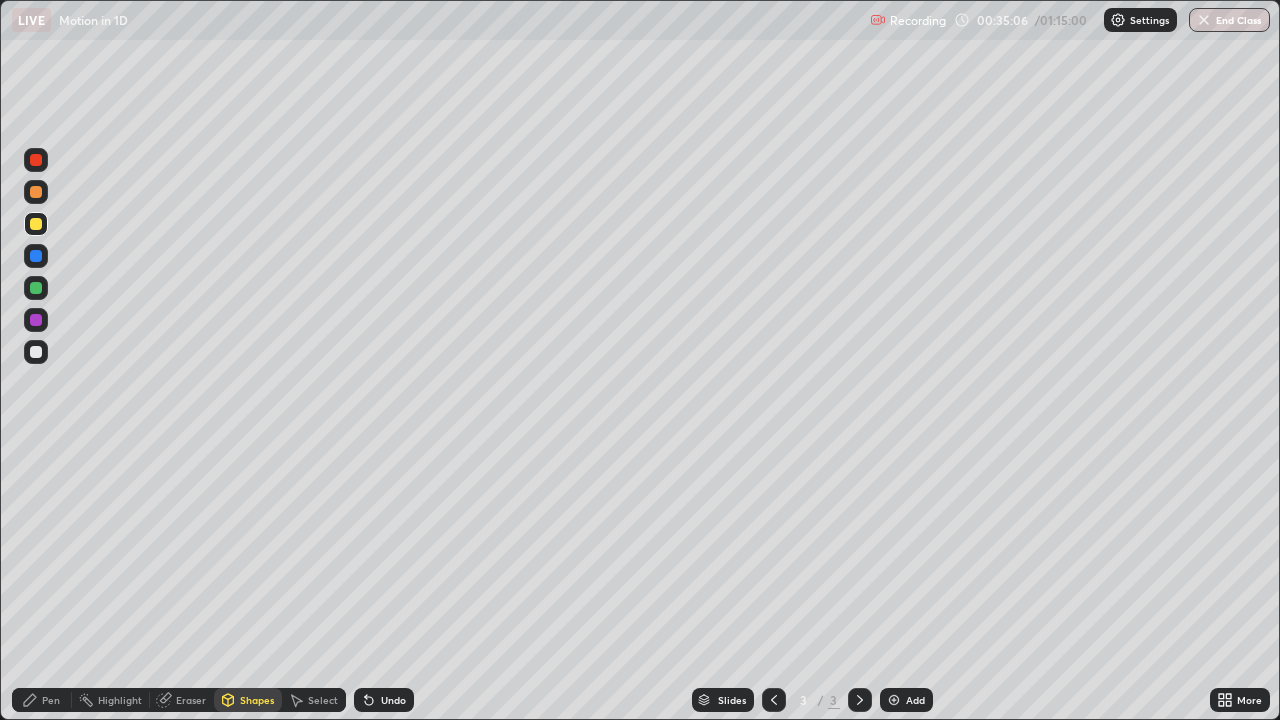 click on "Pen" at bounding box center (42, 700) 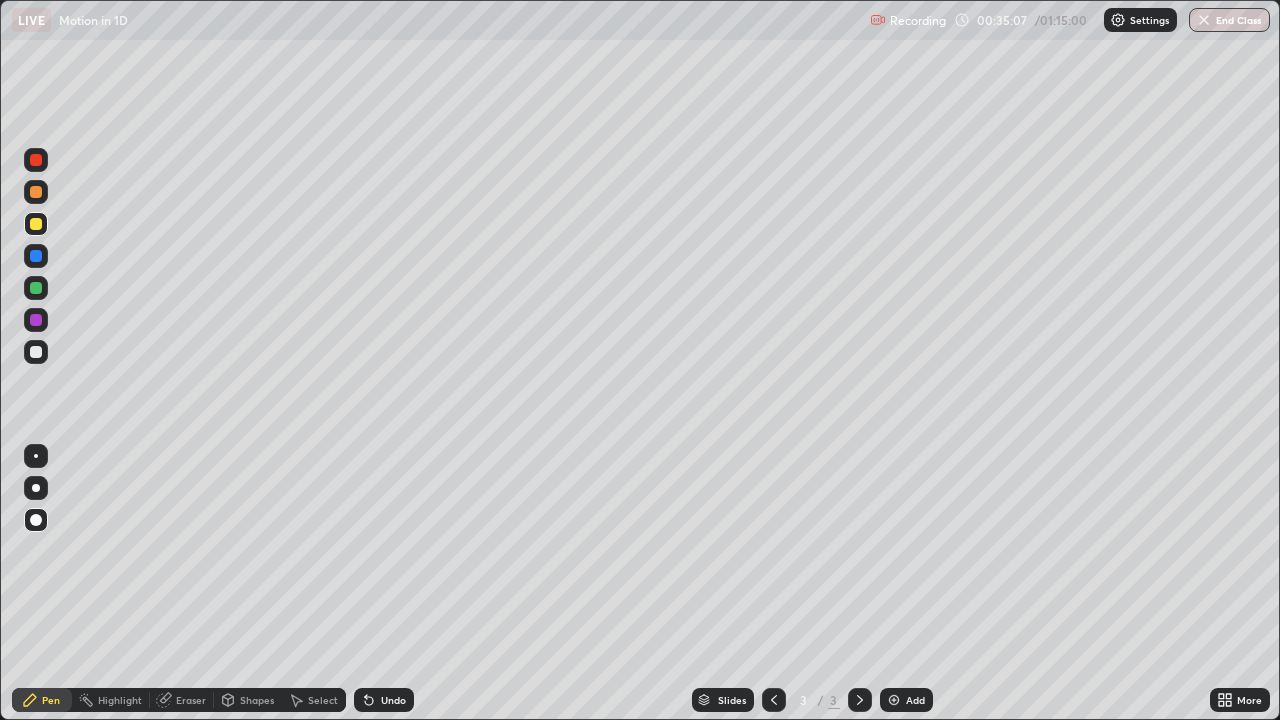 click at bounding box center [36, 352] 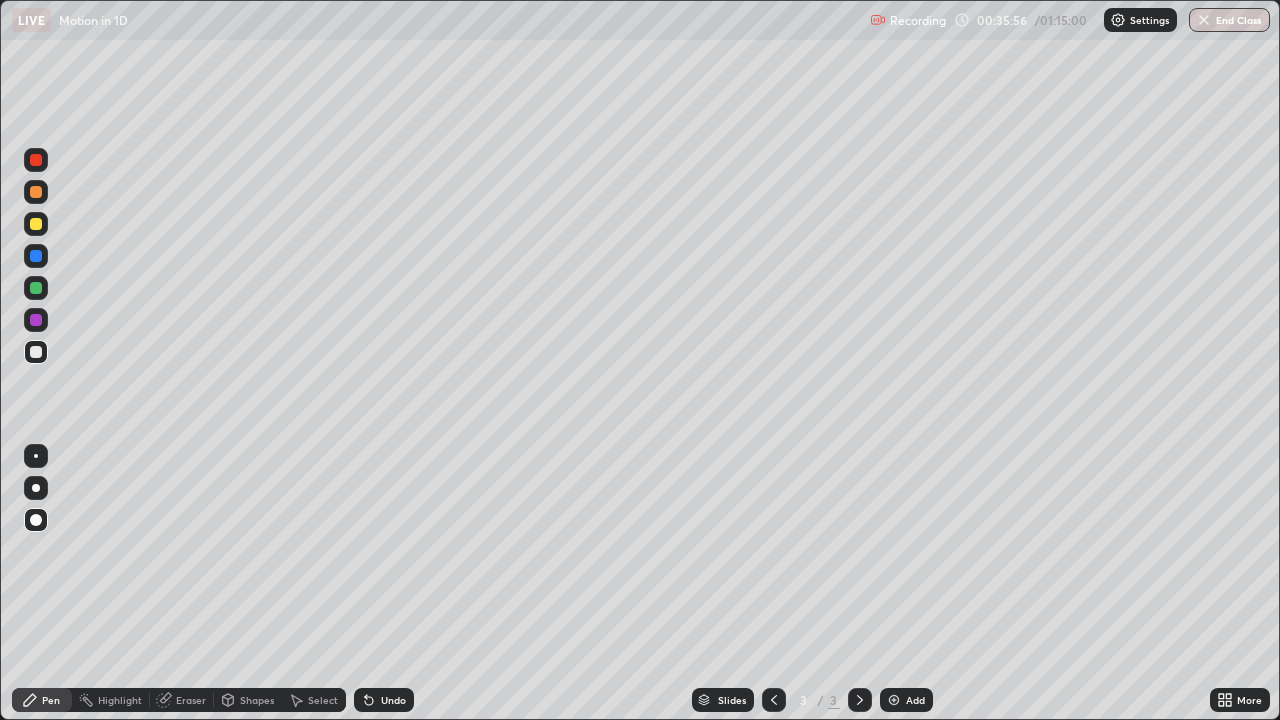click on "Shapes" at bounding box center (257, 700) 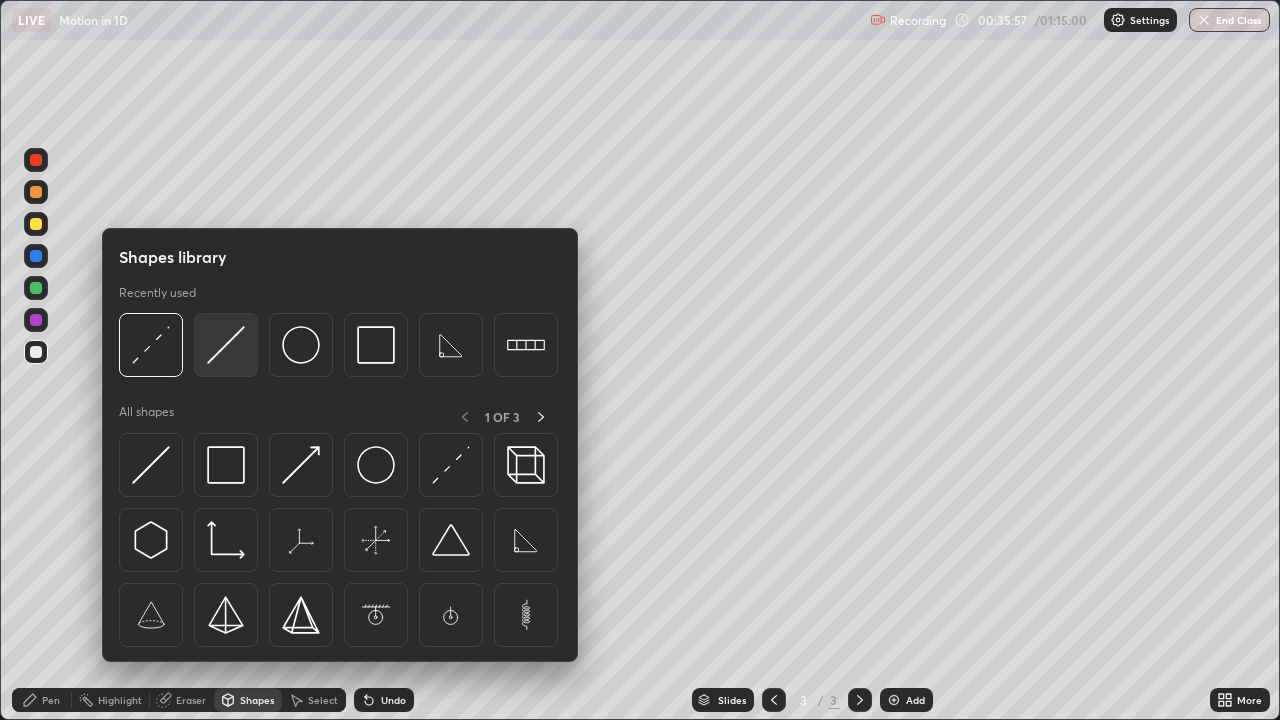 click at bounding box center [226, 345] 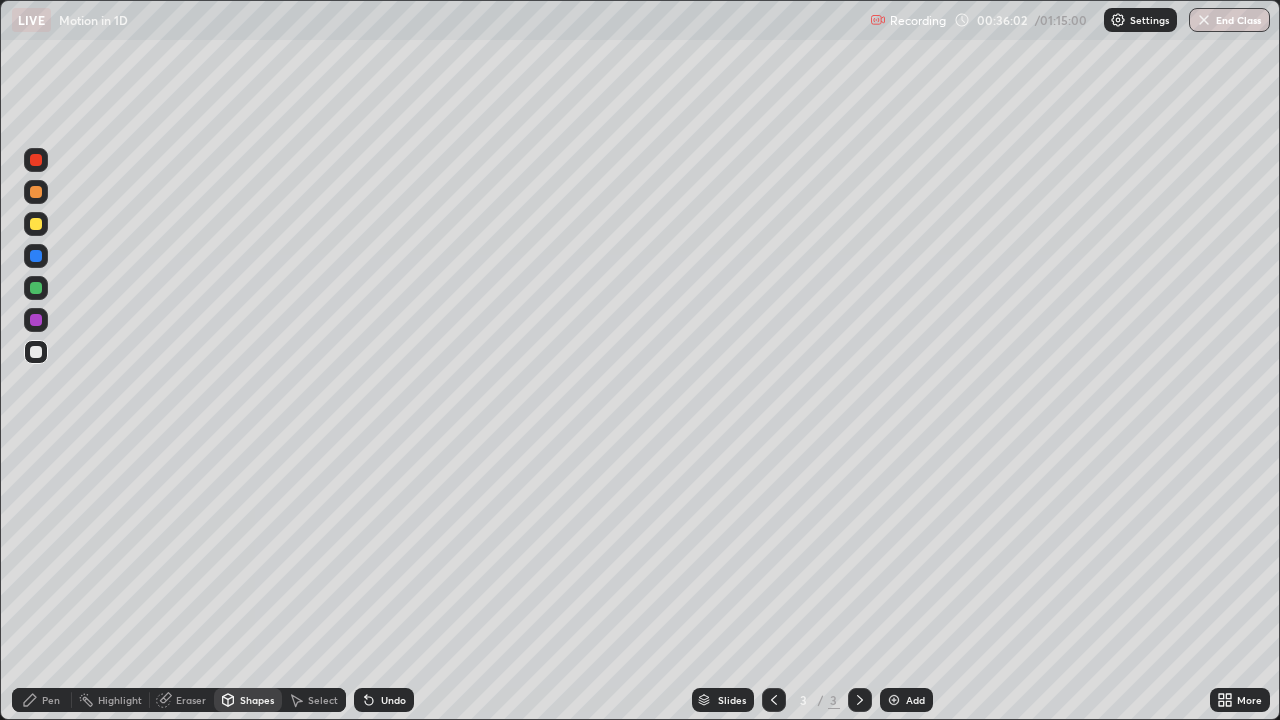 click on "Pen" at bounding box center (42, 700) 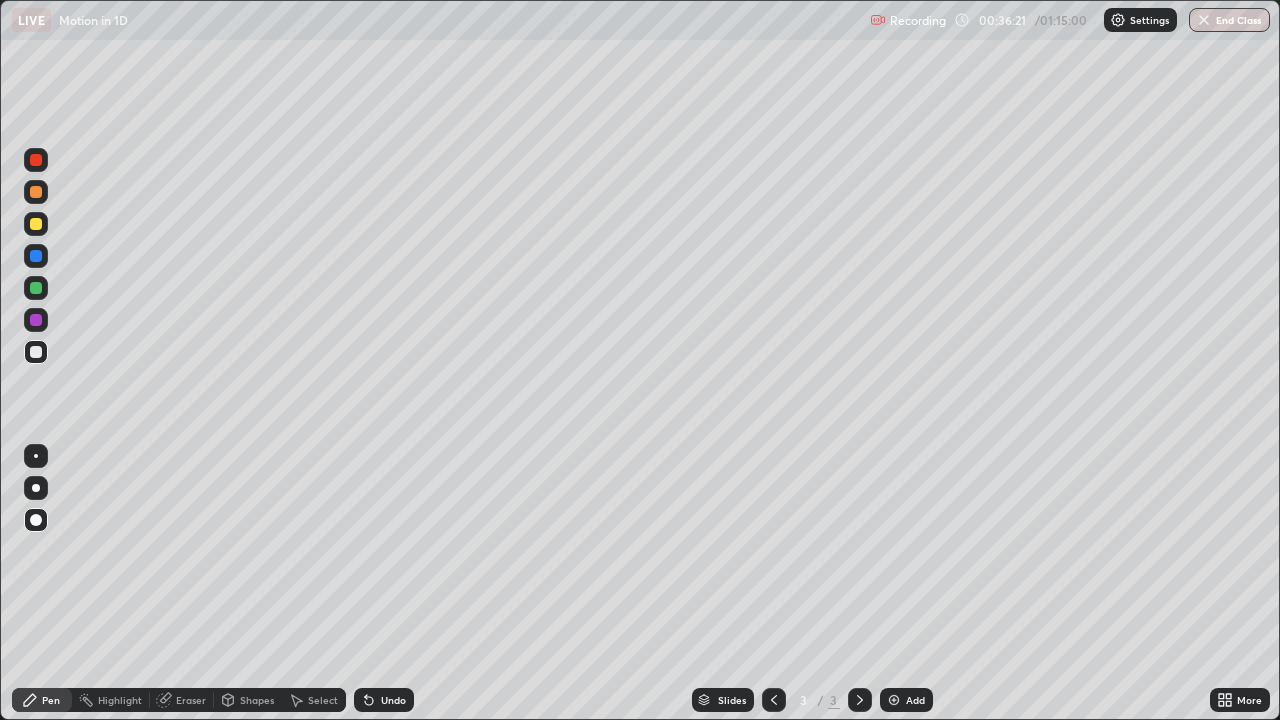 click on "Undo" at bounding box center [393, 700] 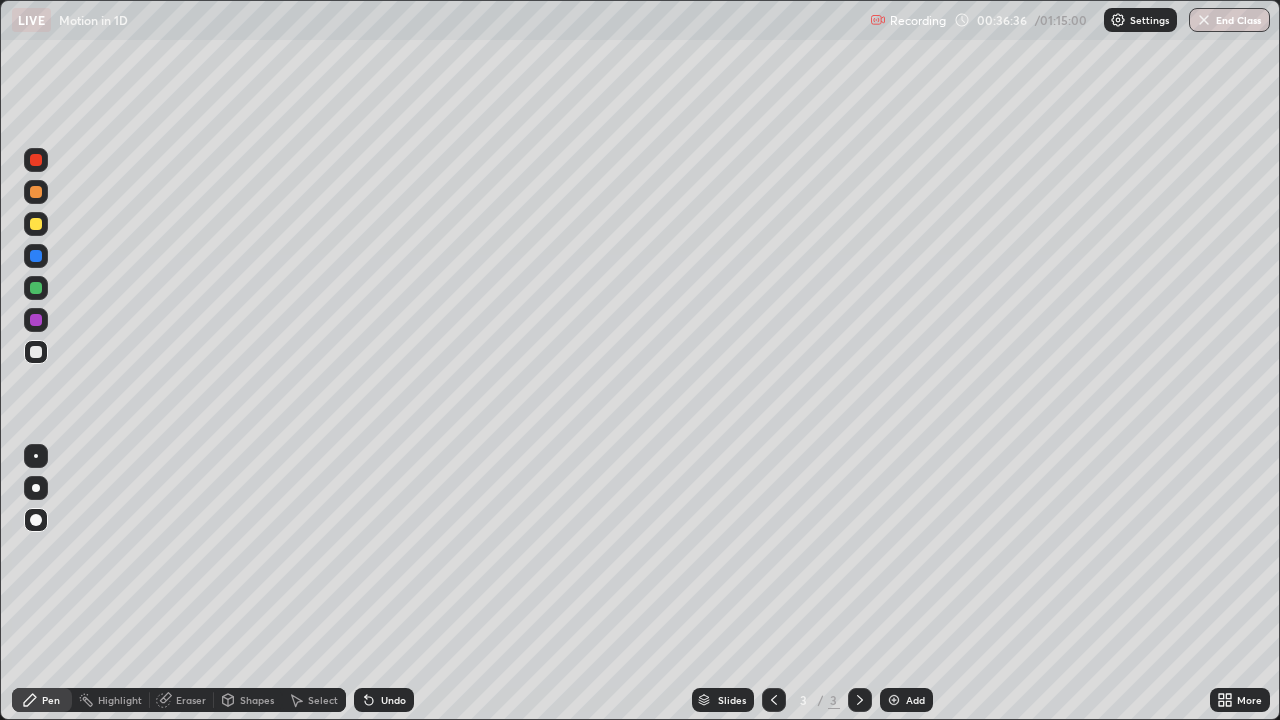 click on "Shapes" at bounding box center [257, 700] 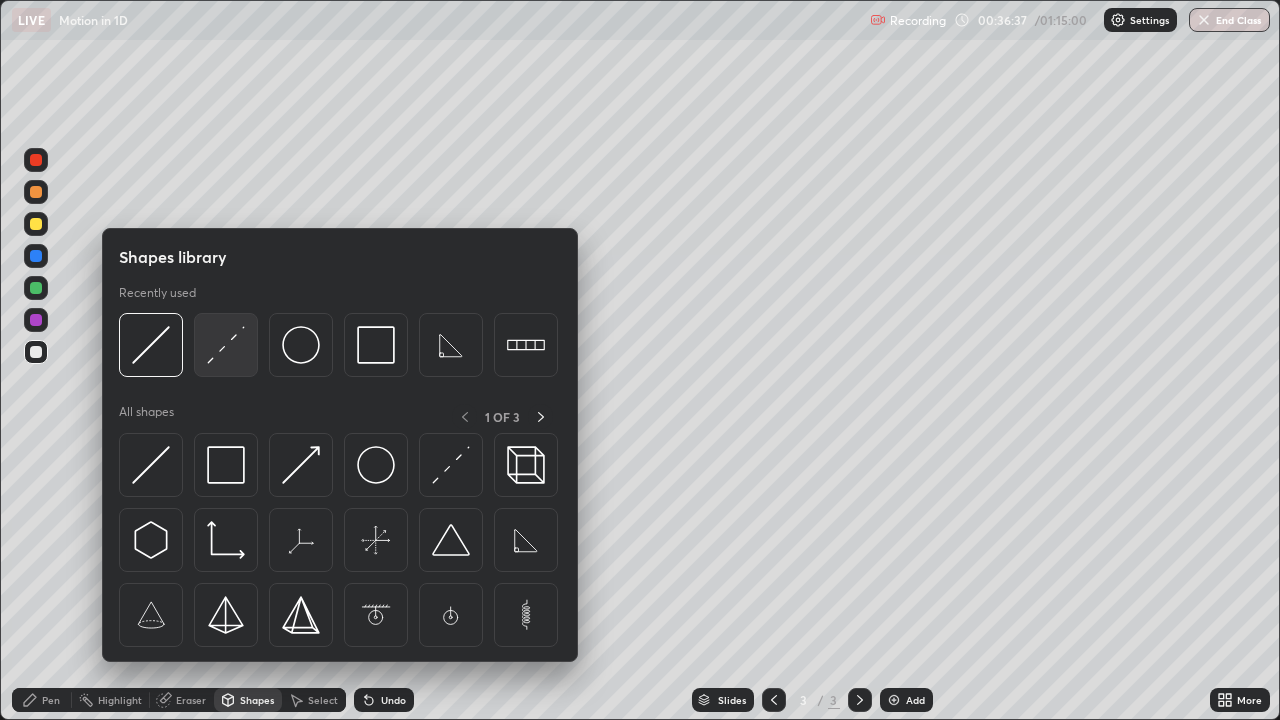click at bounding box center (226, 345) 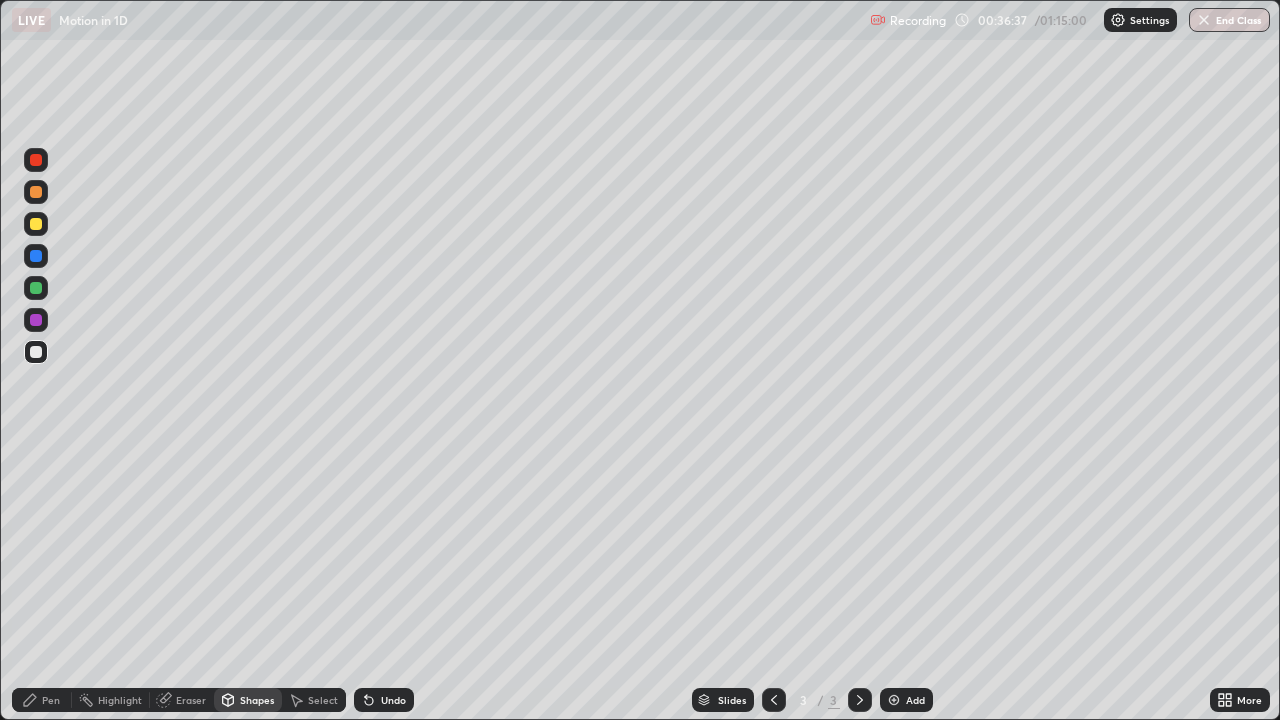 click at bounding box center [36, 224] 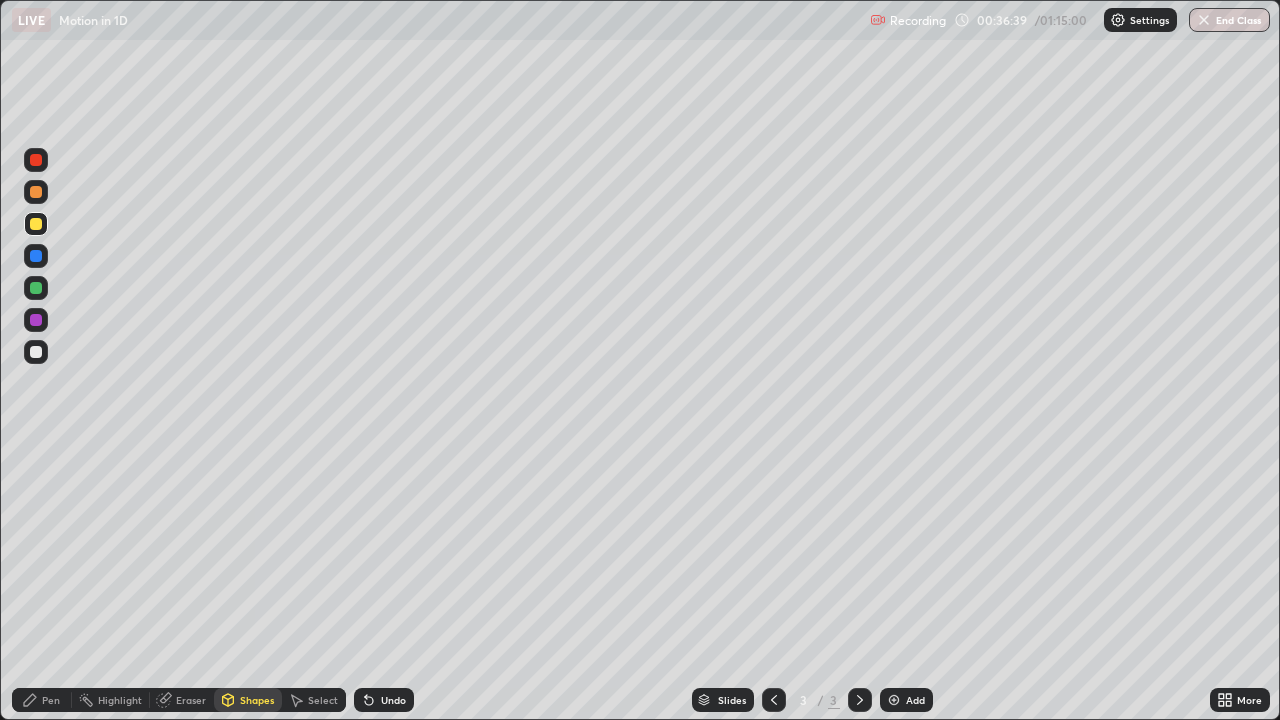 click on "Pen" at bounding box center (42, 700) 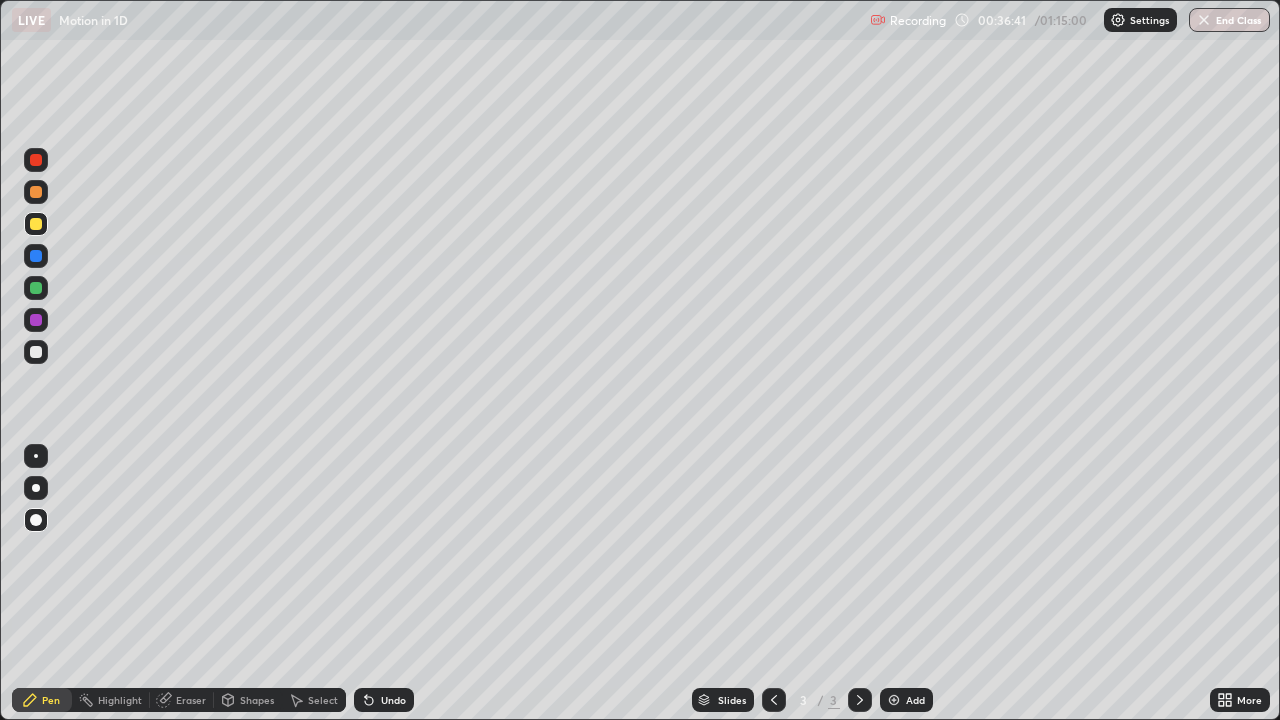 click on "Pen" at bounding box center (42, 700) 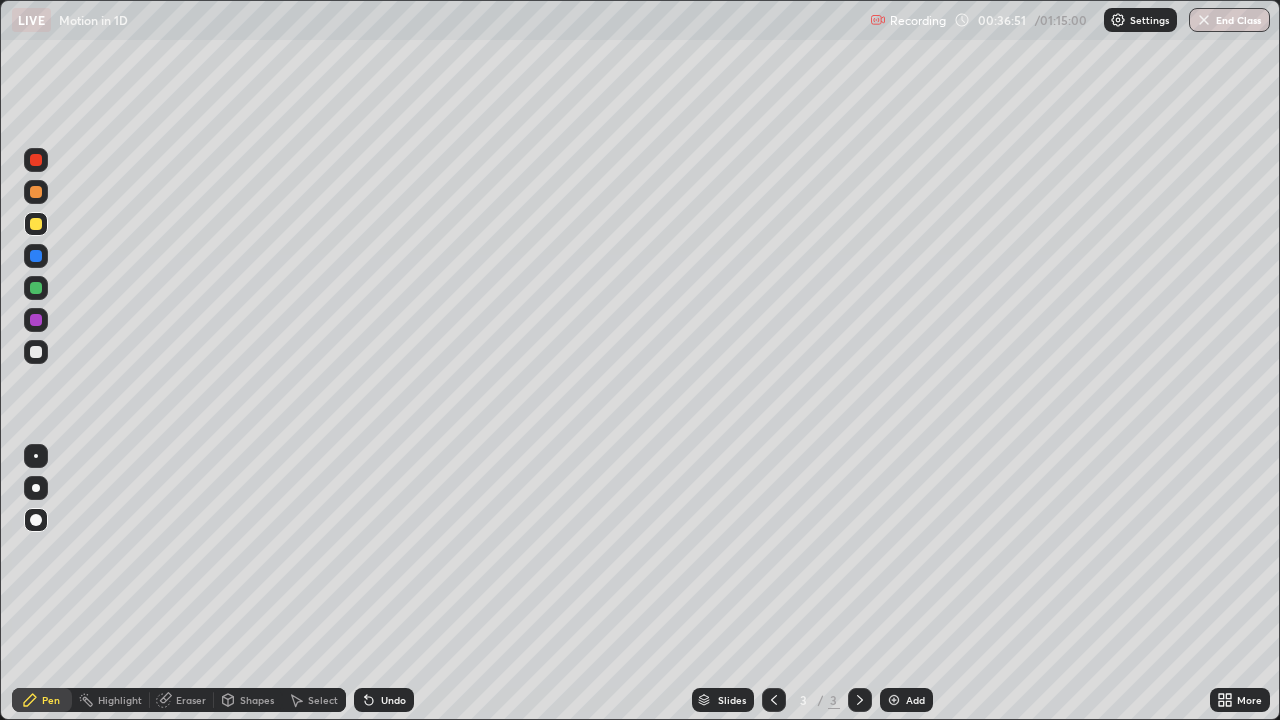 click on "Shapes" at bounding box center (257, 700) 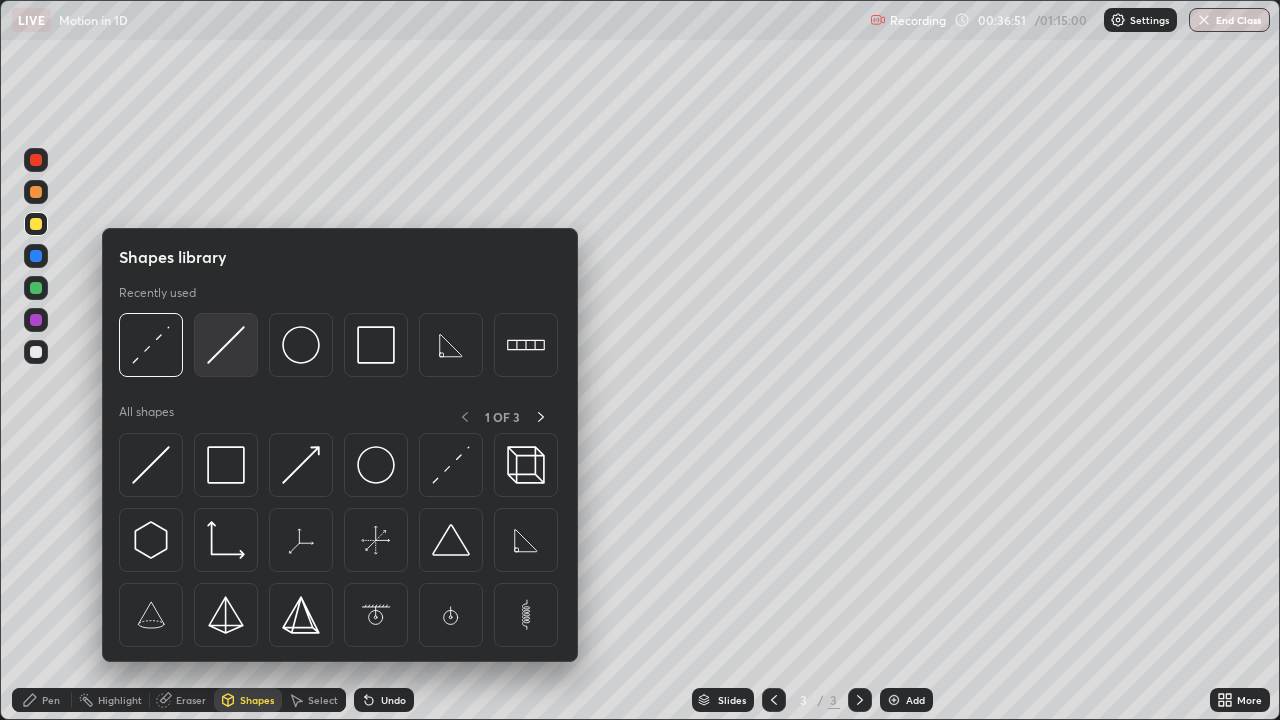 click at bounding box center (226, 345) 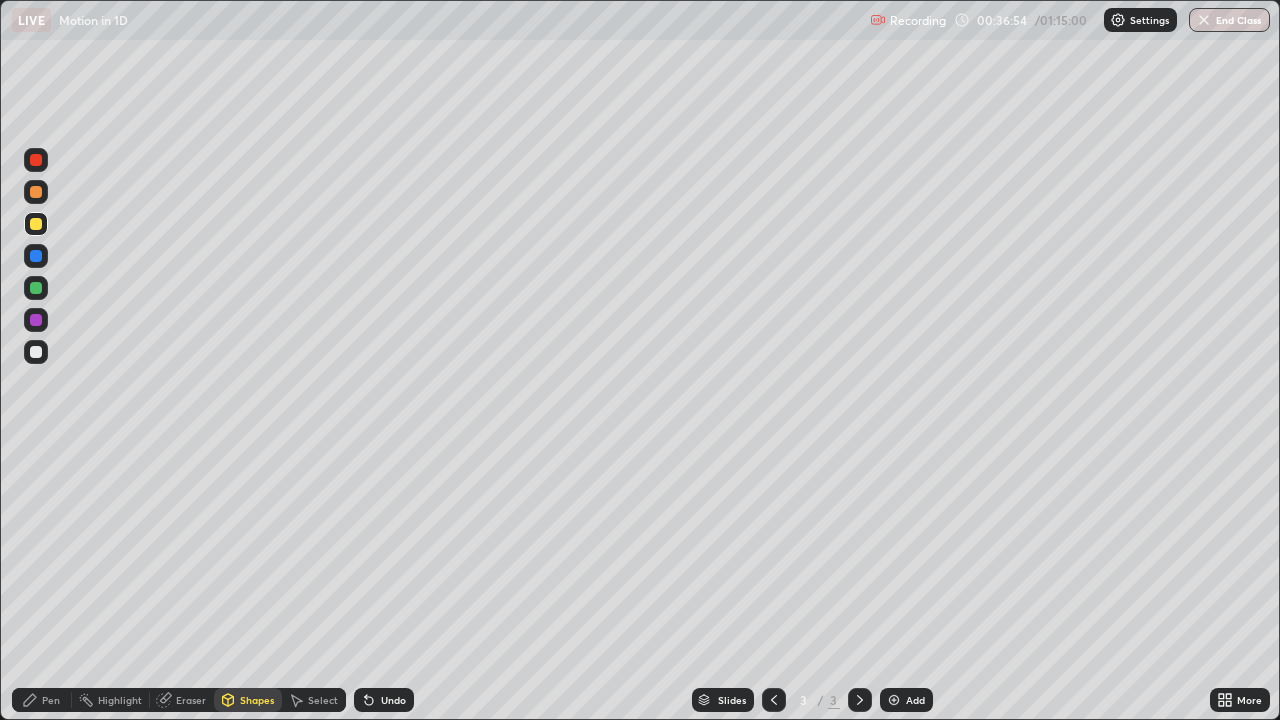 click on "Pen" at bounding box center [42, 700] 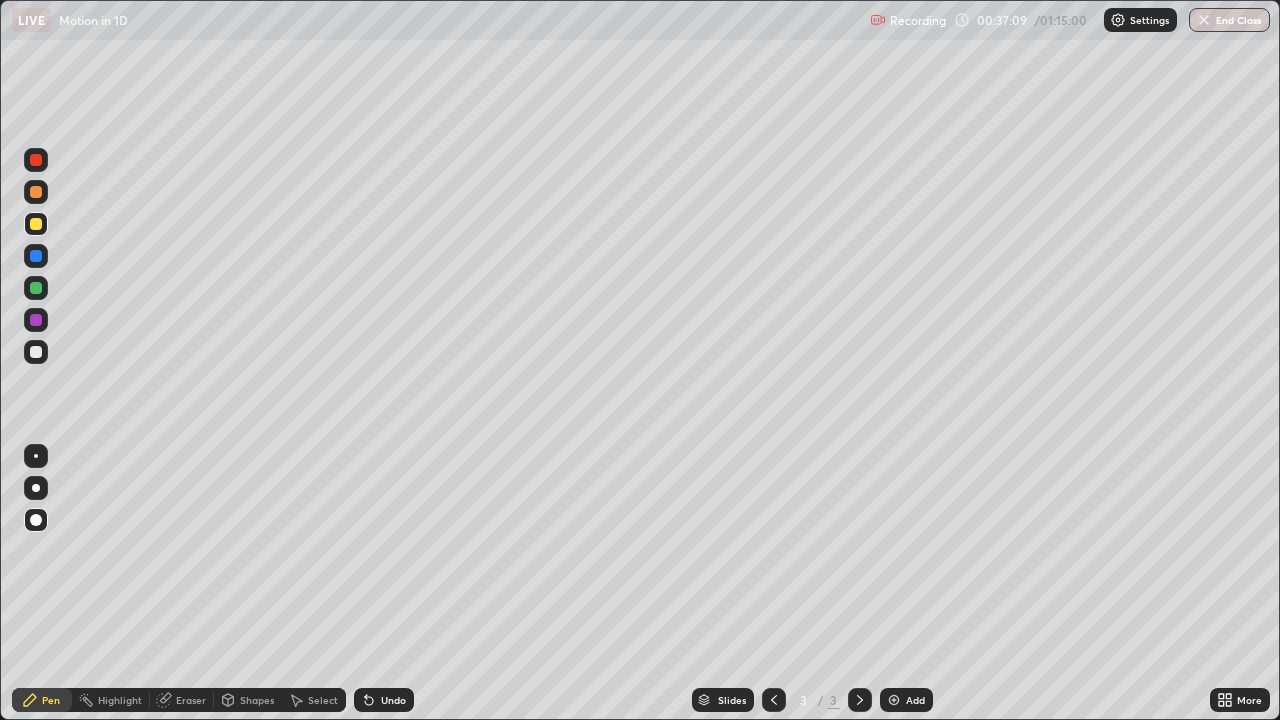 click on "Shapes" at bounding box center [257, 700] 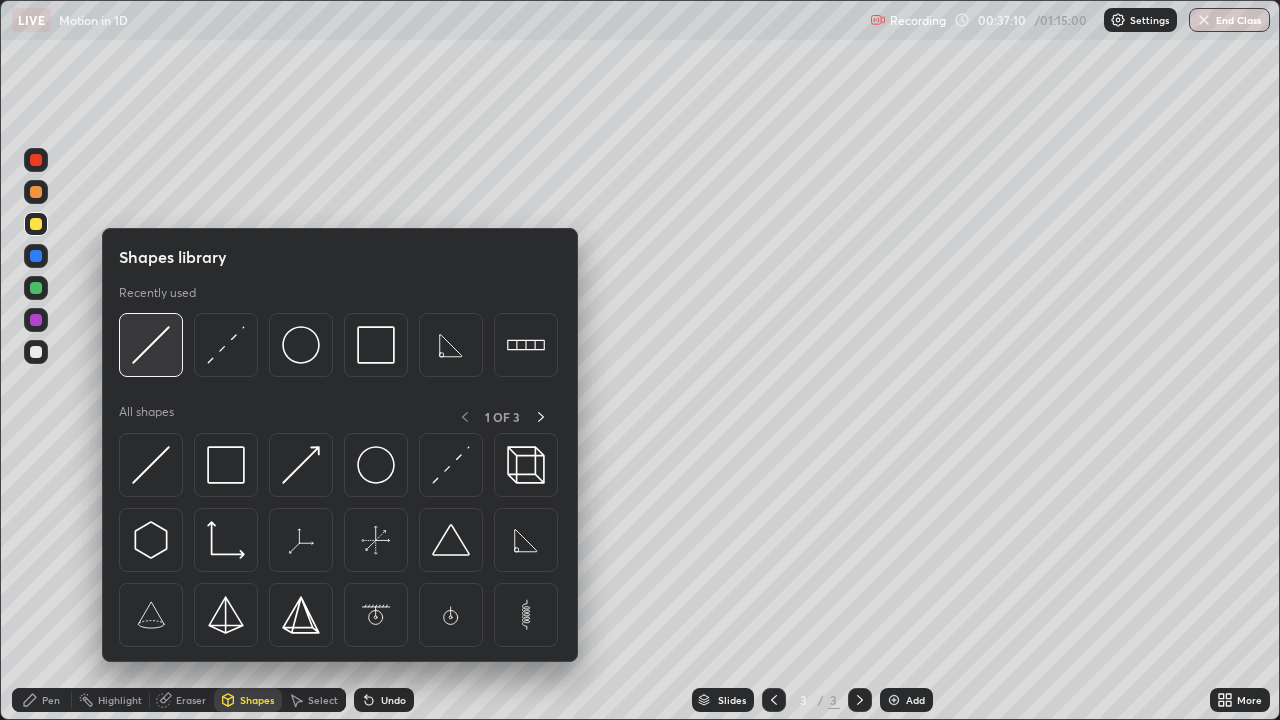 click at bounding box center (151, 345) 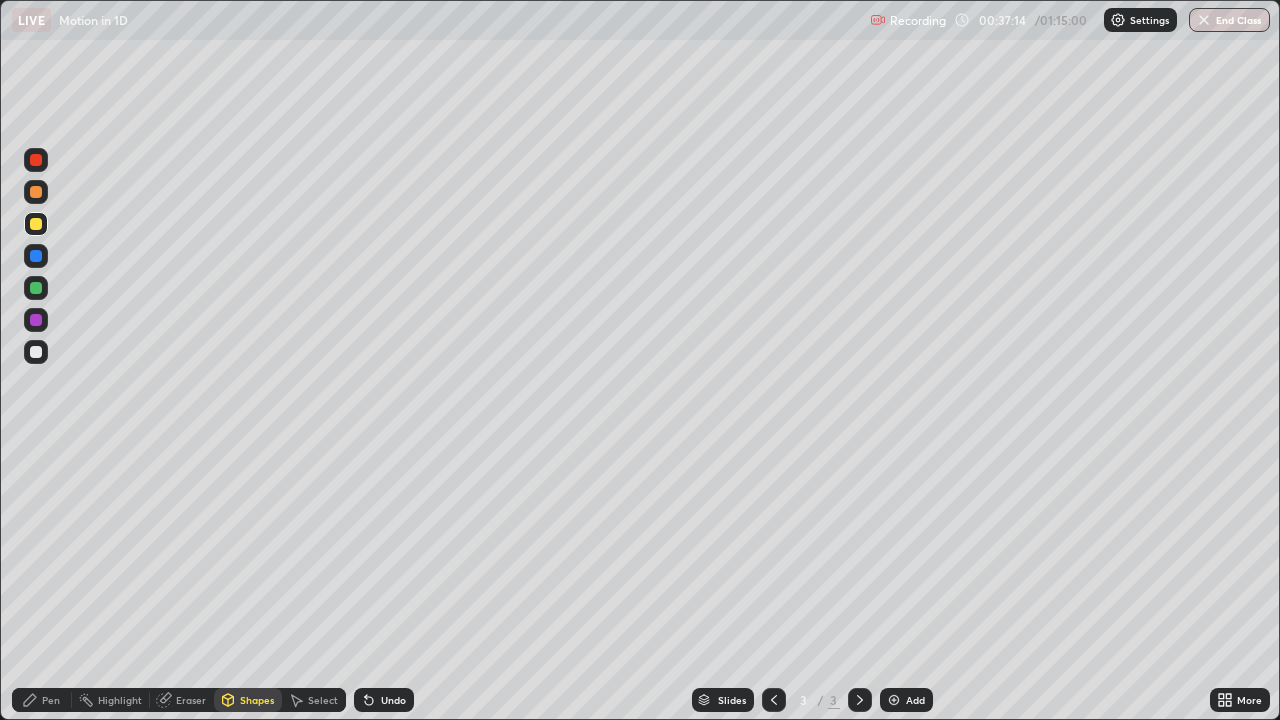click on "Pen" at bounding box center (42, 700) 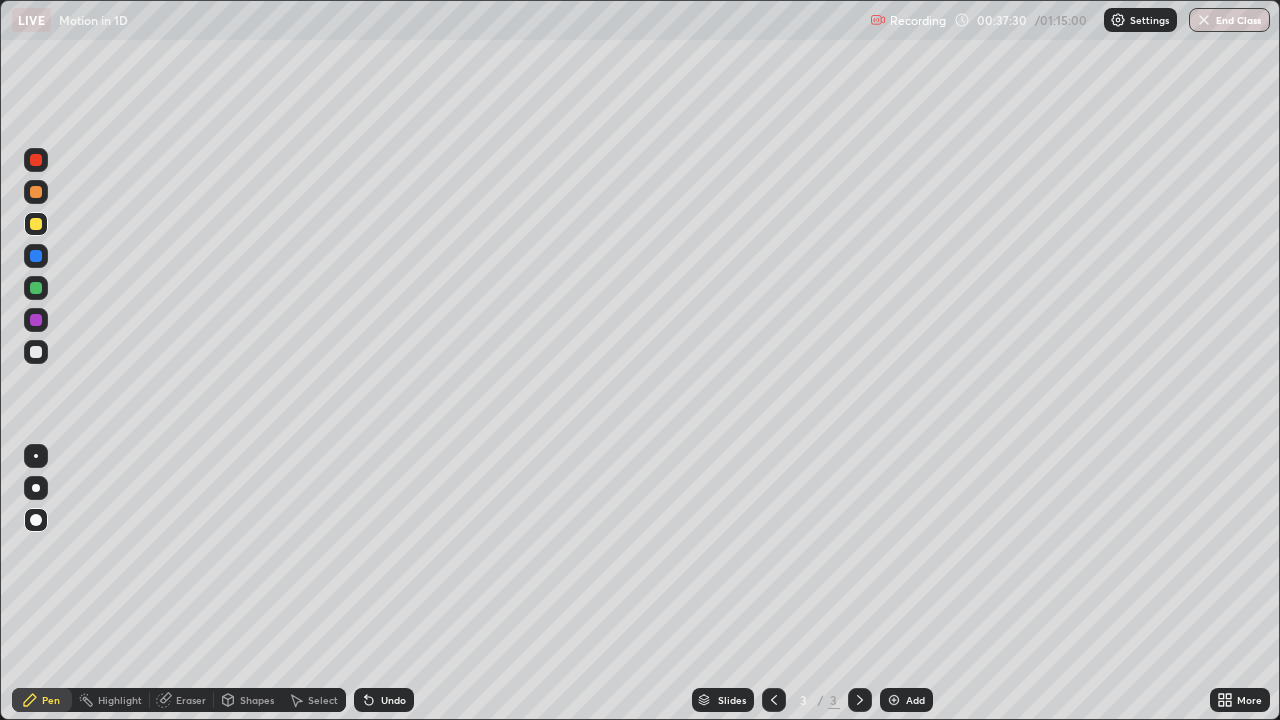 click on "Undo" at bounding box center [384, 700] 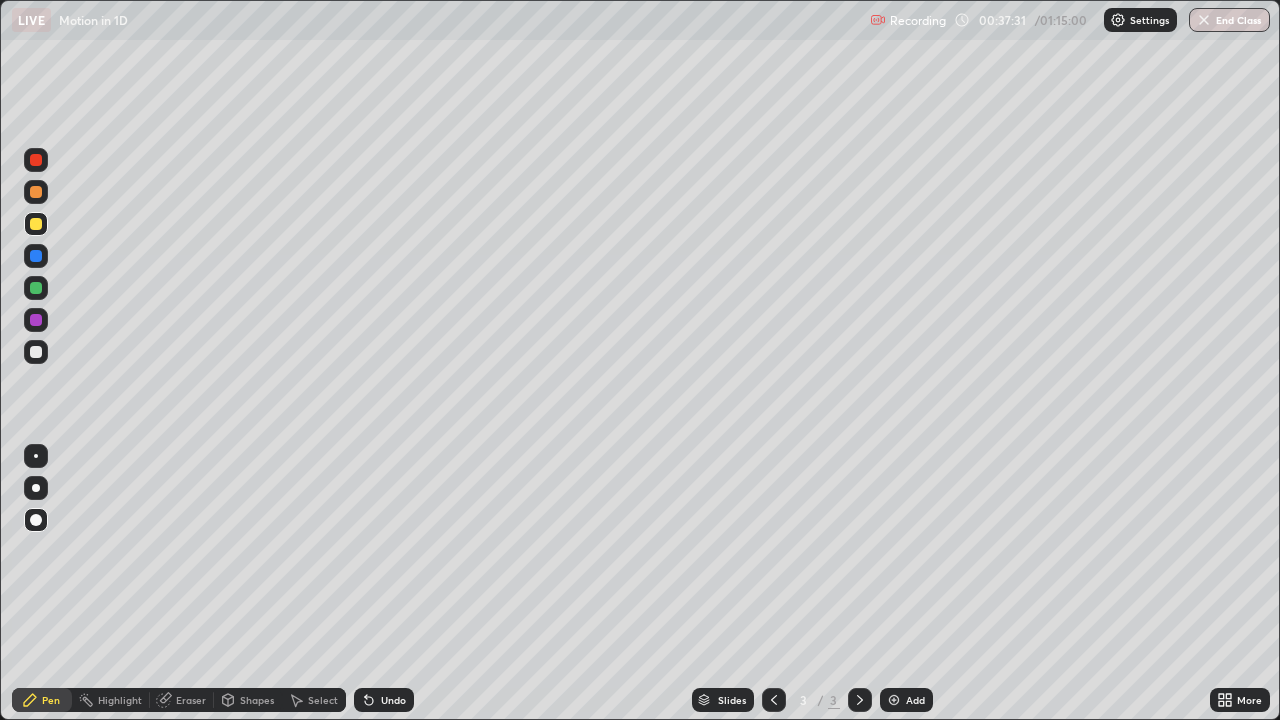 click 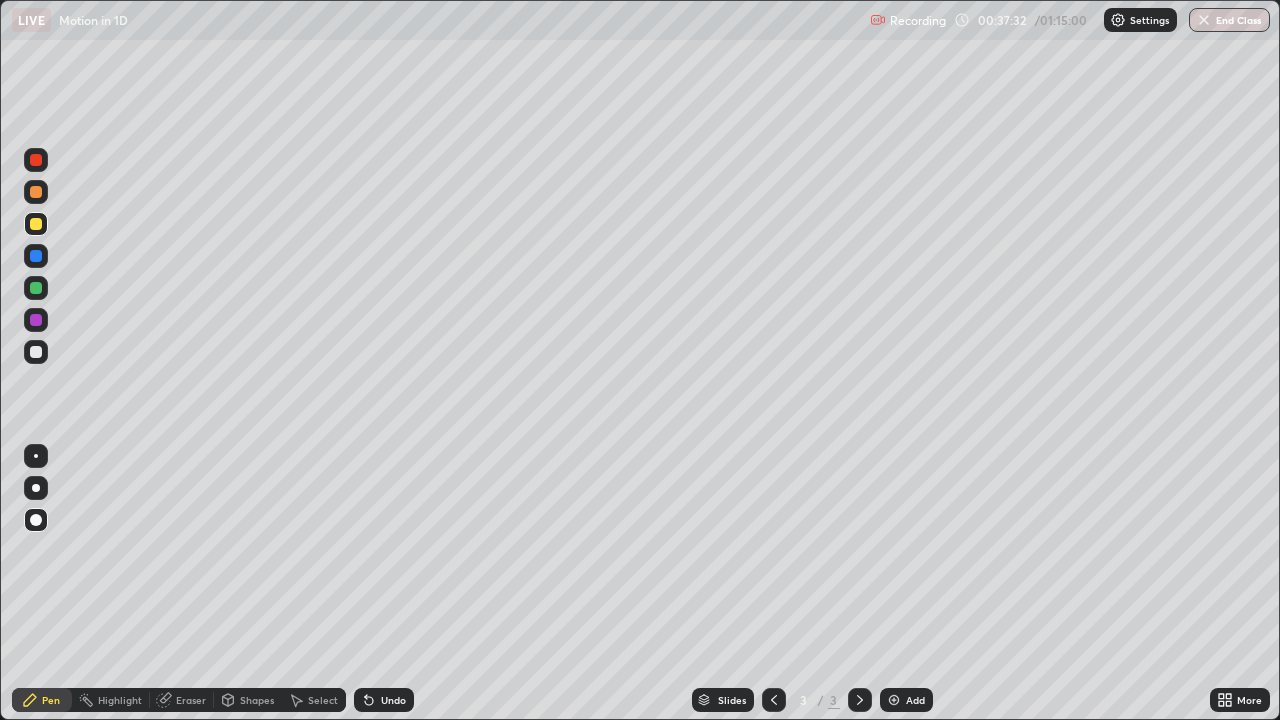 click 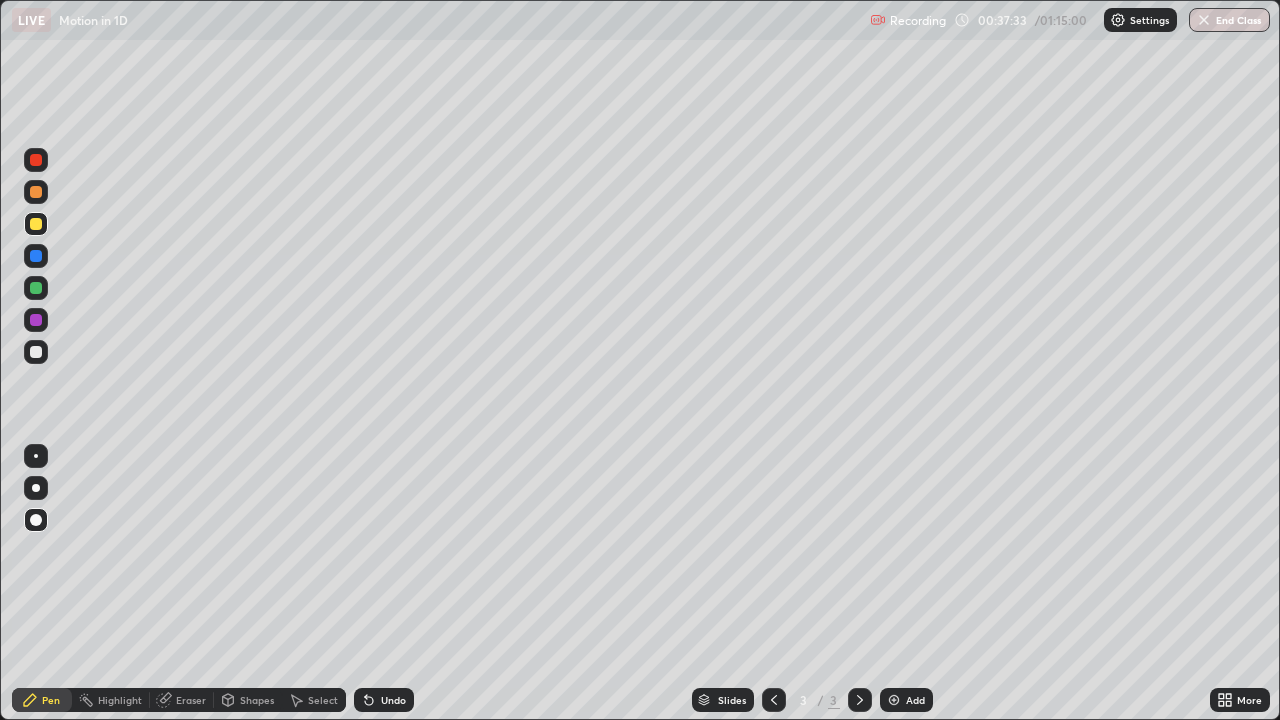 click 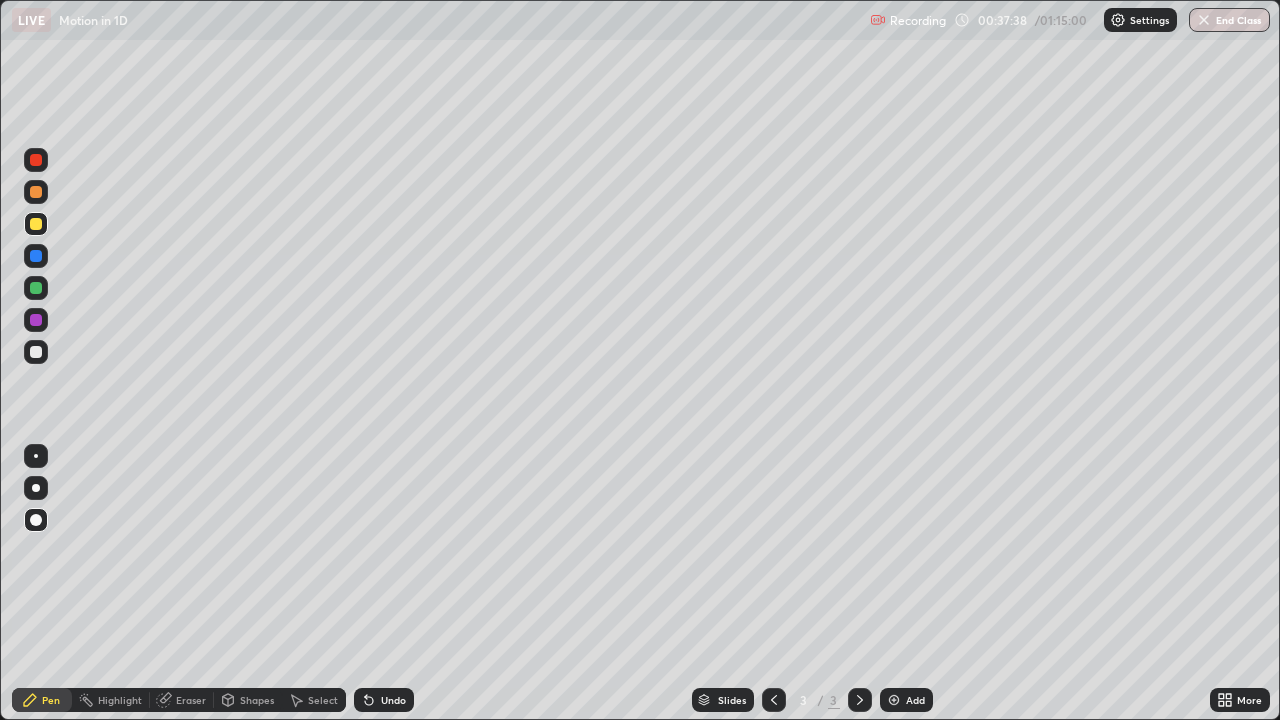 click 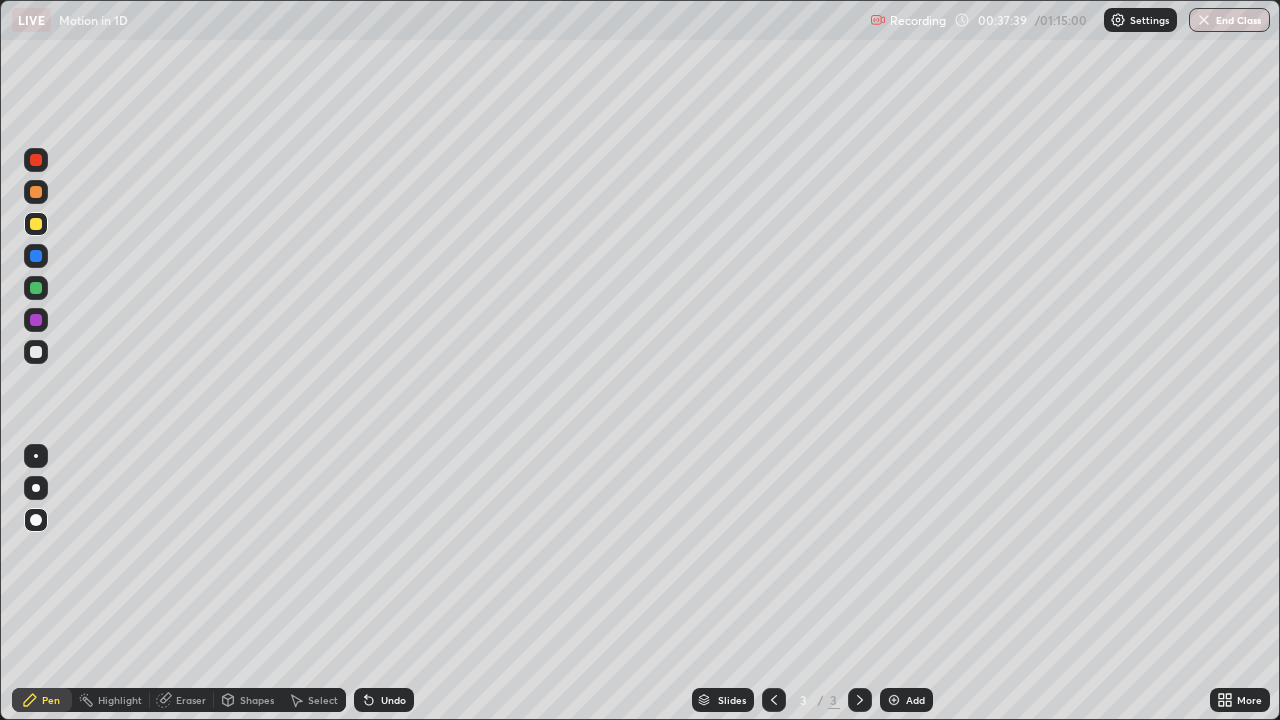 click 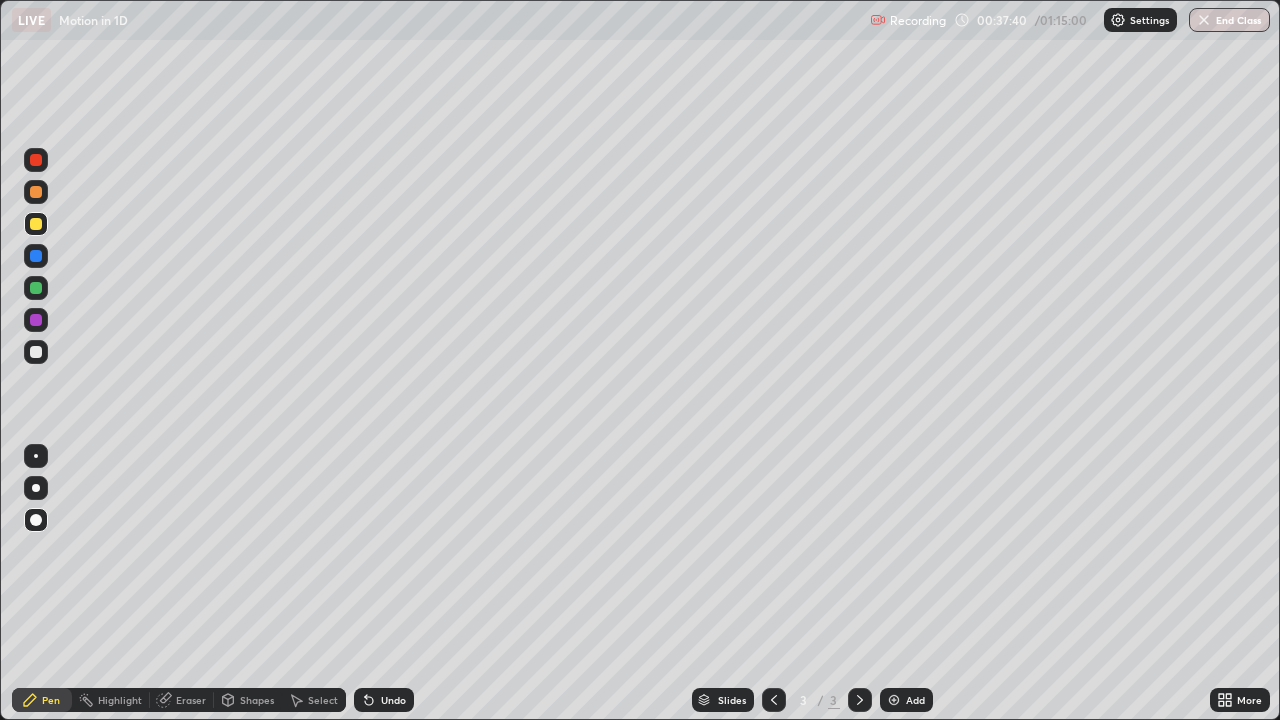 click 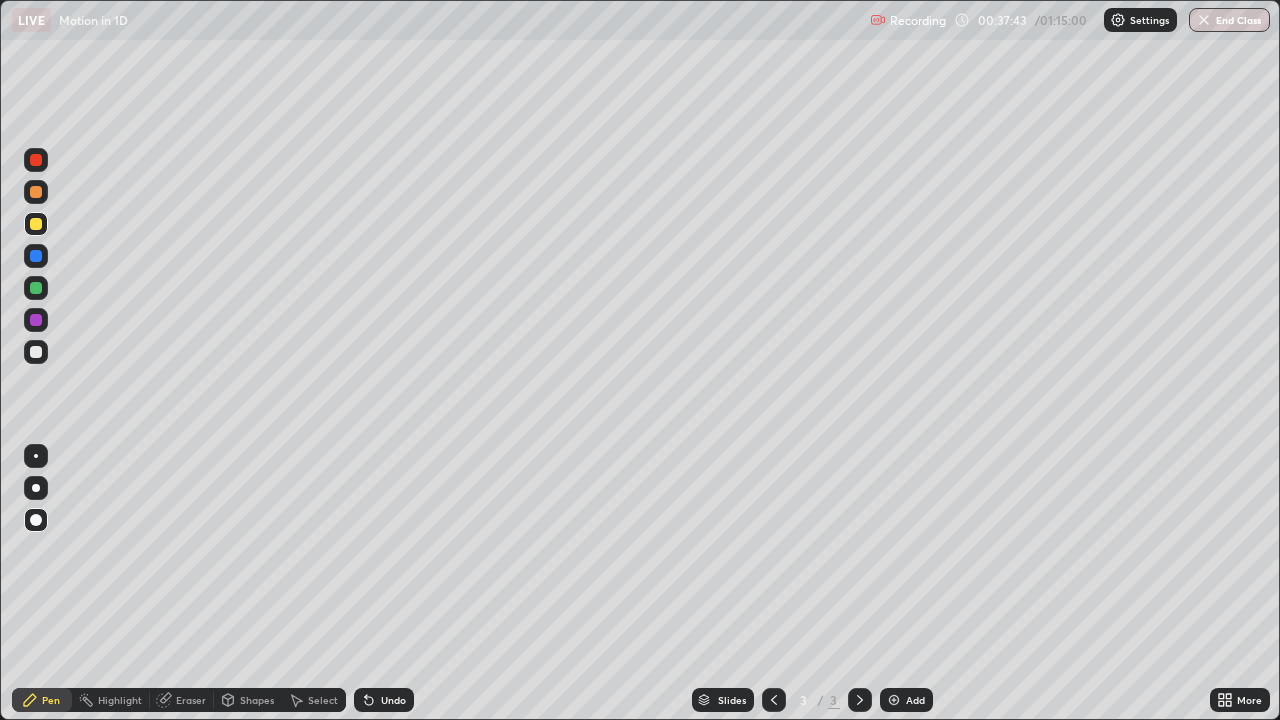 click on "Undo" at bounding box center [393, 700] 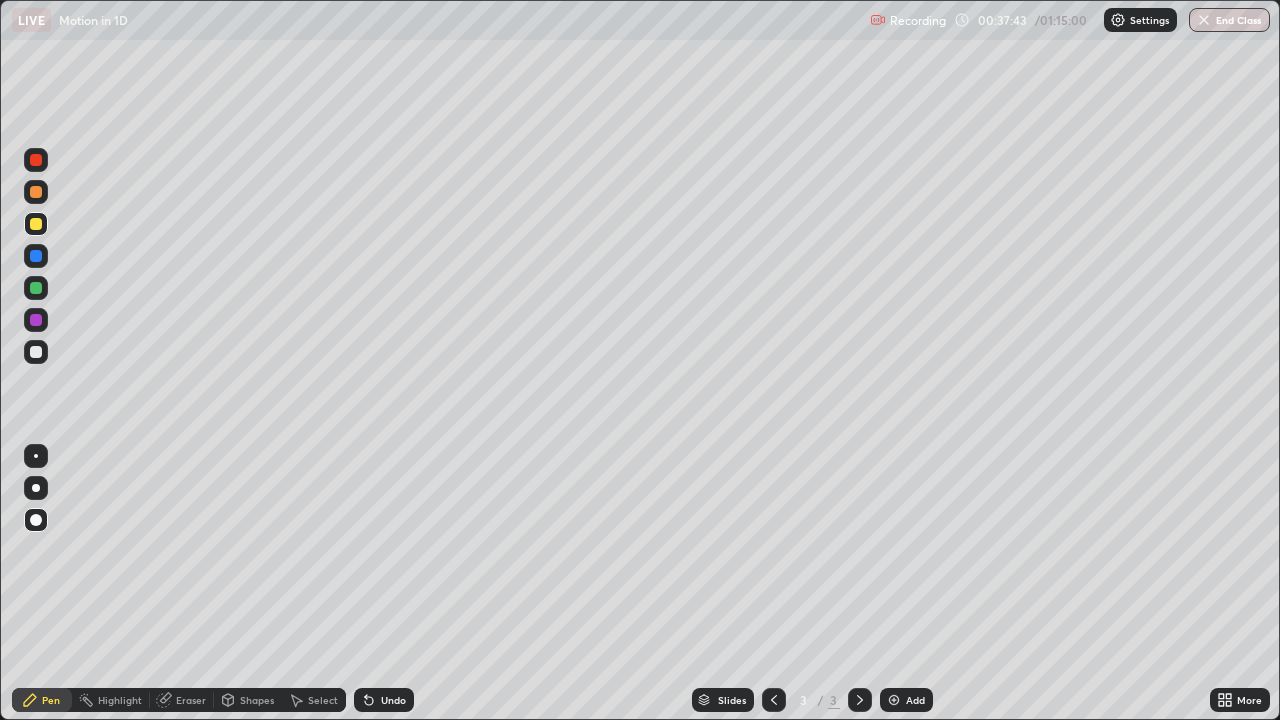click on "Undo" at bounding box center [393, 700] 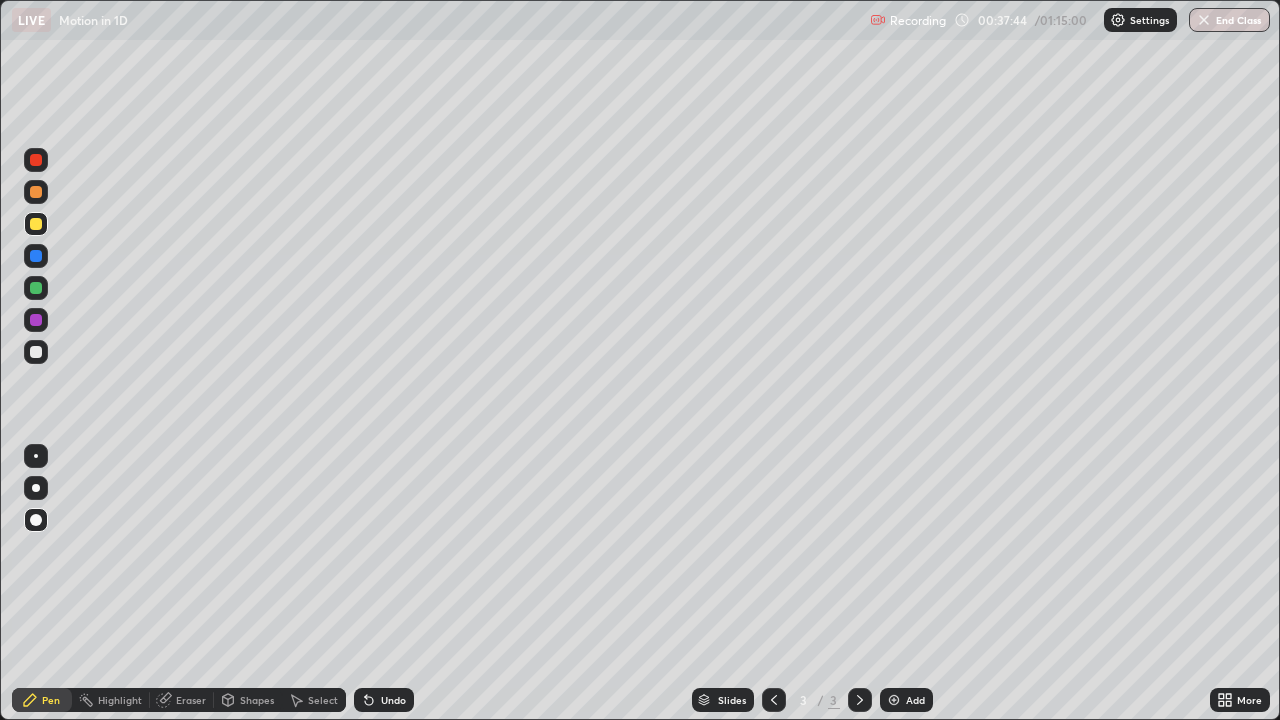 click on "Undo" at bounding box center (393, 700) 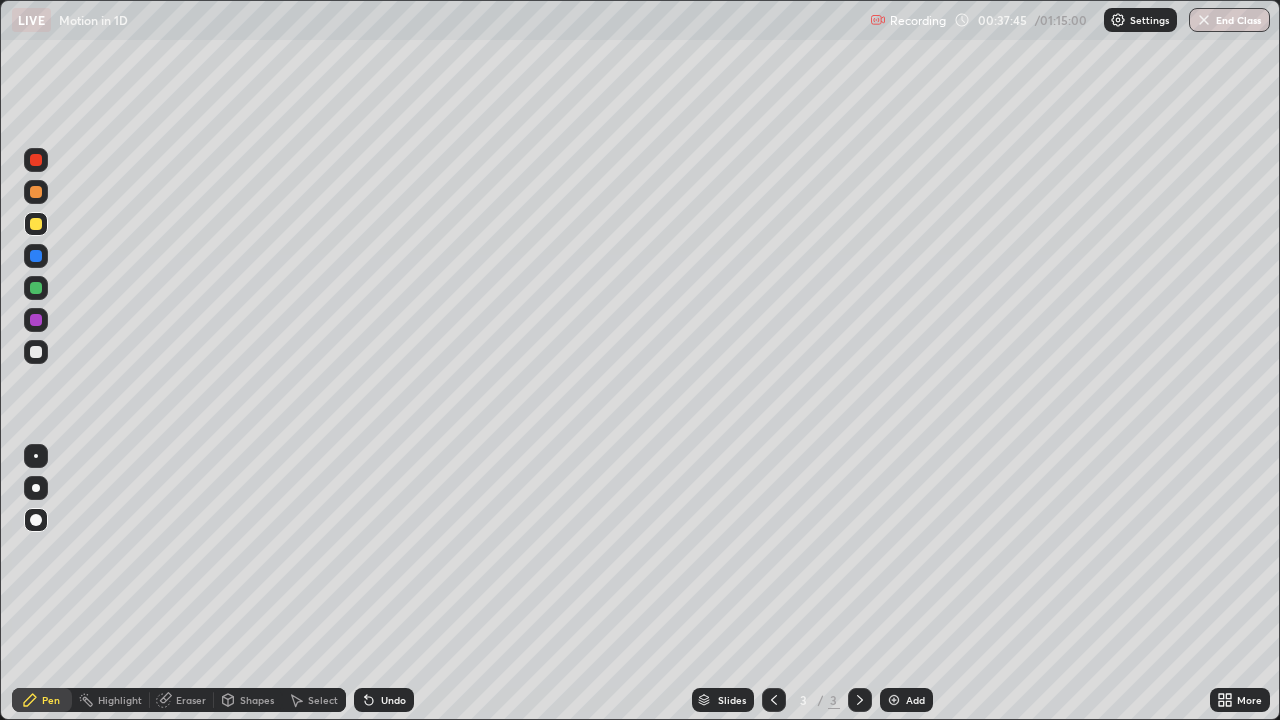 click on "Undo" at bounding box center (393, 700) 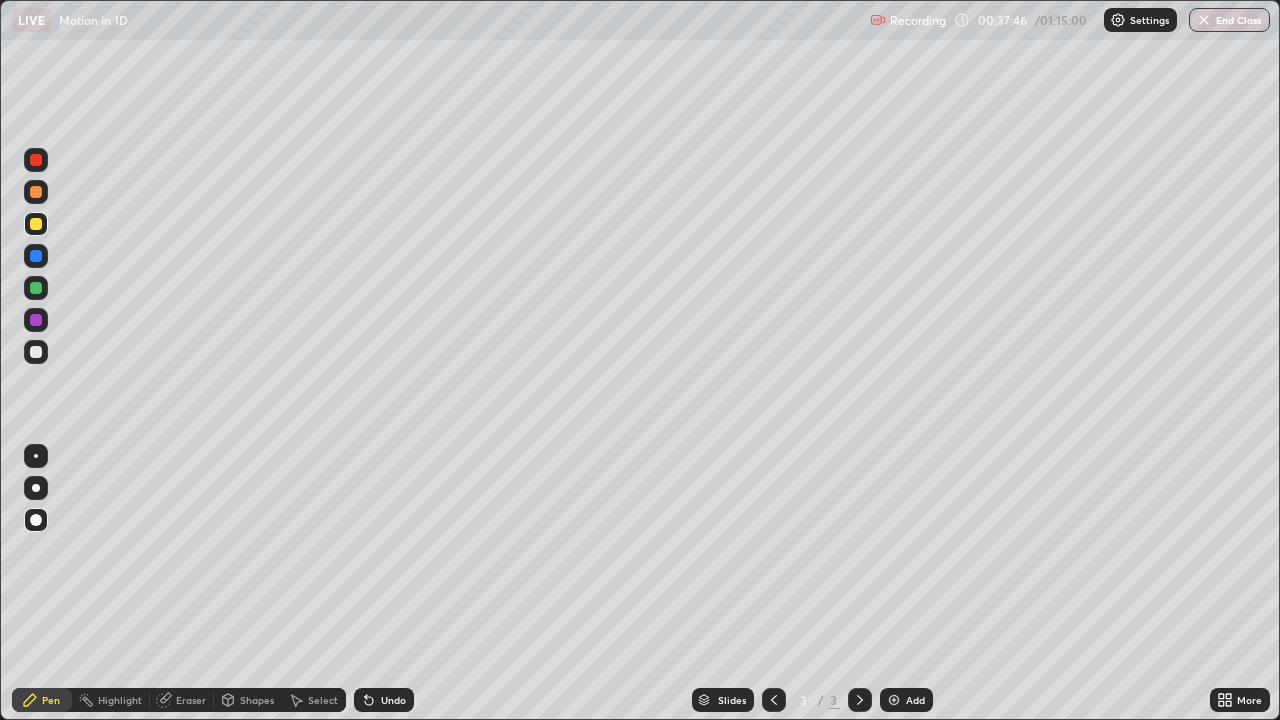 click on "Undo" at bounding box center [384, 700] 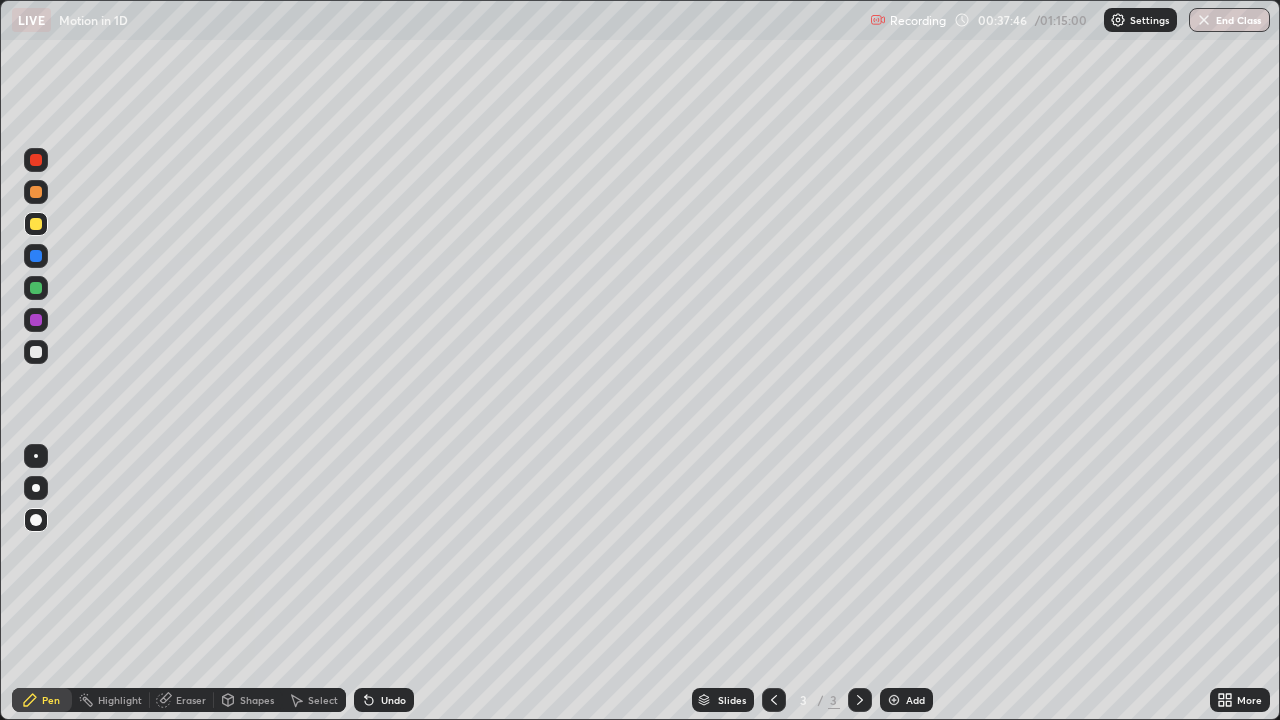 click on "Undo" at bounding box center (384, 700) 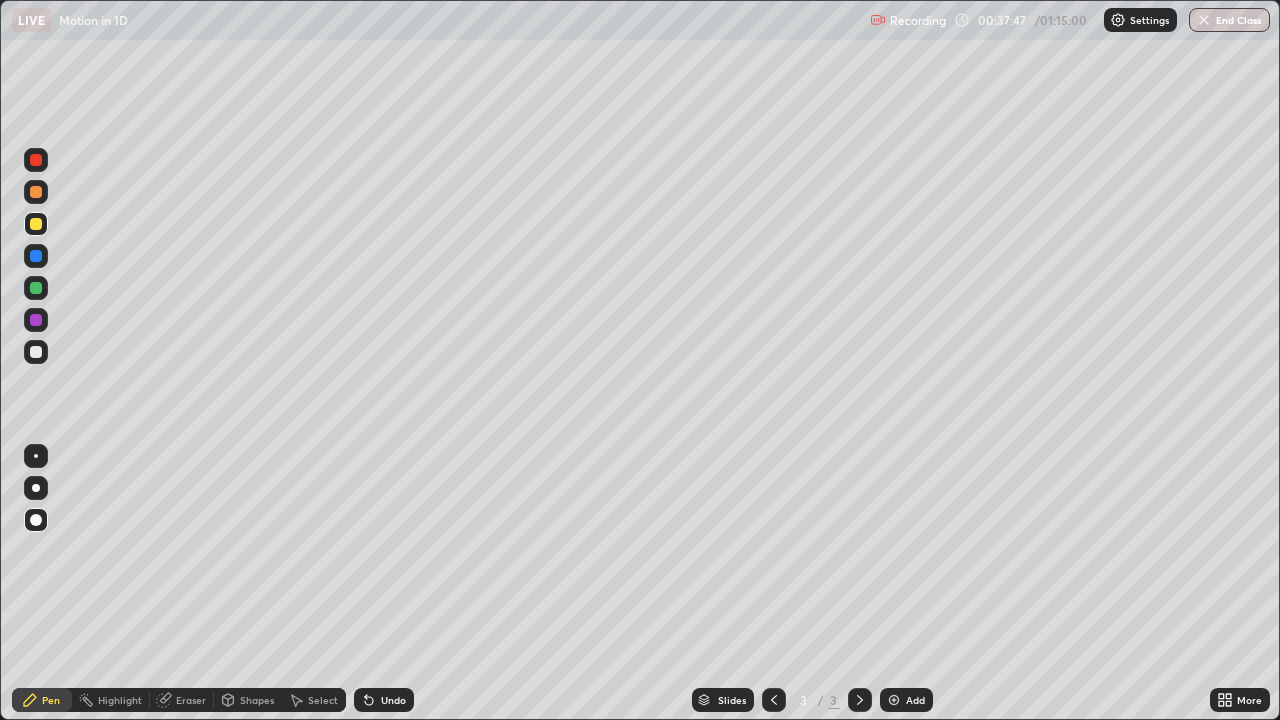 click on "Undo" at bounding box center (384, 700) 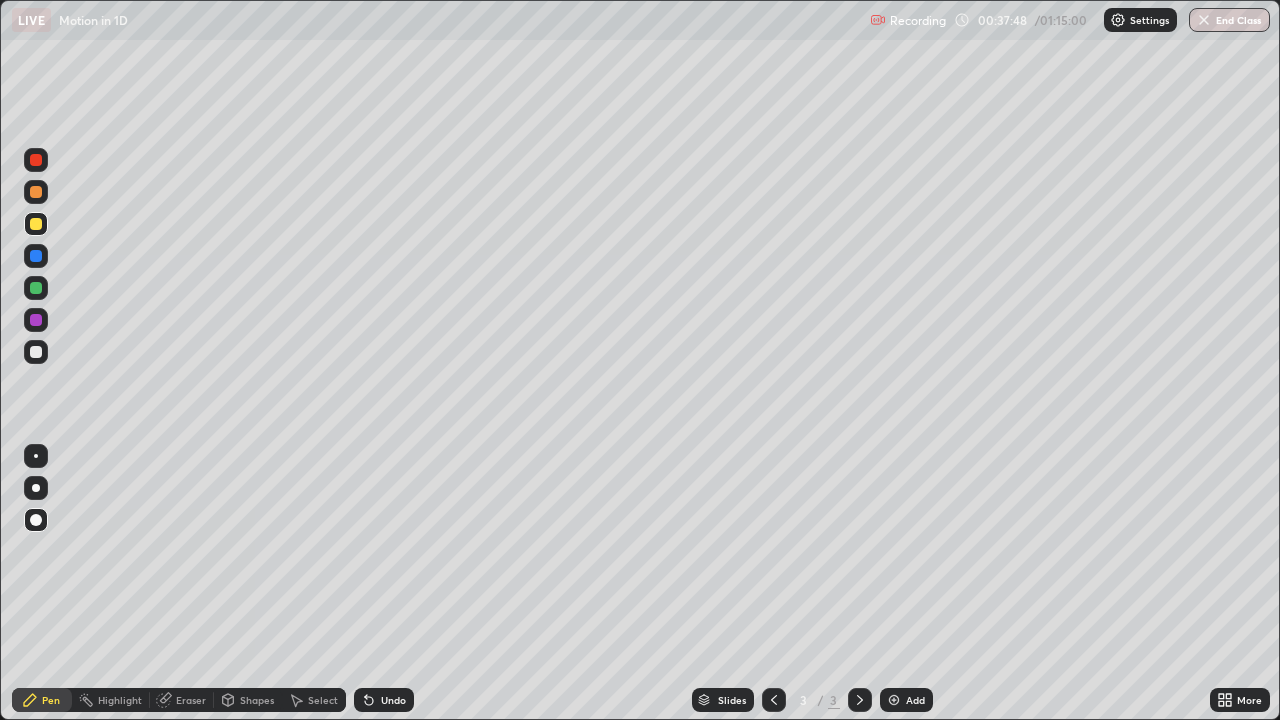 click on "Pen" at bounding box center [51, 700] 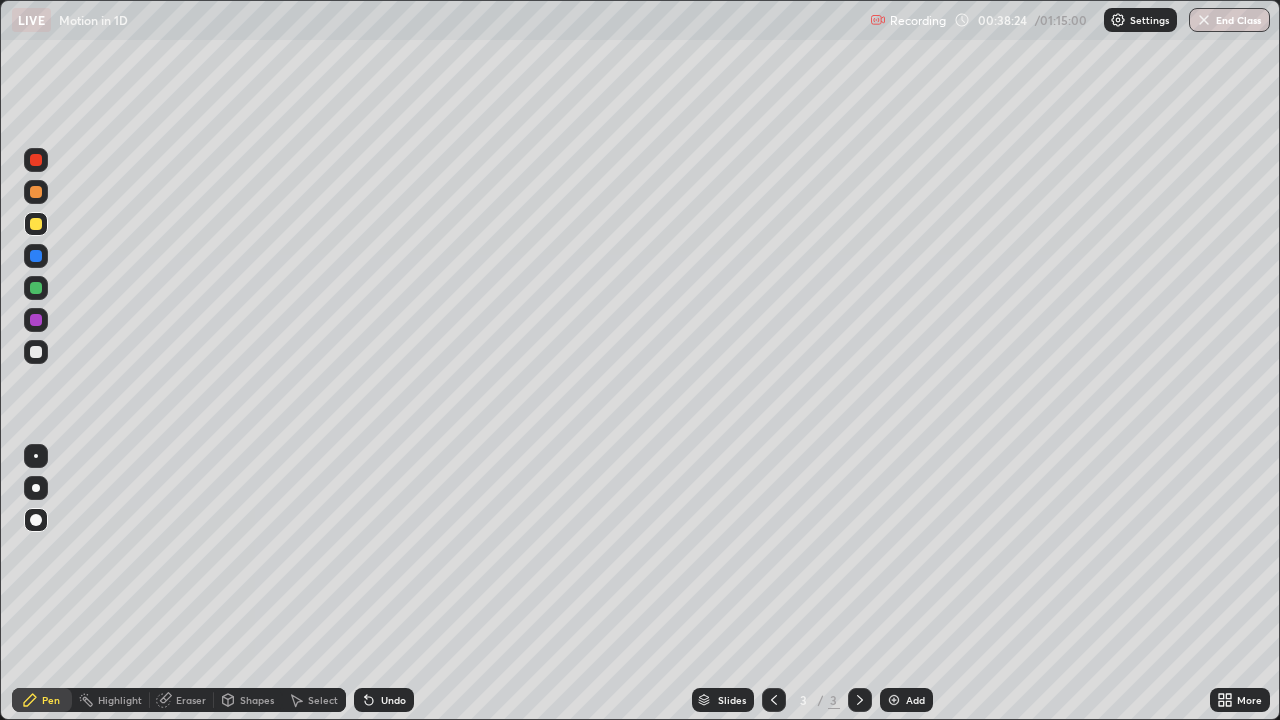 click on "Eraser" at bounding box center [191, 700] 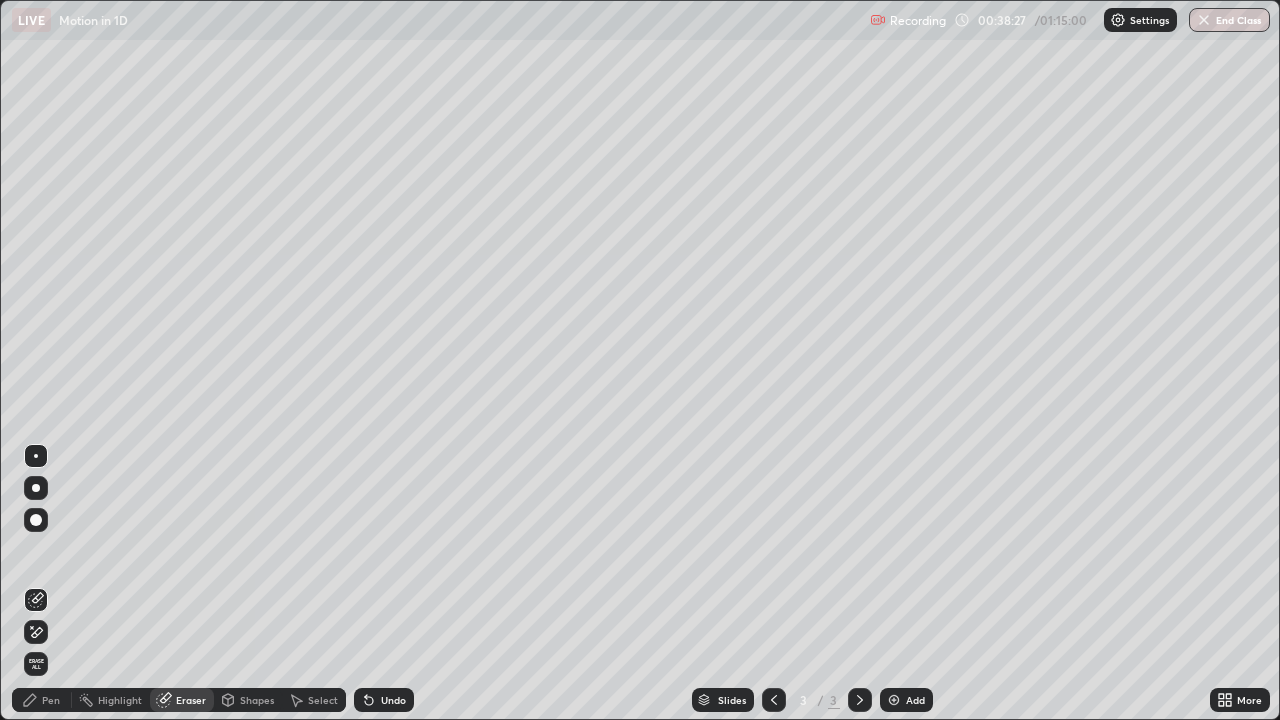 click at bounding box center (36, 600) 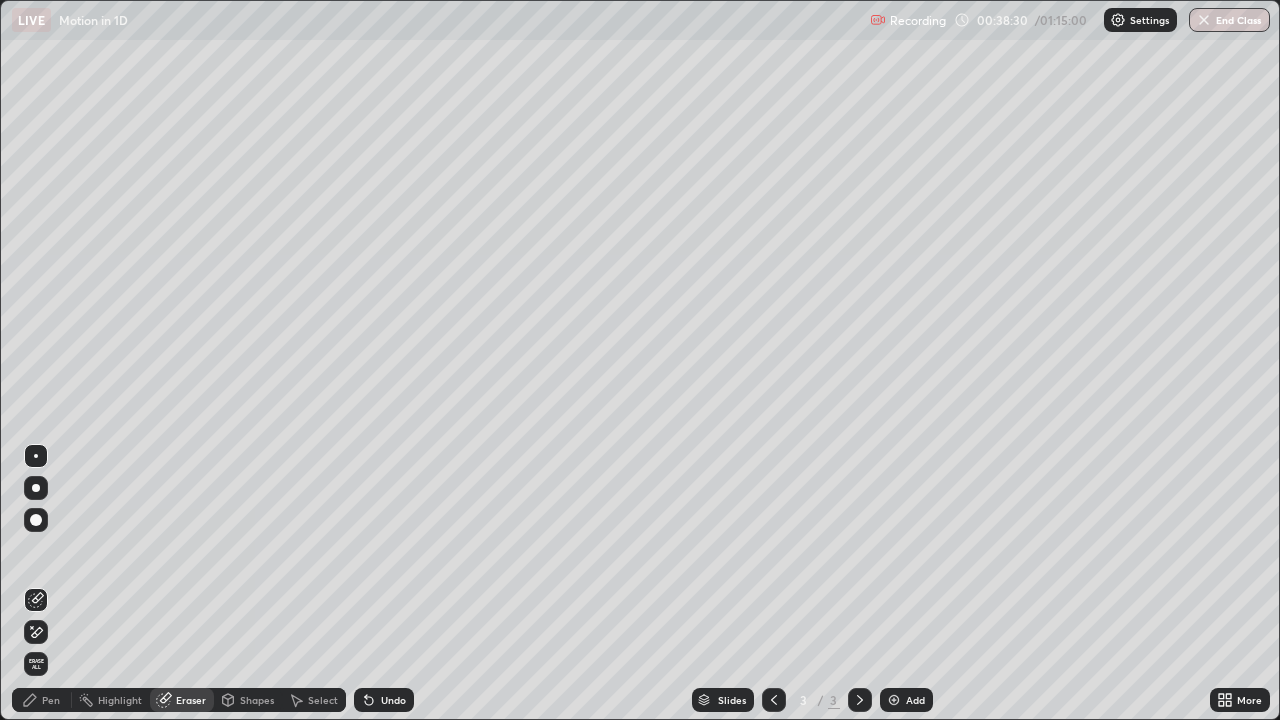 click 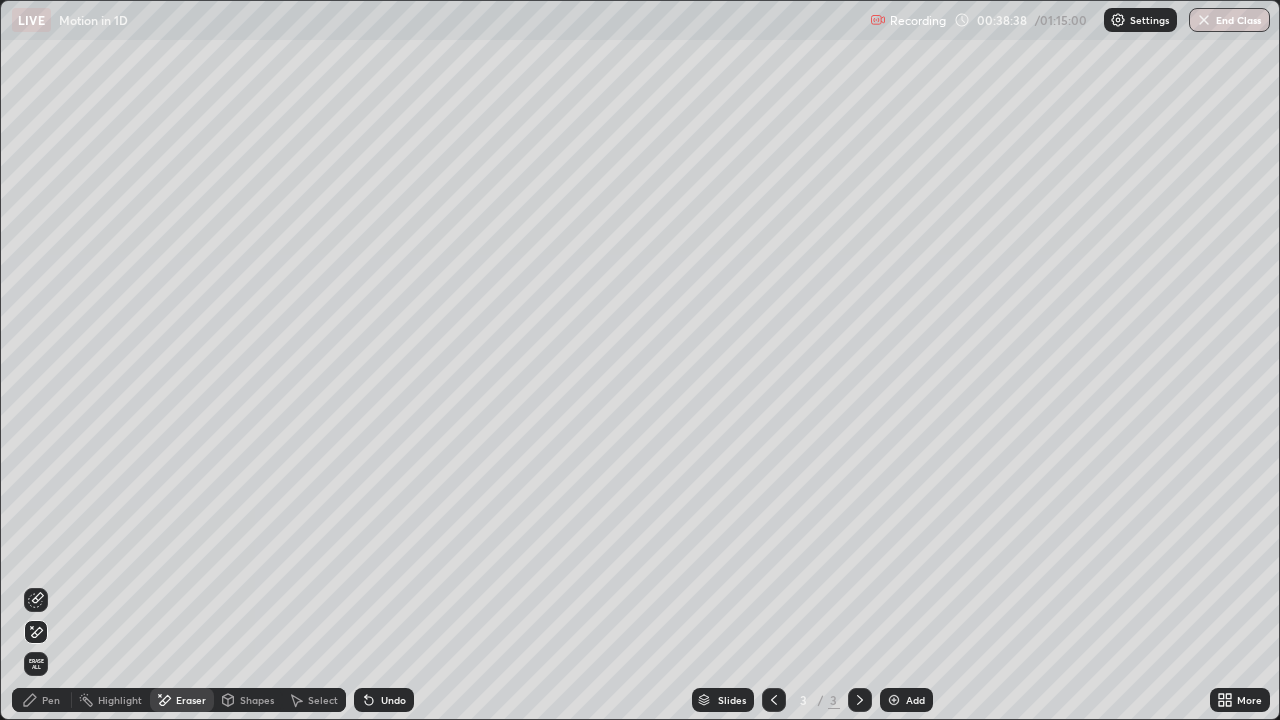 click on "Pen" at bounding box center (42, 700) 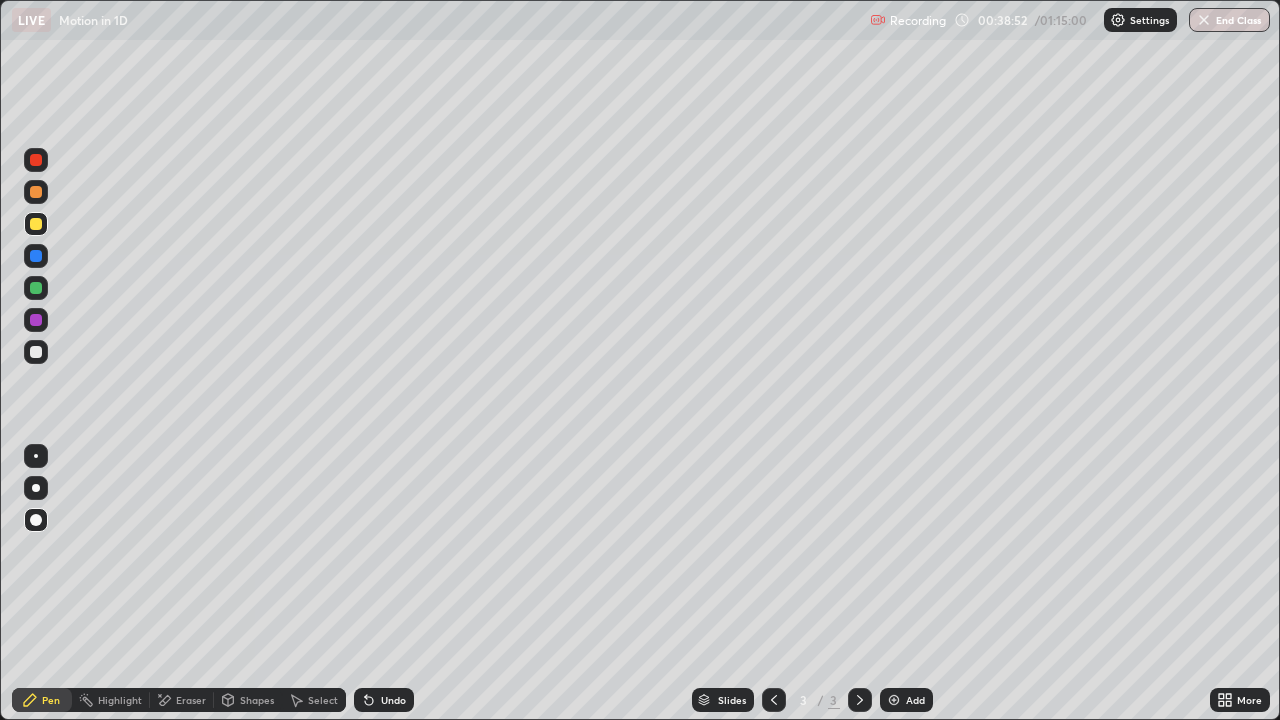 click on "Pen" at bounding box center [51, 700] 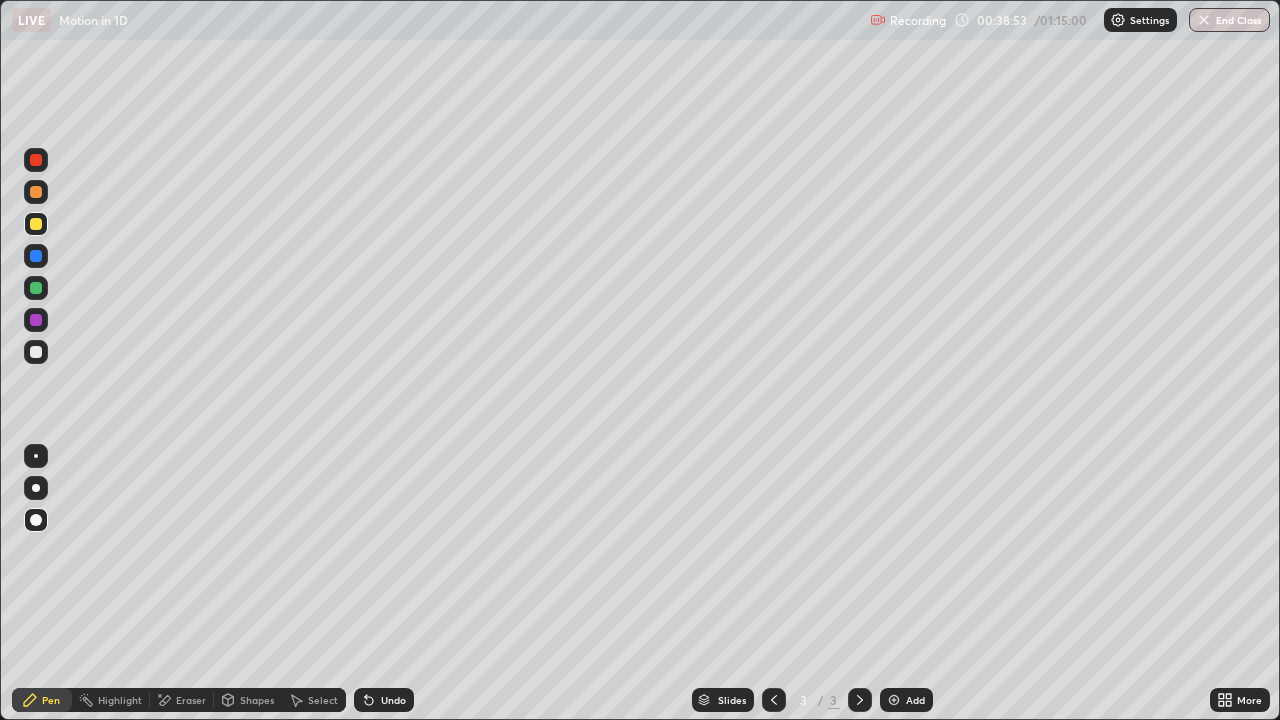 click at bounding box center (36, 520) 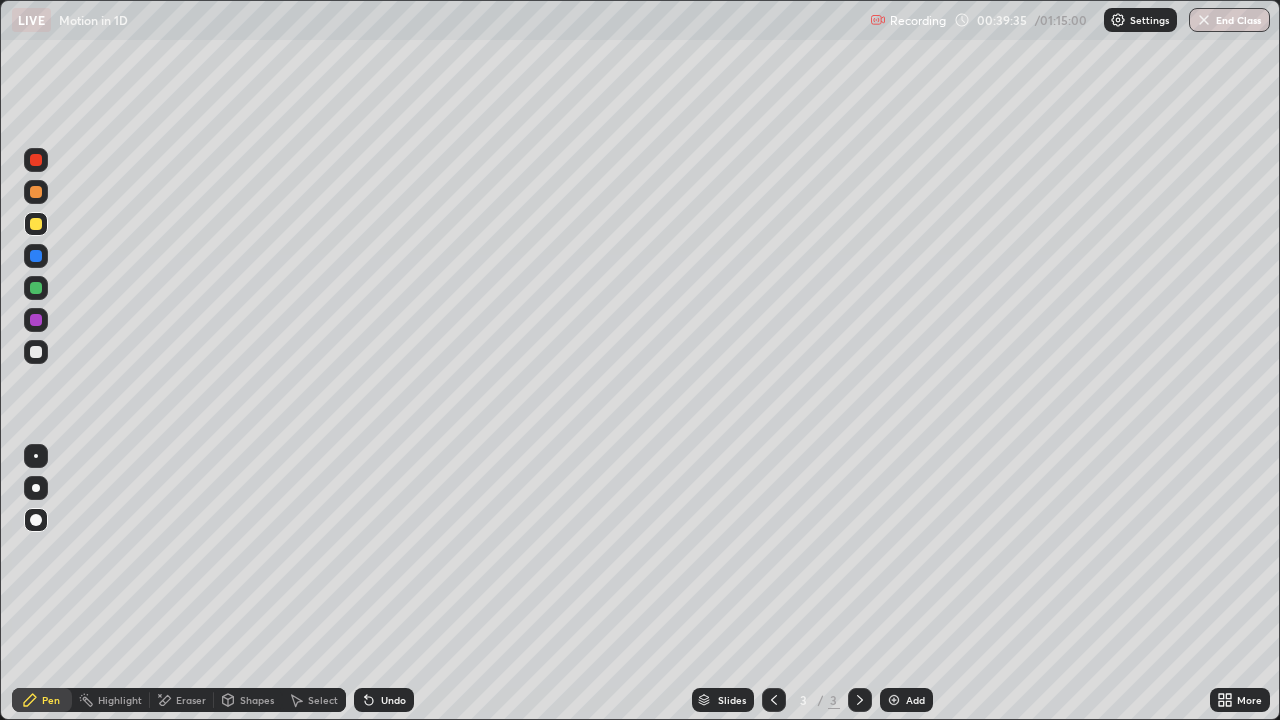 click on "Undo" at bounding box center (384, 700) 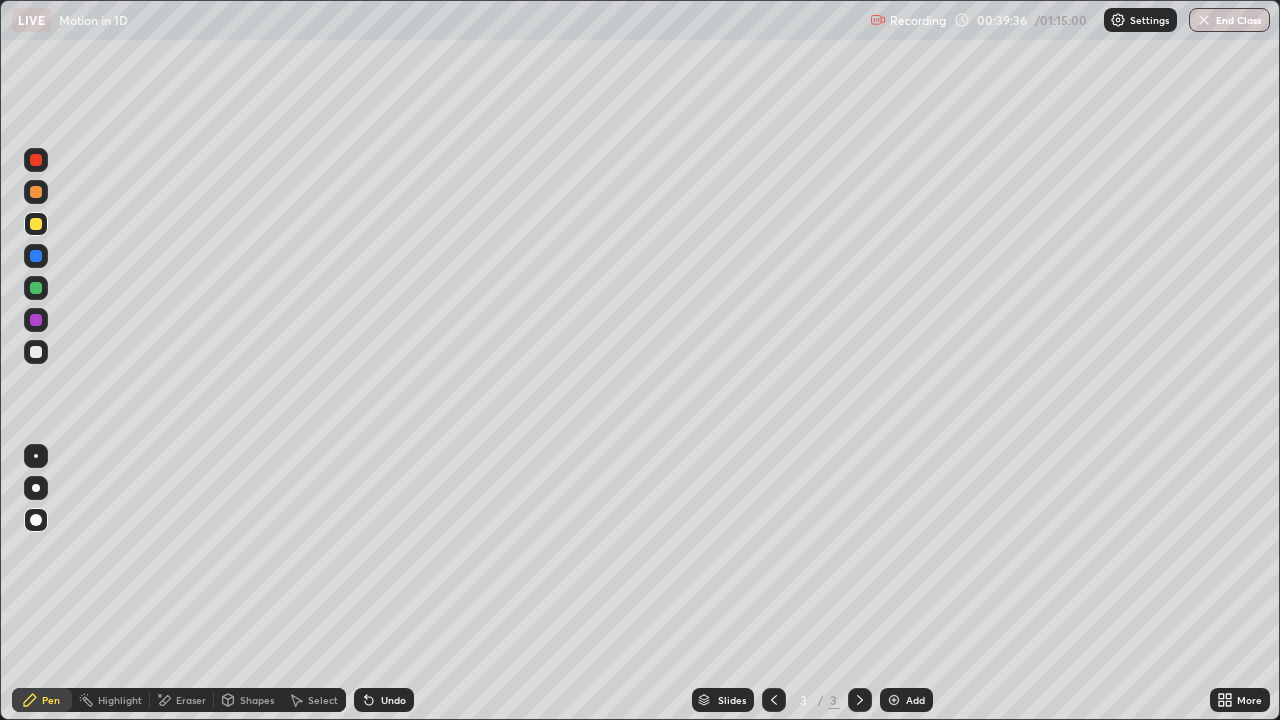 click on "Undo" at bounding box center (393, 700) 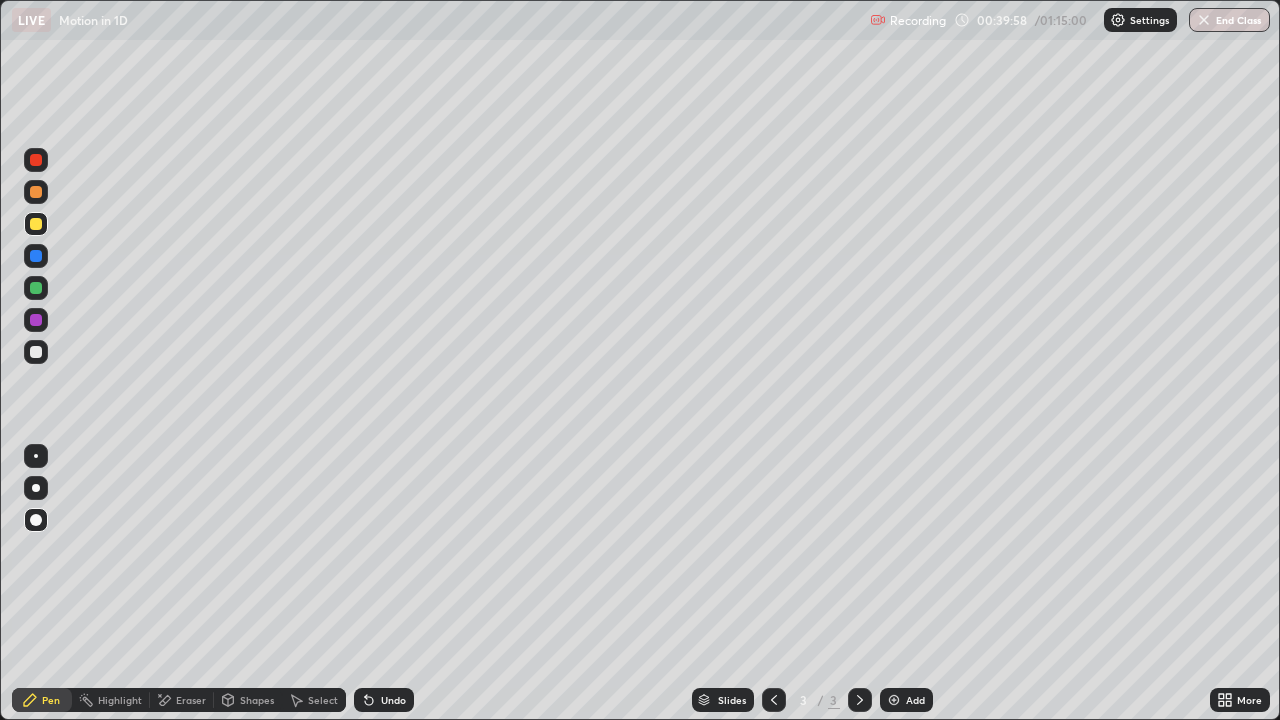 click on "Eraser" at bounding box center [191, 700] 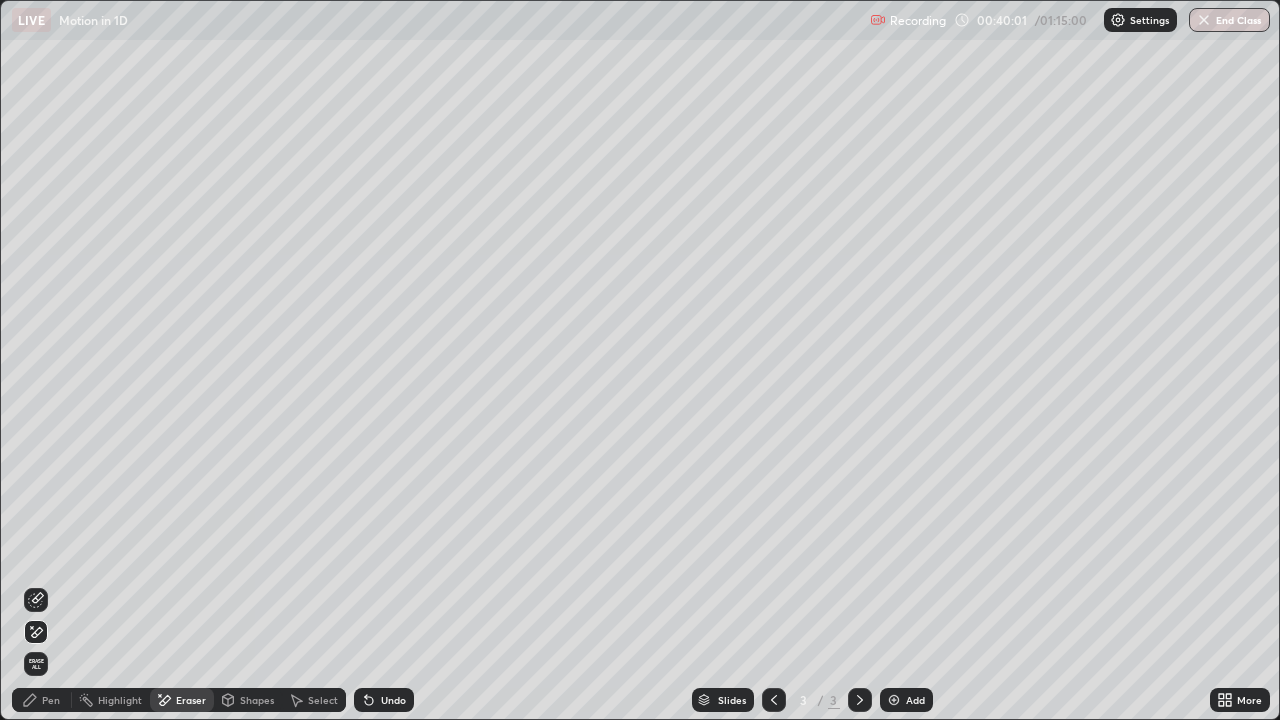 click on "Pen" at bounding box center [42, 700] 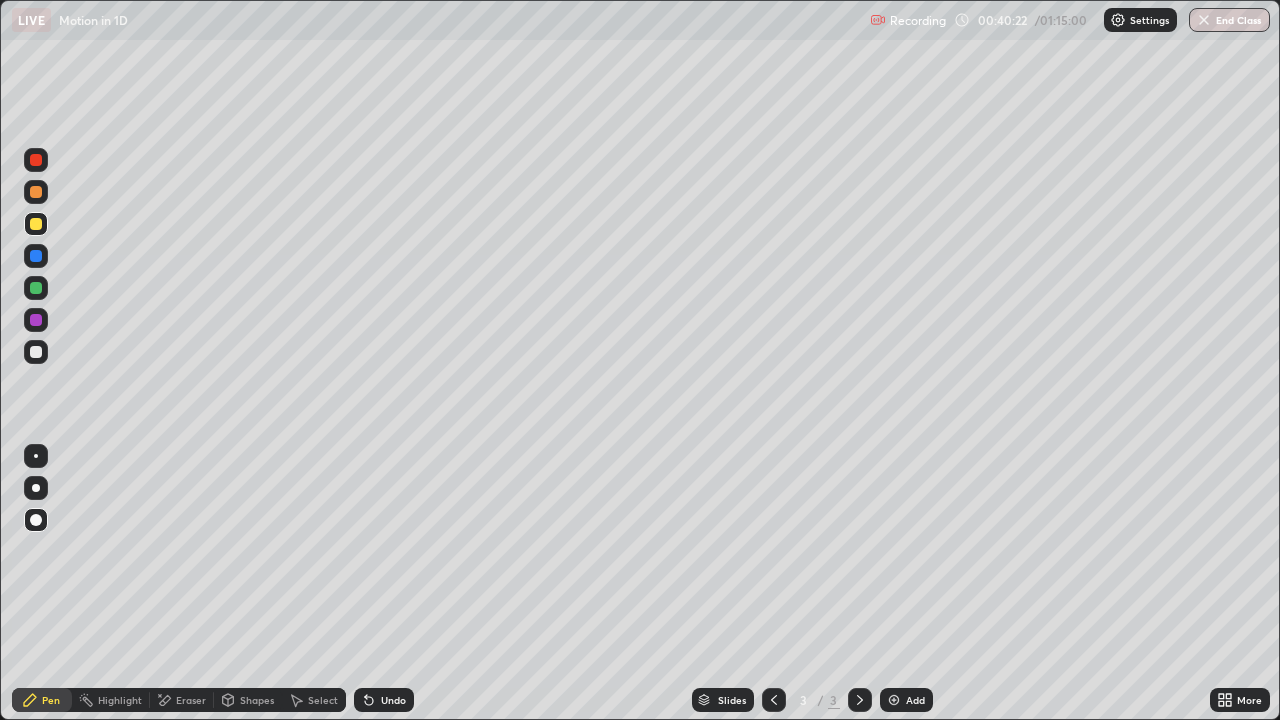 click on "Add" at bounding box center [906, 700] 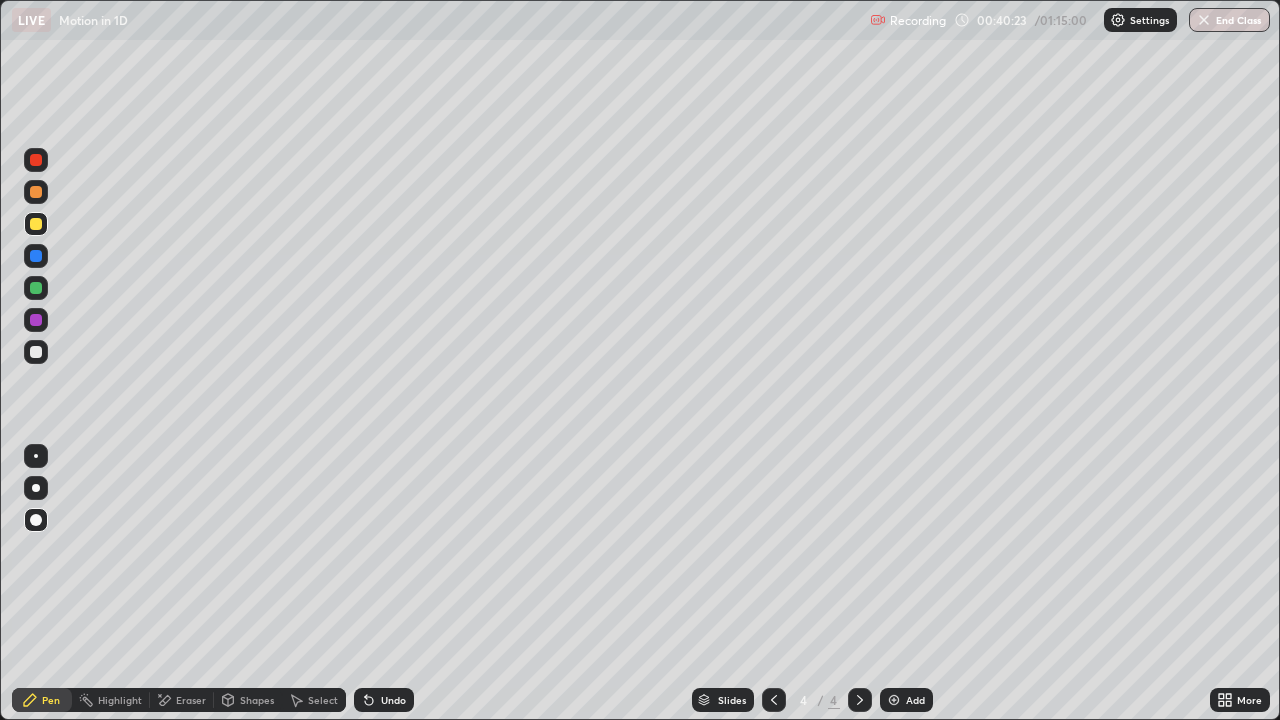 click 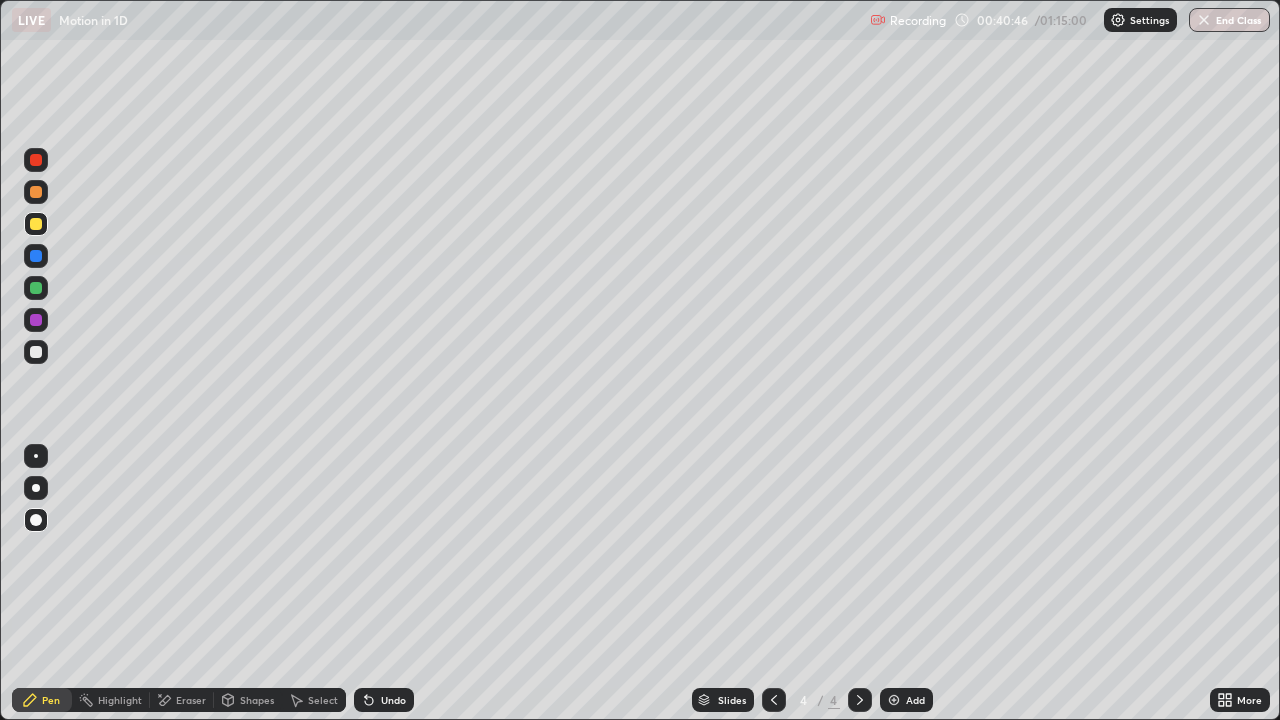 click on "Shapes" at bounding box center (257, 700) 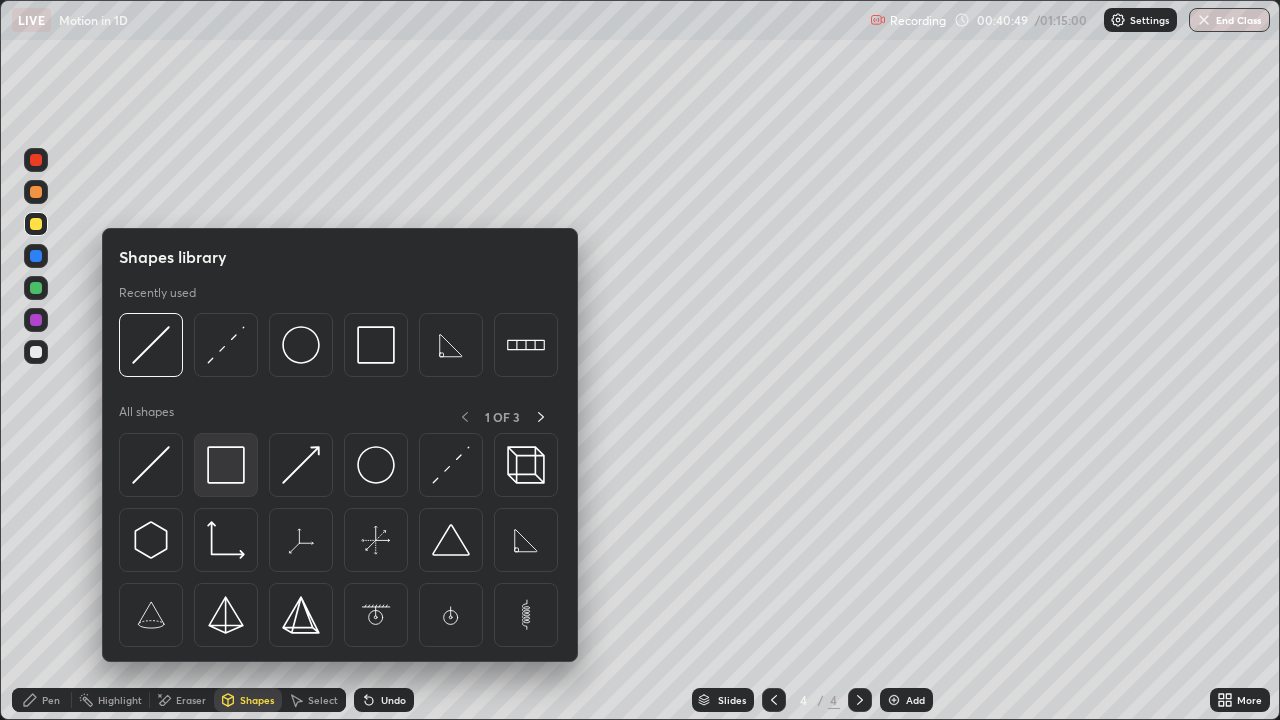 click at bounding box center (226, 465) 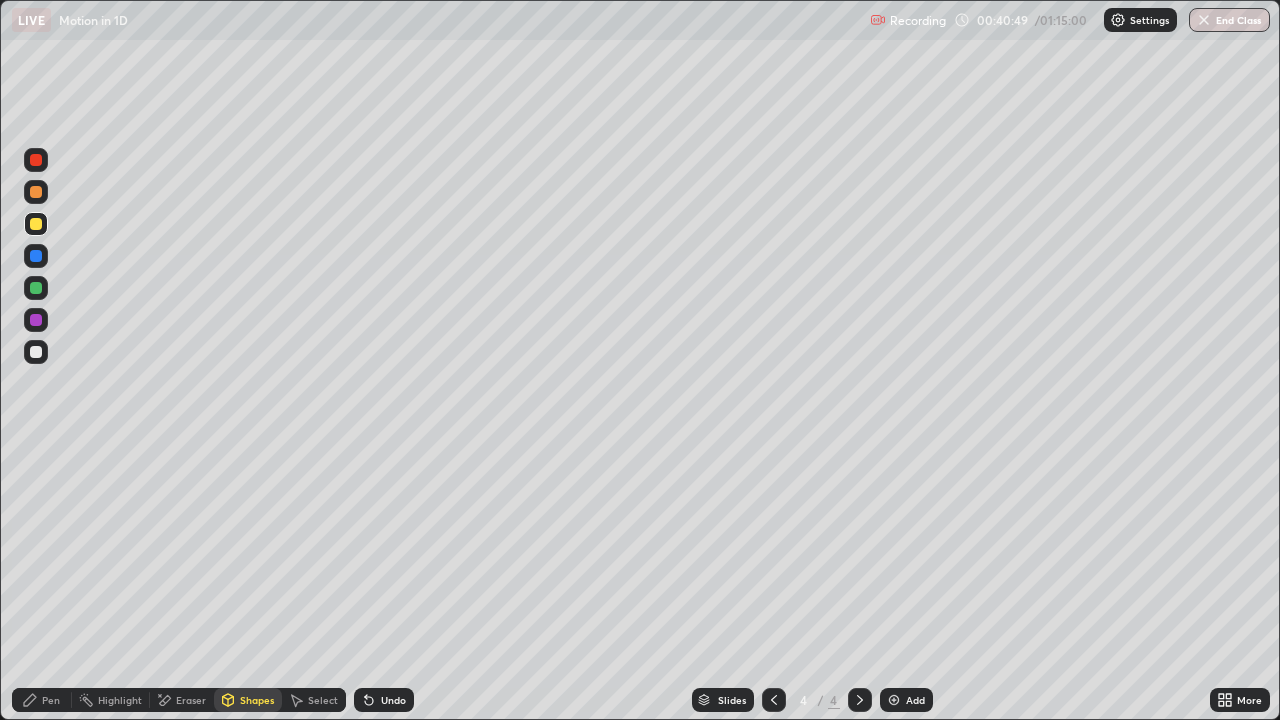 click at bounding box center (36, 352) 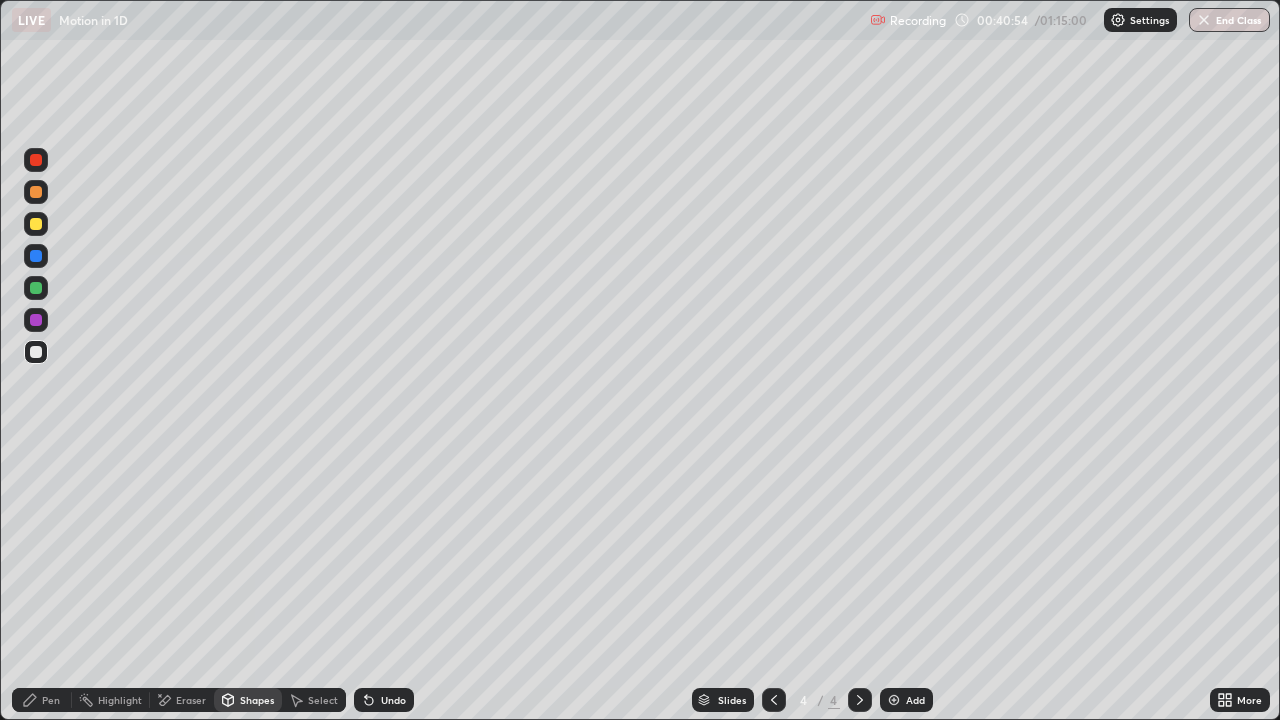 click on "Shapes" at bounding box center [257, 700] 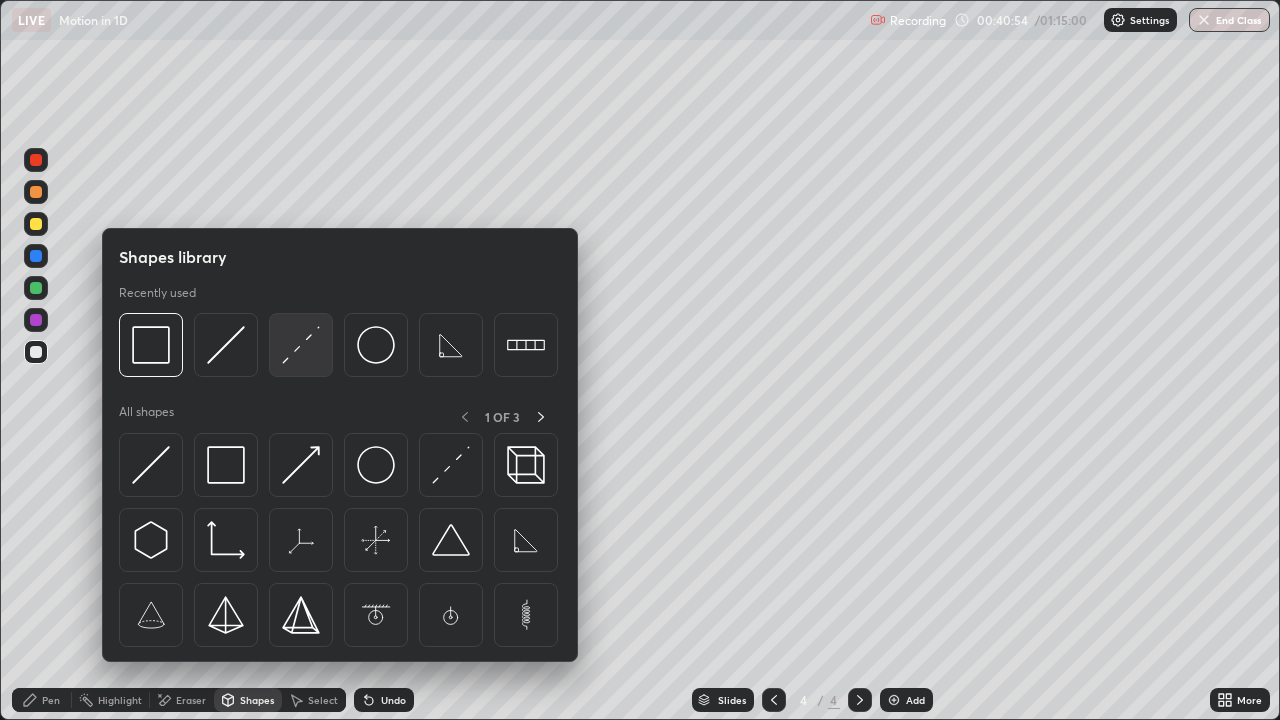 click at bounding box center (301, 345) 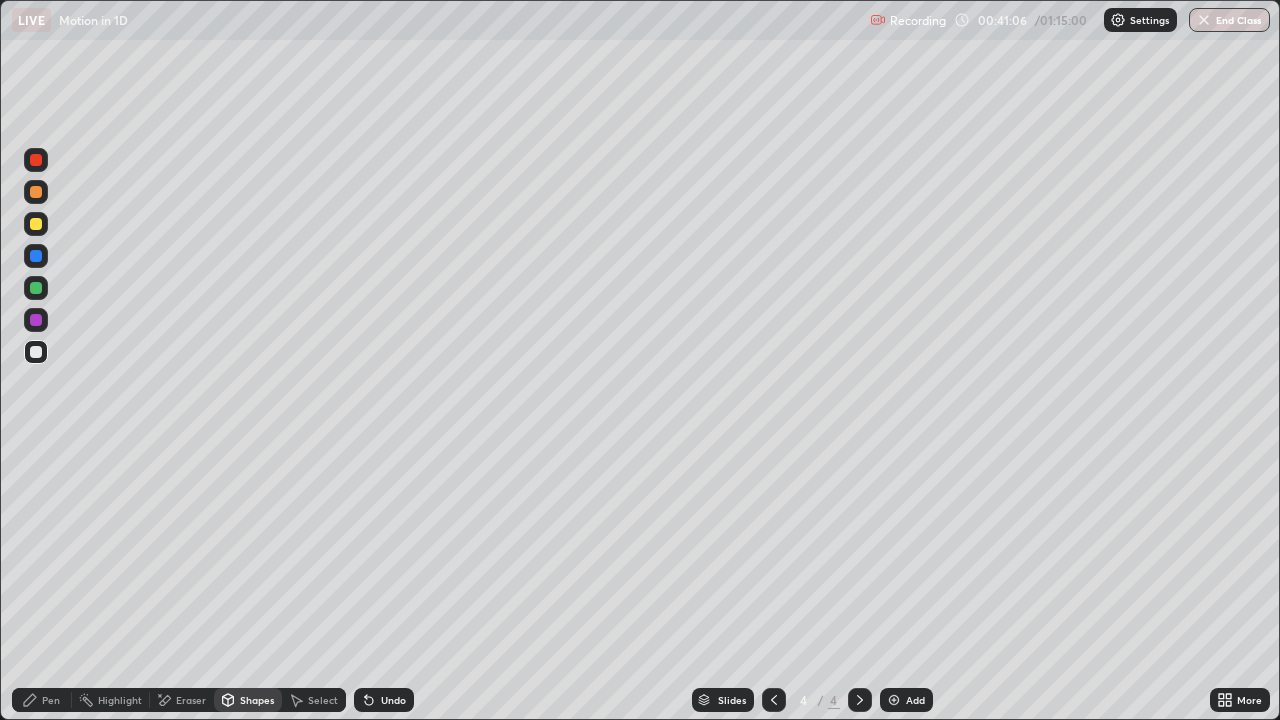 click on "Pen" at bounding box center [51, 700] 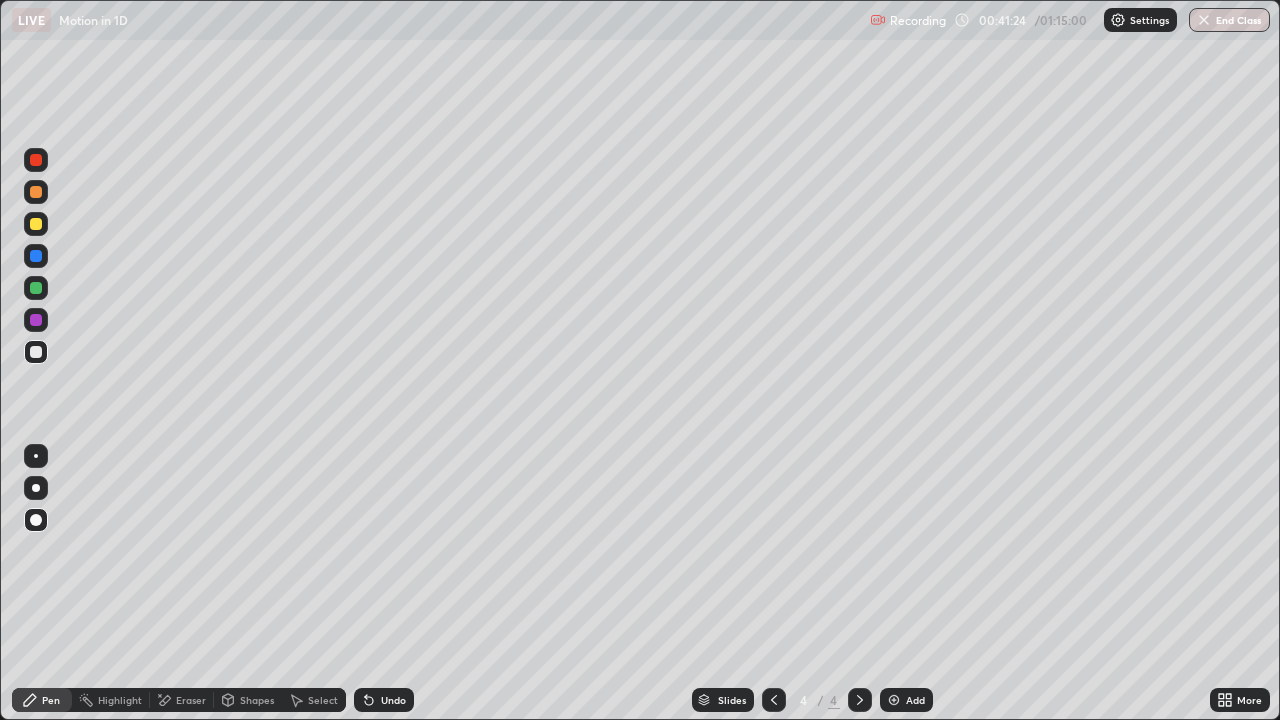 click at bounding box center (36, 352) 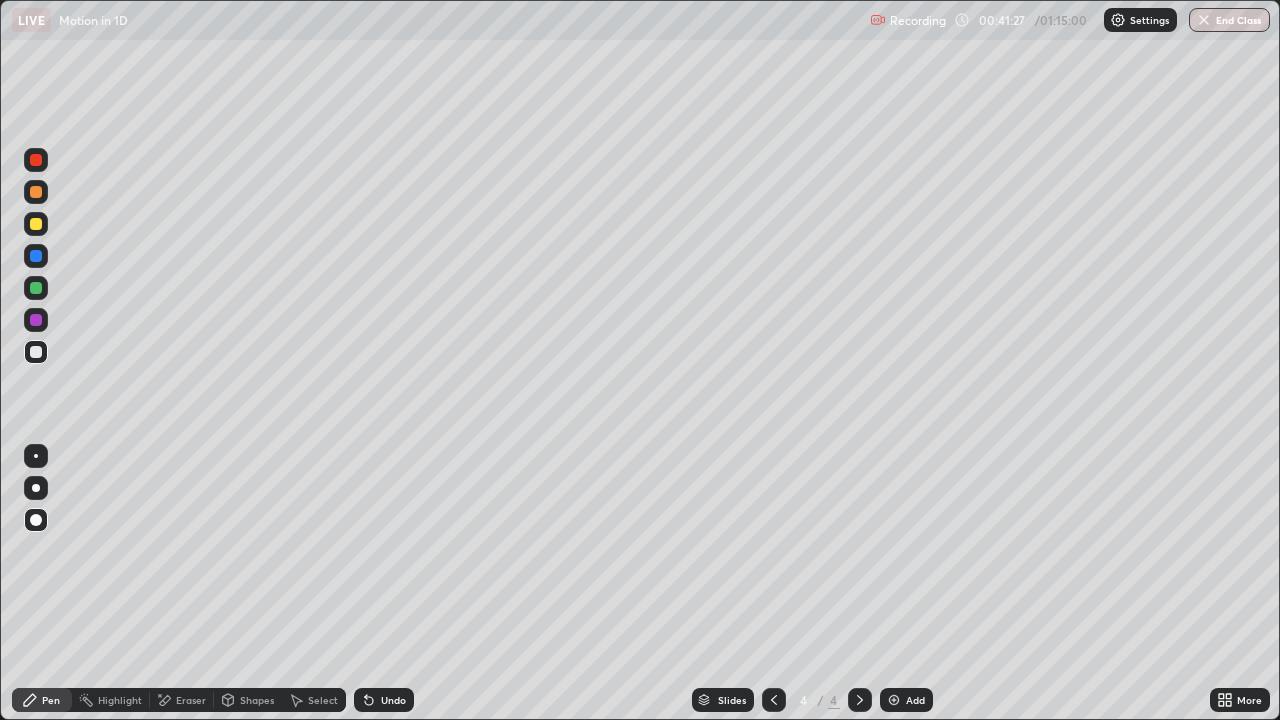 click on "Eraser" at bounding box center (191, 700) 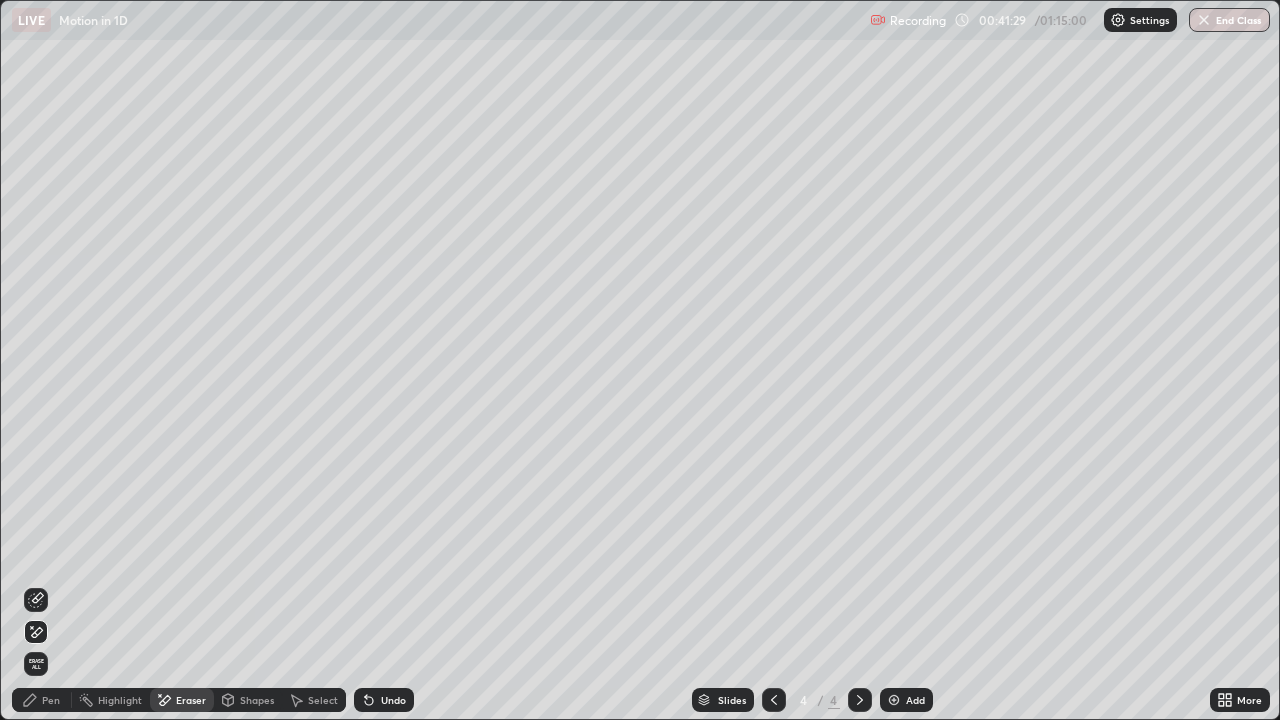 click on "Pen" at bounding box center [51, 700] 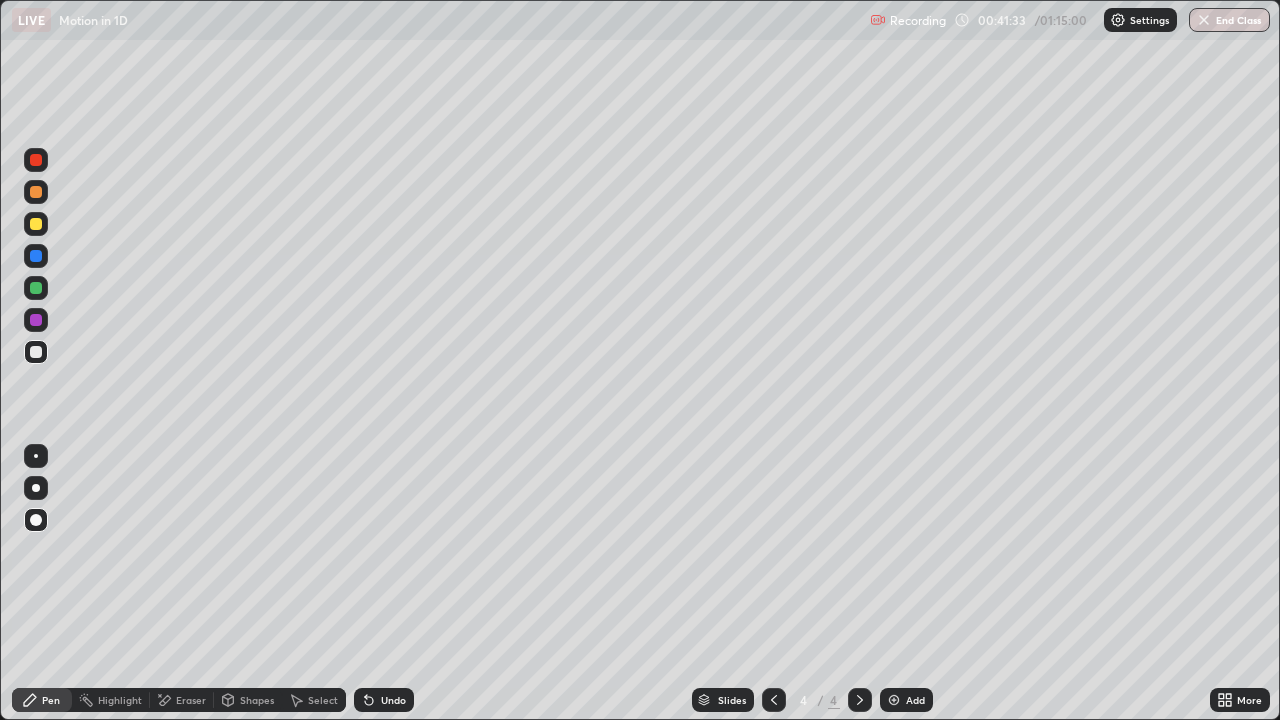 click on "Pen" at bounding box center (51, 700) 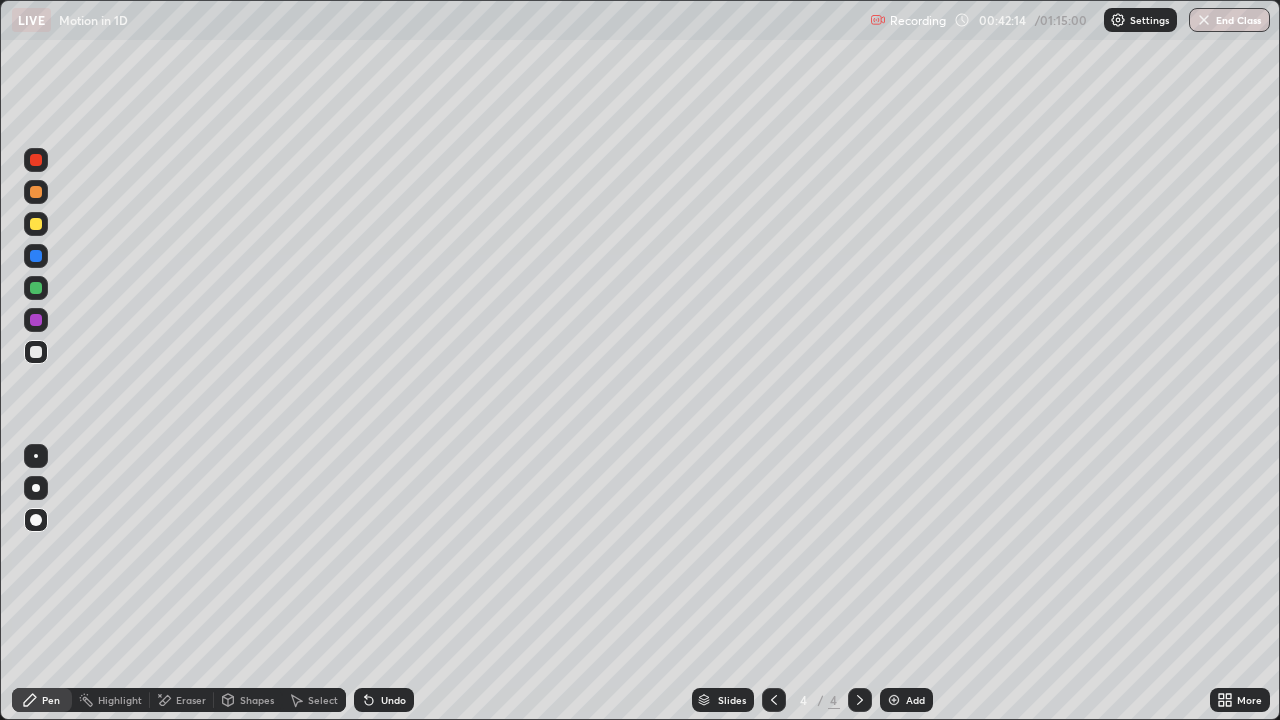 click on "Undo" at bounding box center (393, 700) 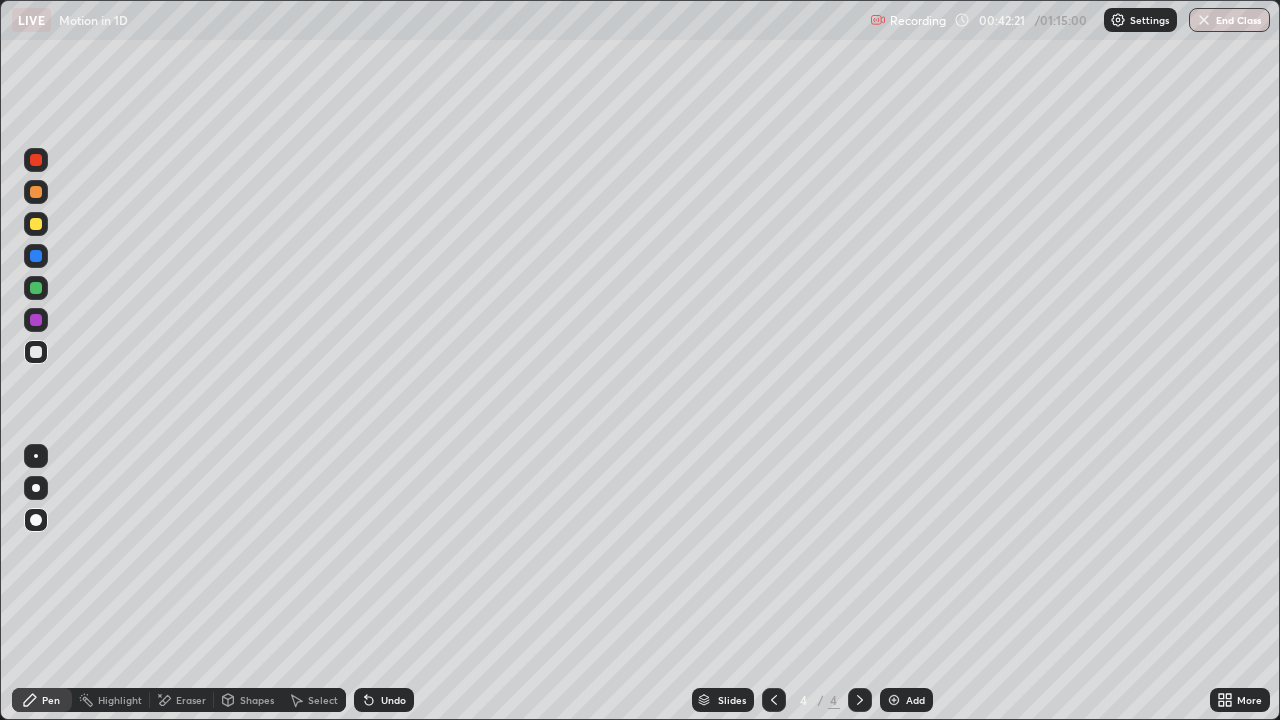 click on "Shapes" at bounding box center [257, 700] 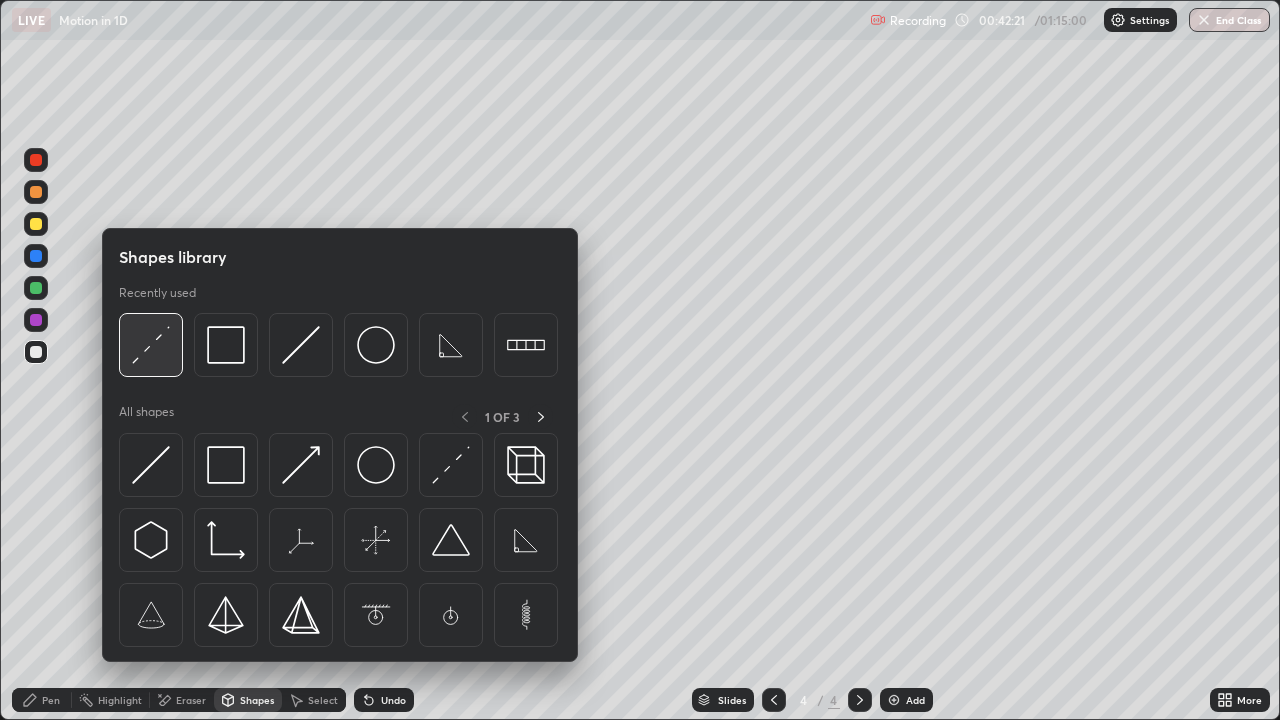 click at bounding box center [151, 345] 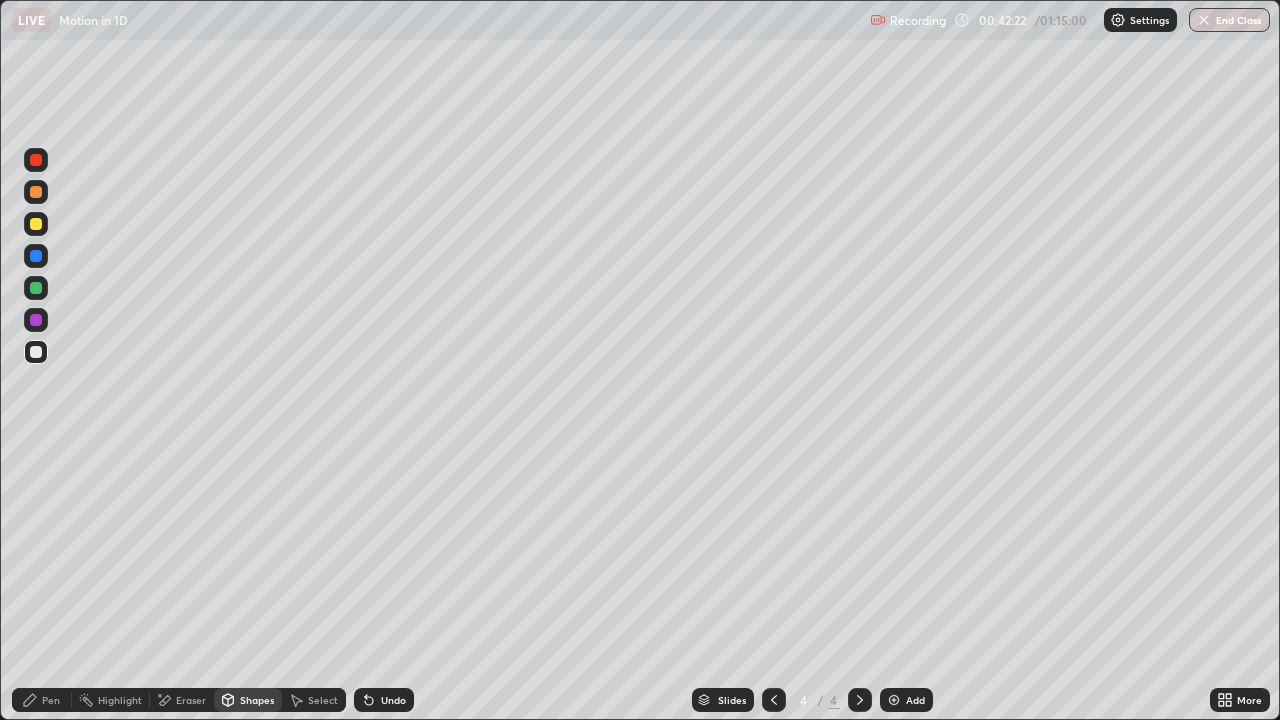 click at bounding box center [36, 224] 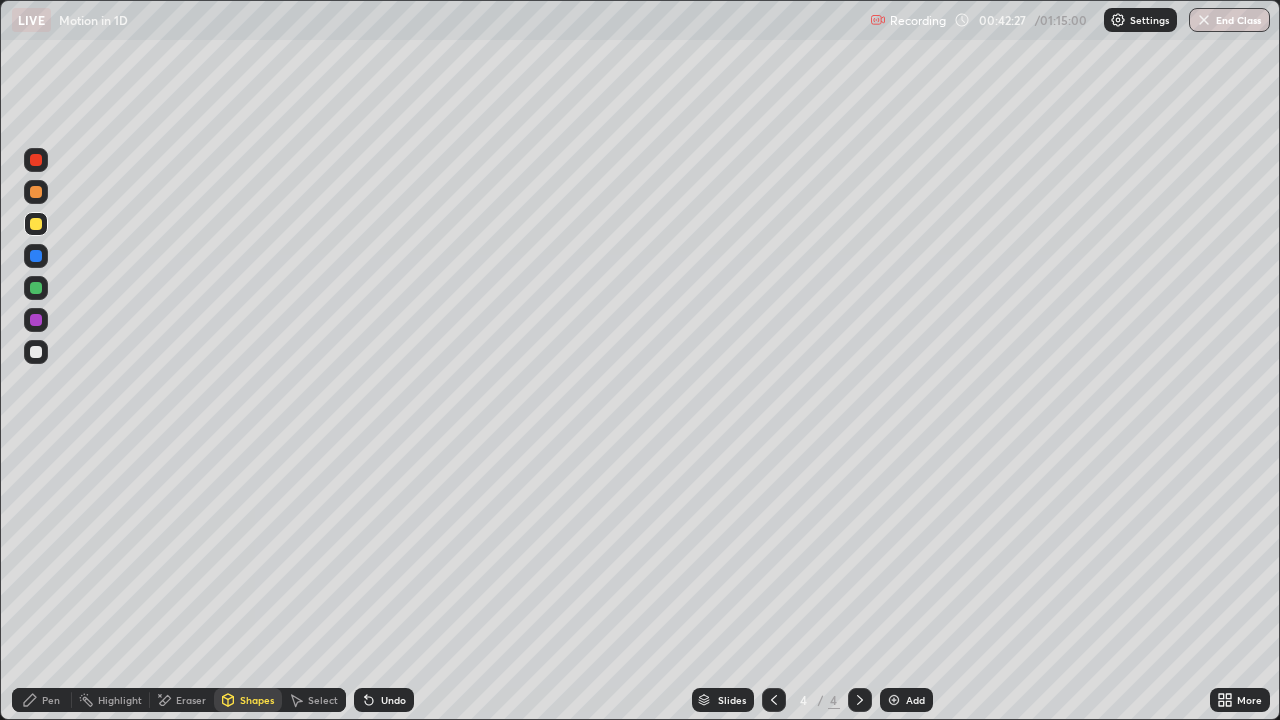 click on "Shapes" at bounding box center [257, 700] 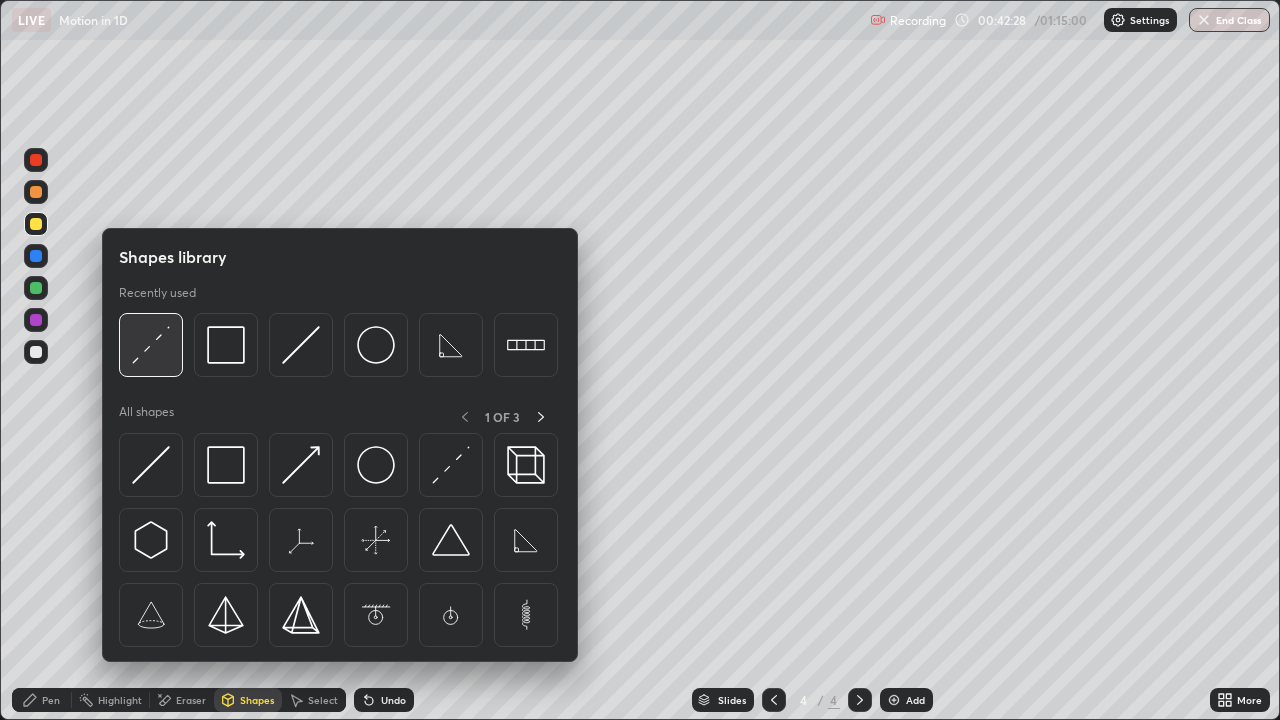 click at bounding box center (151, 345) 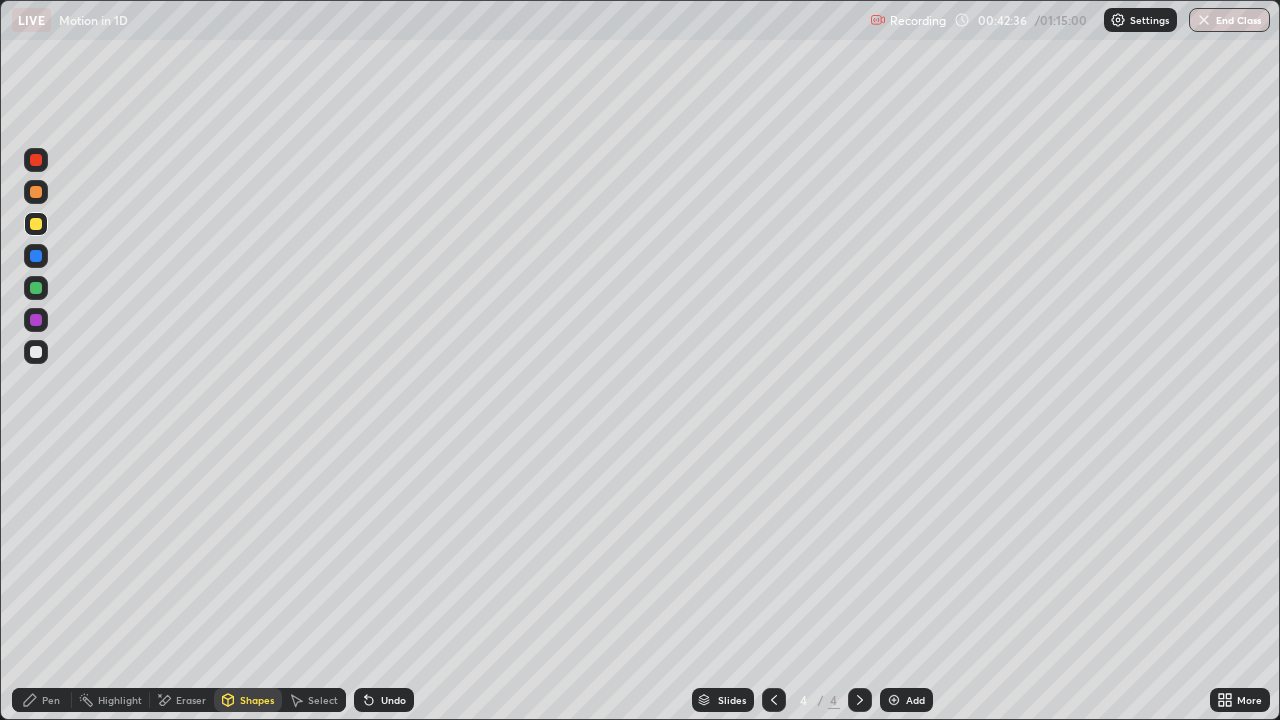 click on "Undo" at bounding box center (393, 700) 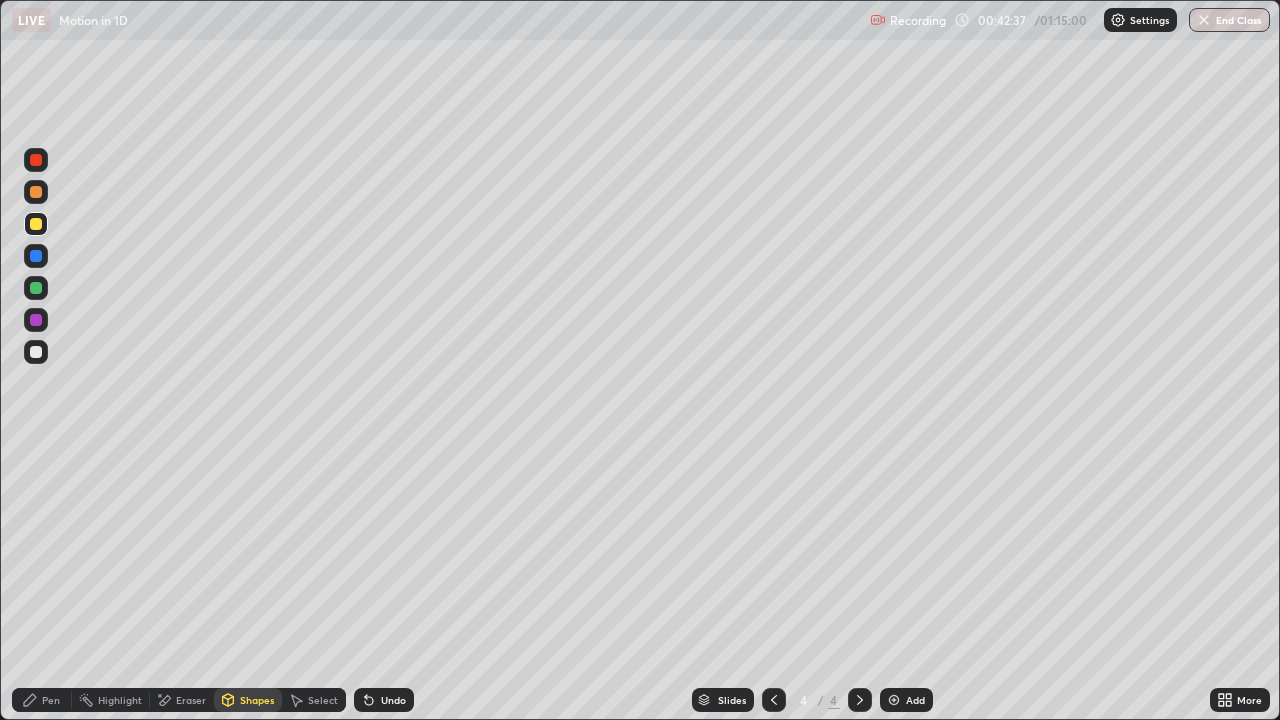 click on "Undo" at bounding box center [393, 700] 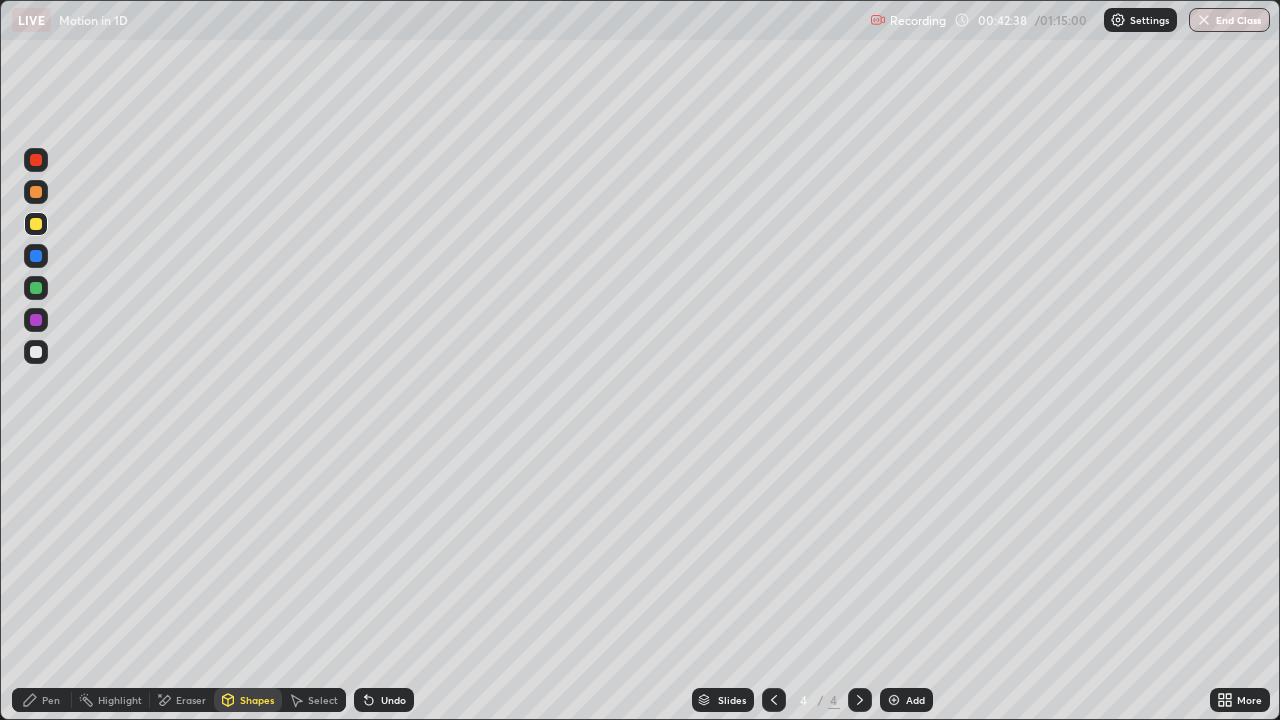 click 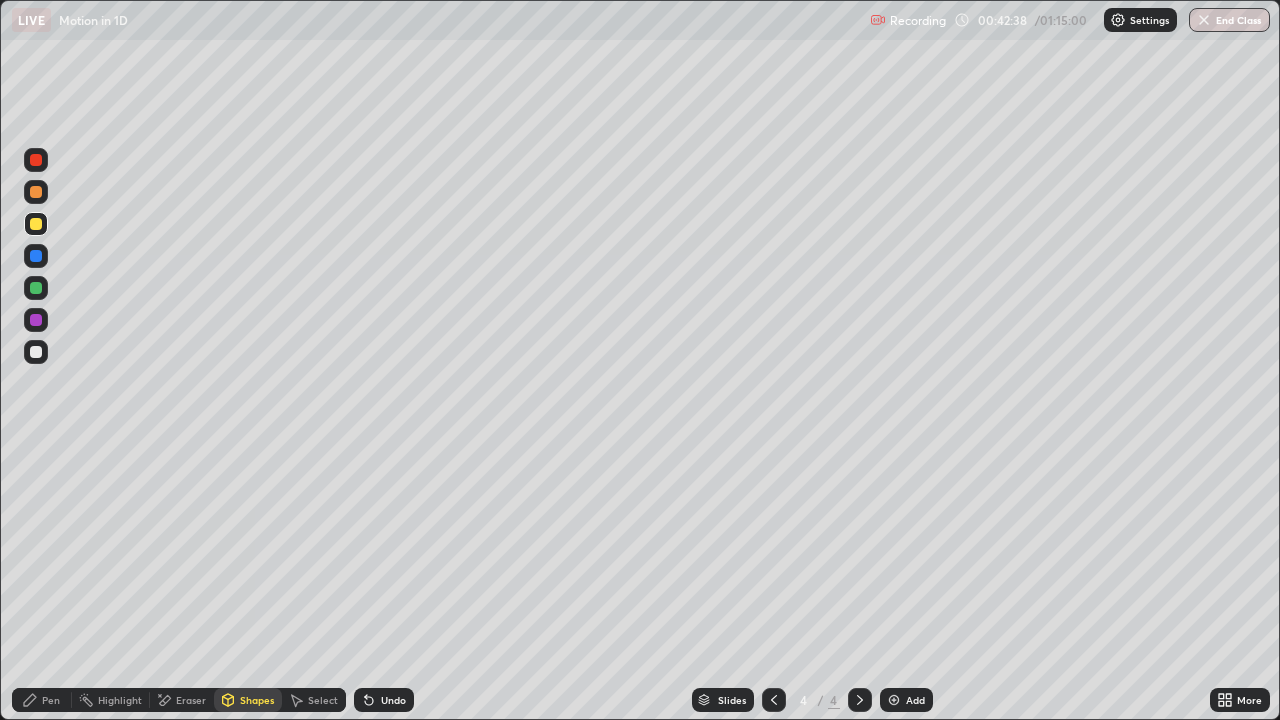 click 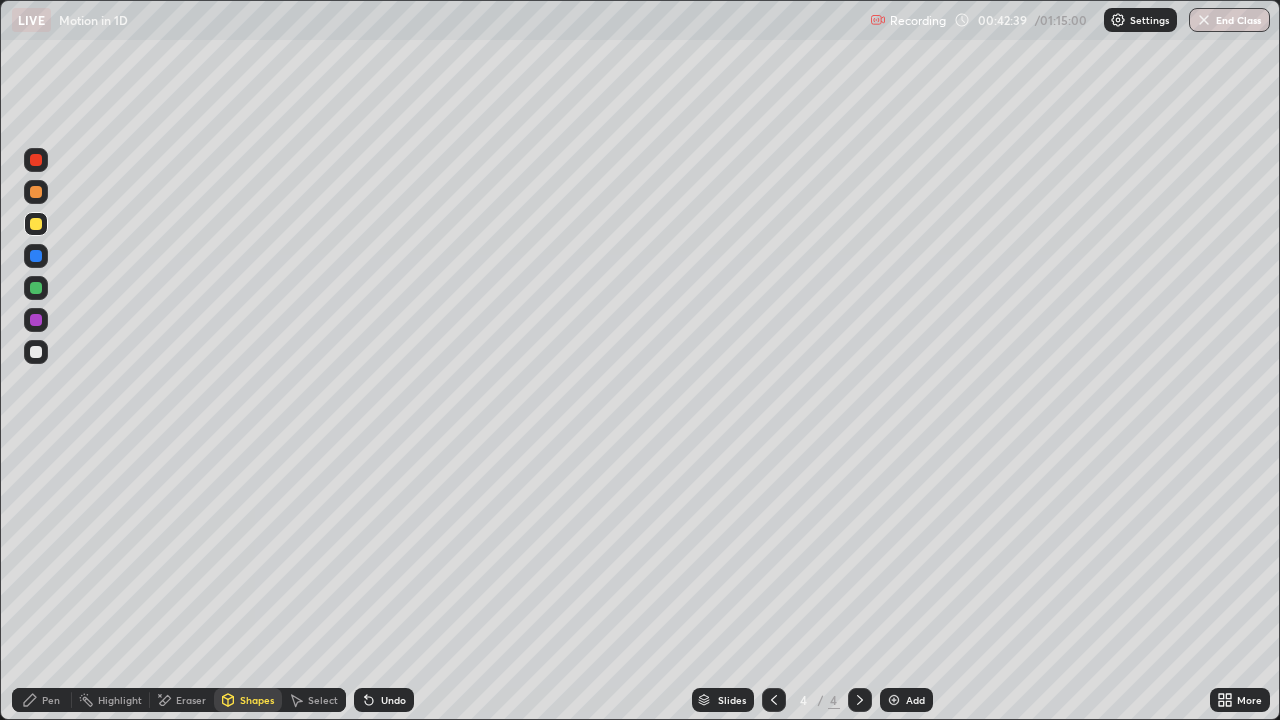 click 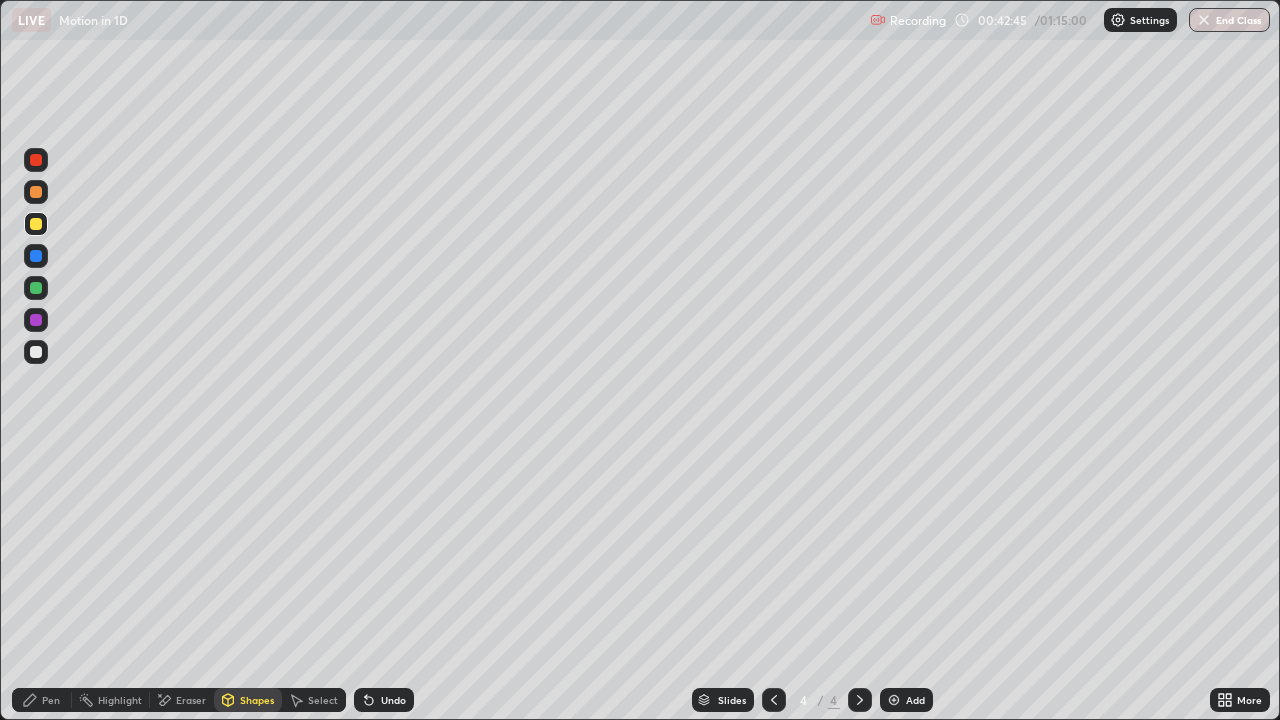 click on "Pen" at bounding box center (42, 700) 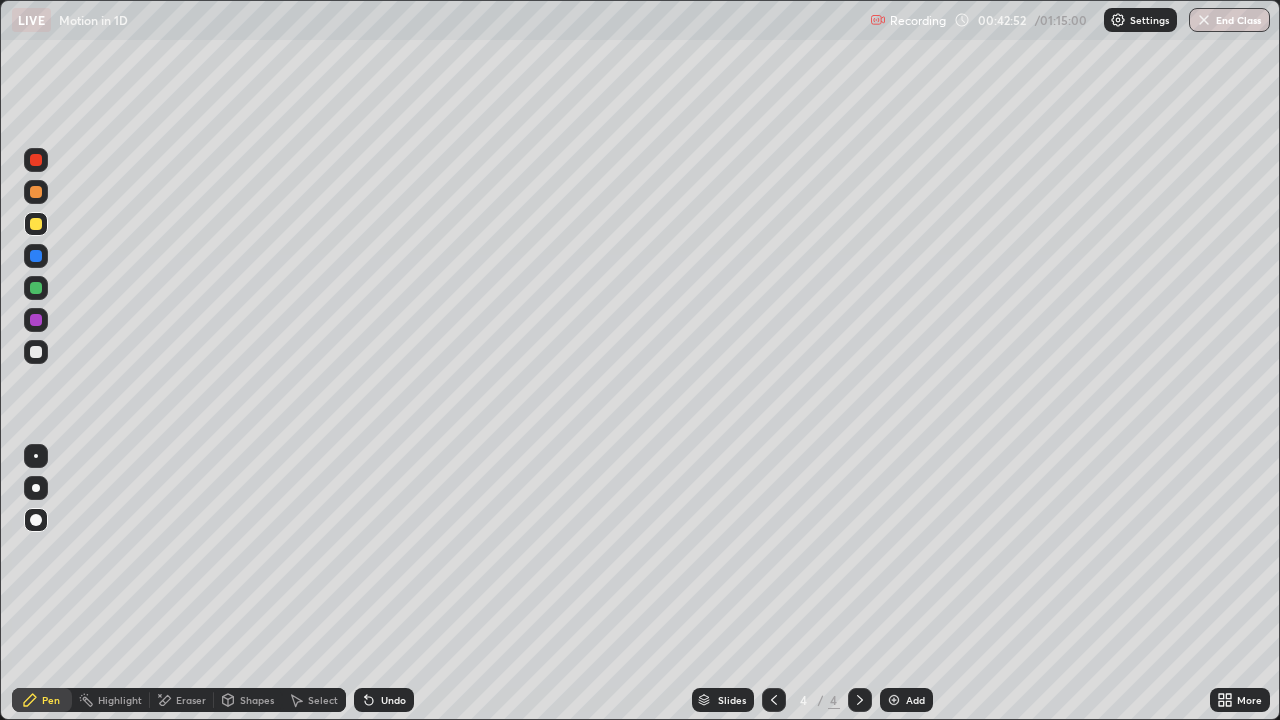 click on "Shapes" at bounding box center [248, 700] 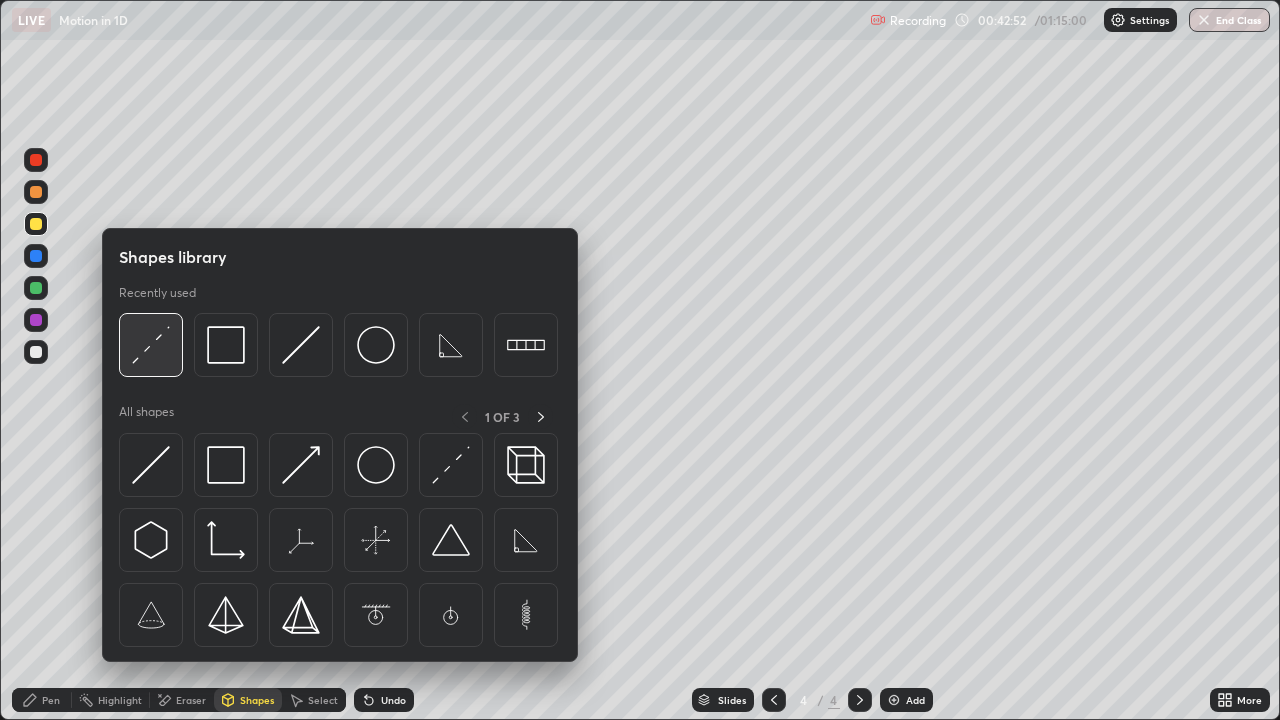 click at bounding box center [151, 345] 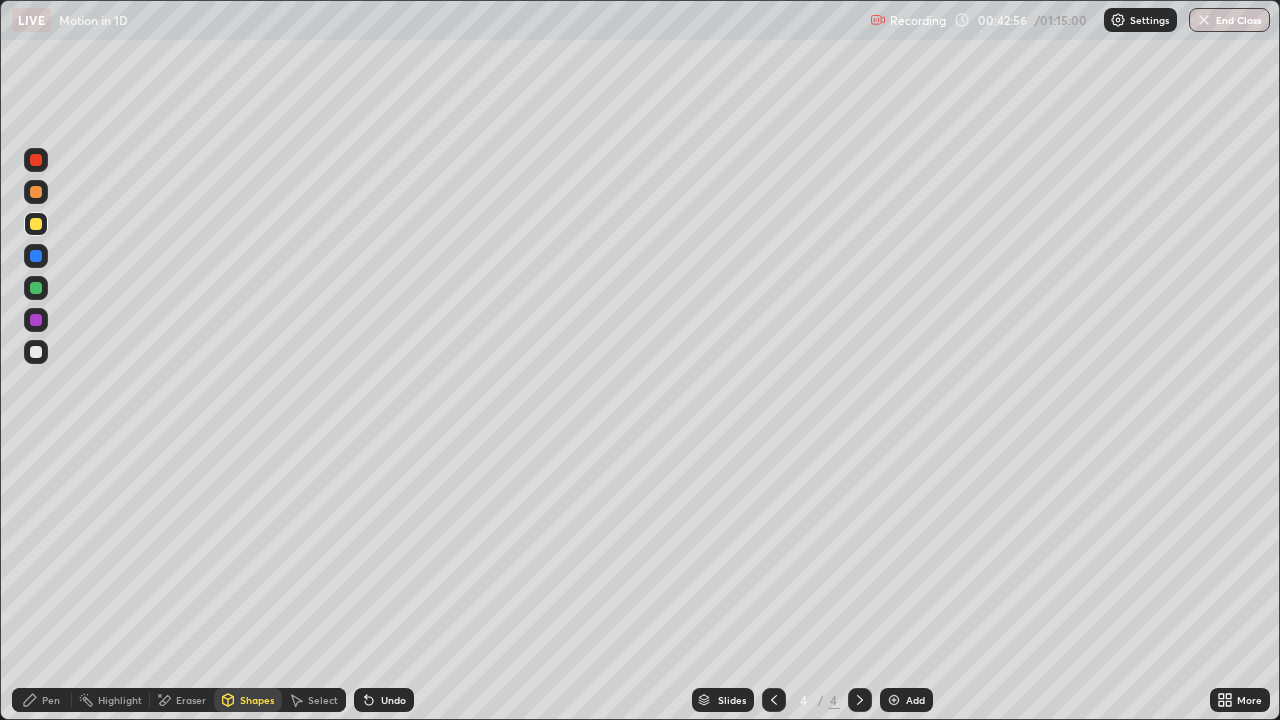 click on "Pen" at bounding box center (51, 700) 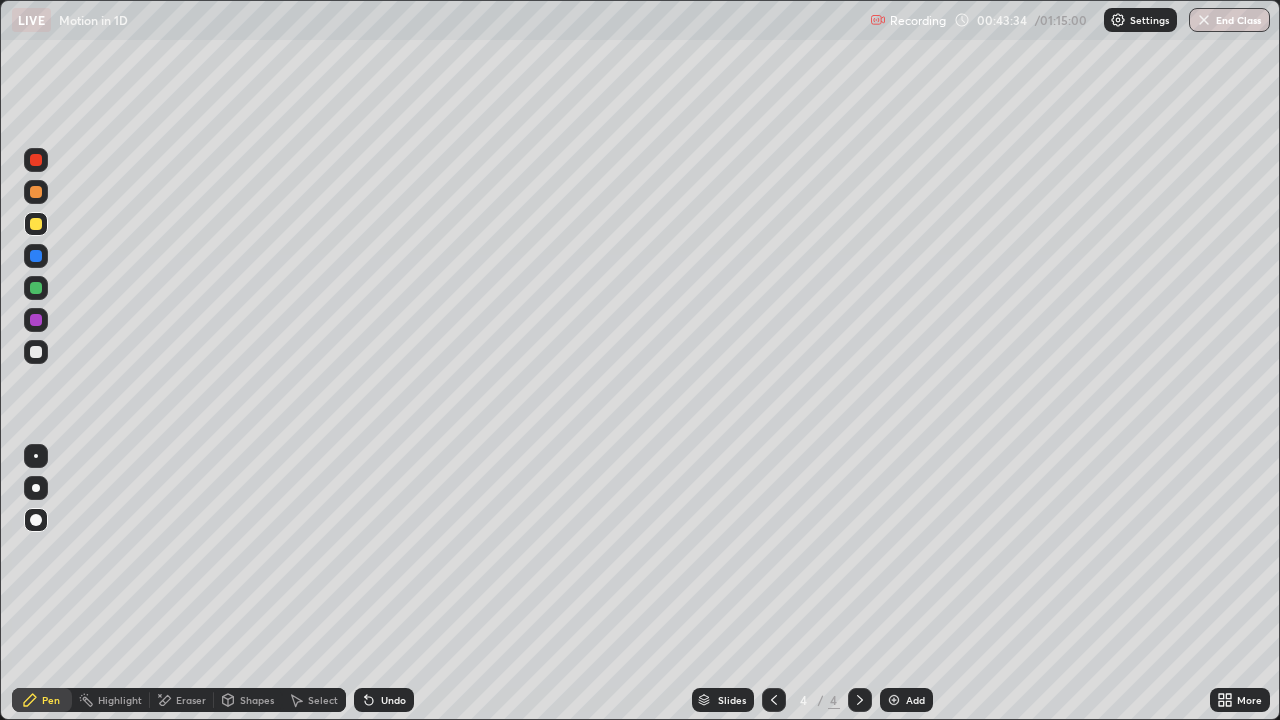 click on "Shapes" at bounding box center [248, 700] 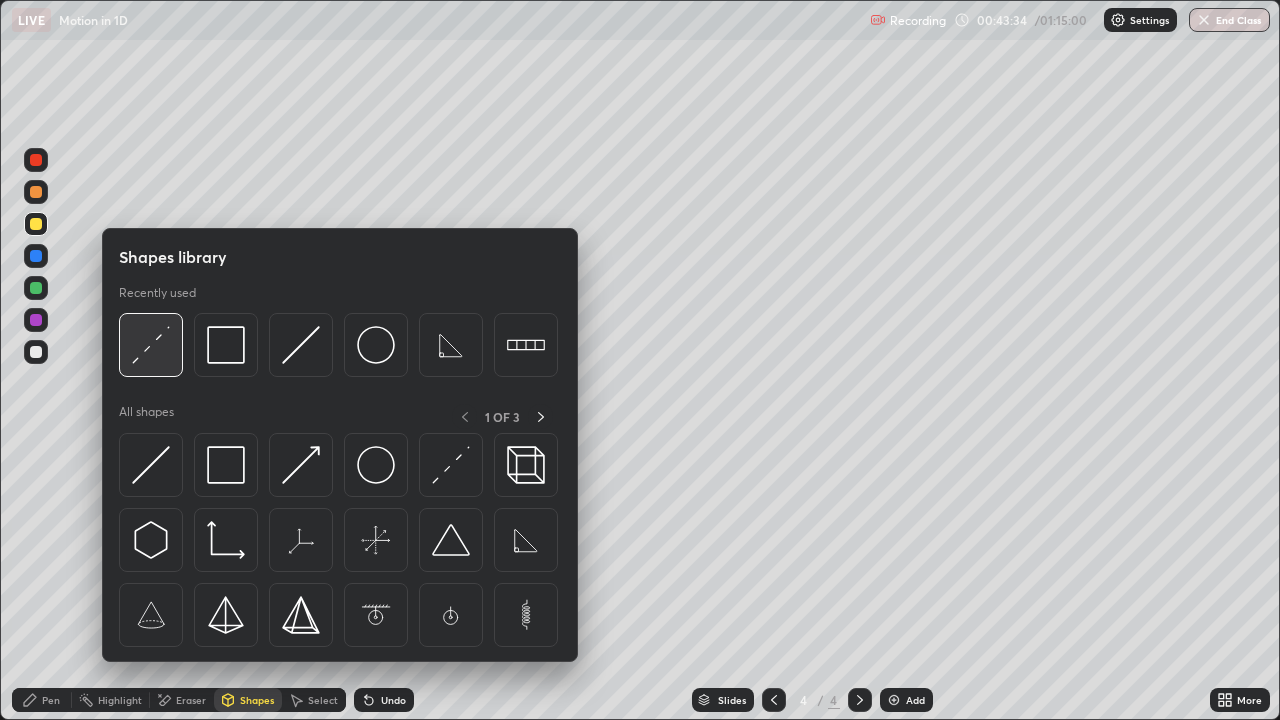 click at bounding box center (151, 345) 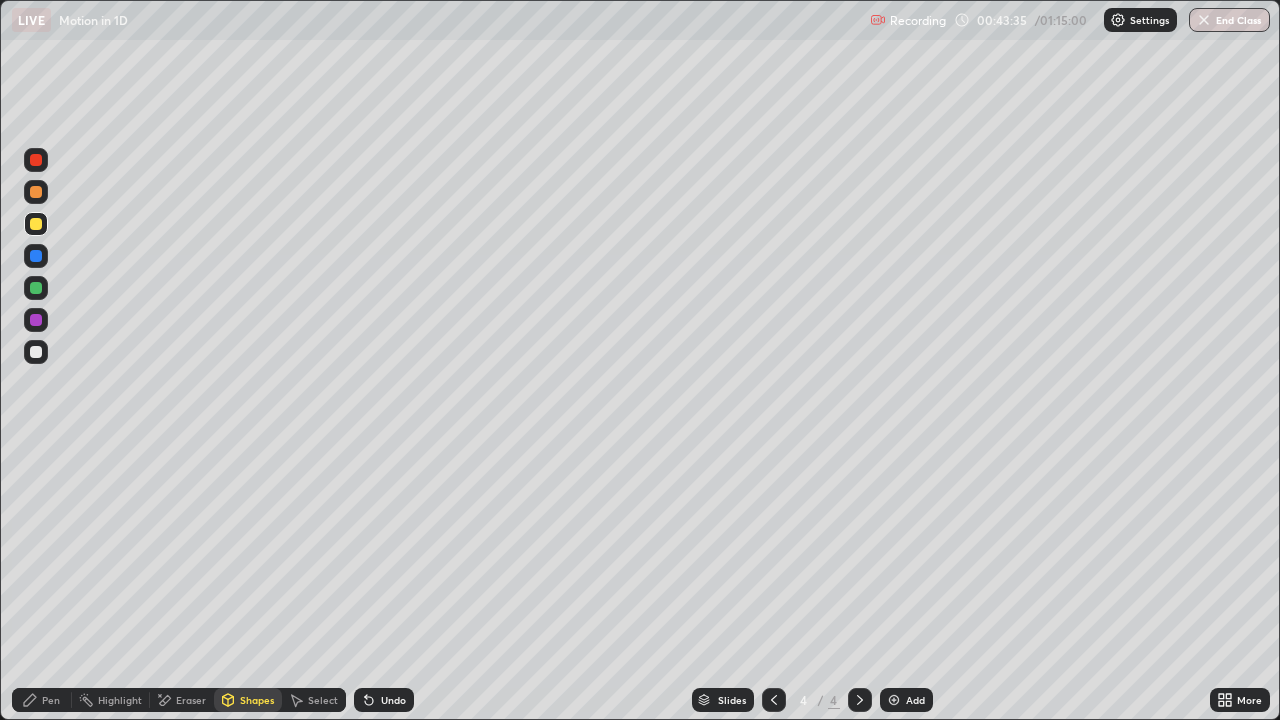 click at bounding box center (36, 352) 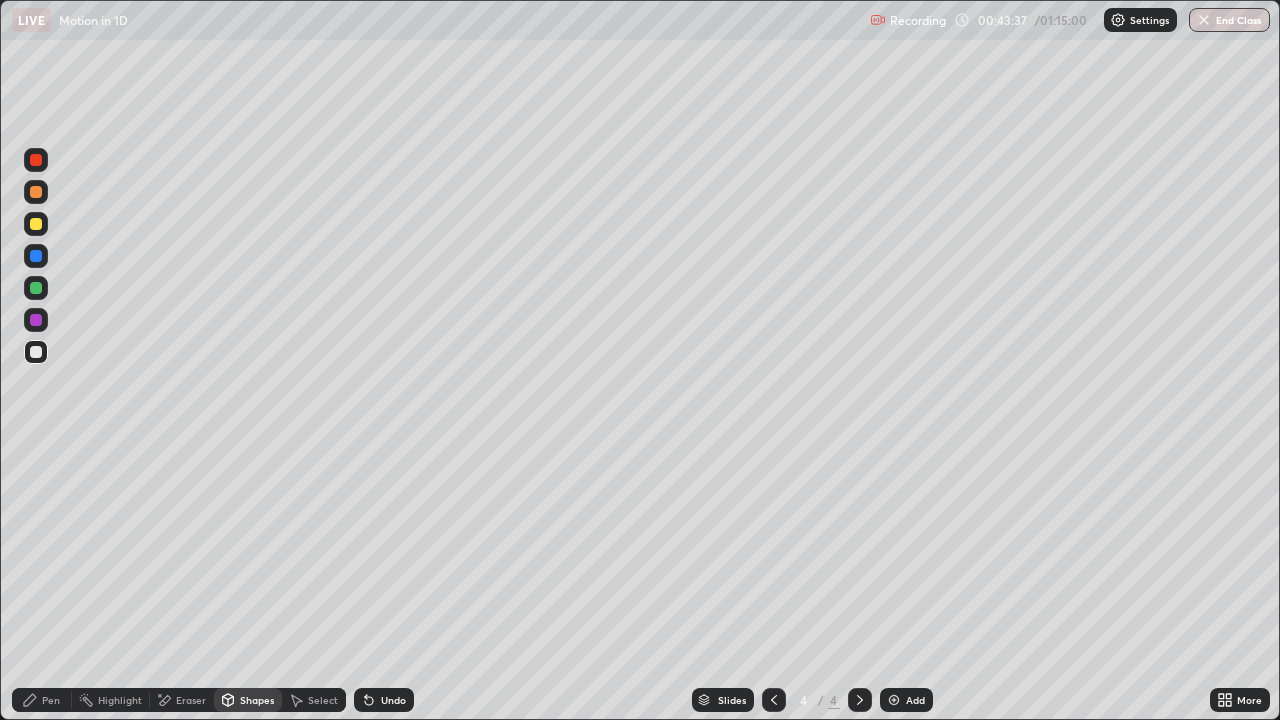 click on "Pen" at bounding box center (42, 700) 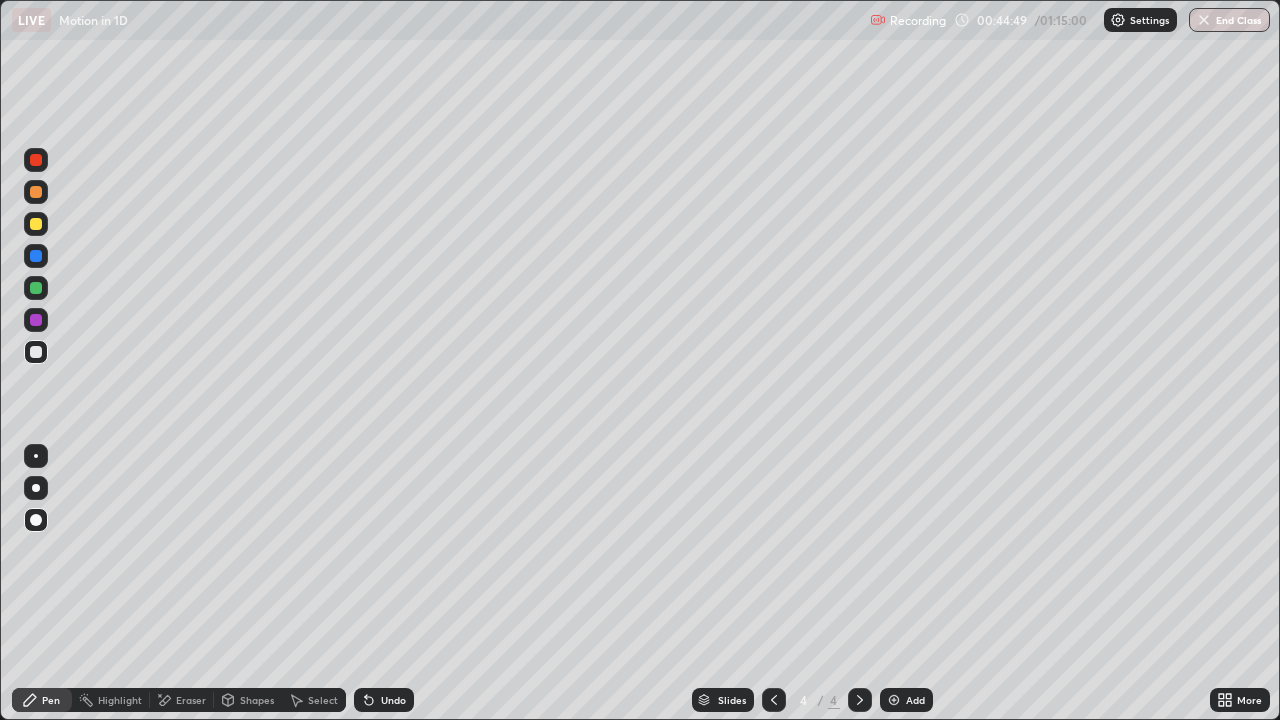 click on "Shapes" at bounding box center (257, 700) 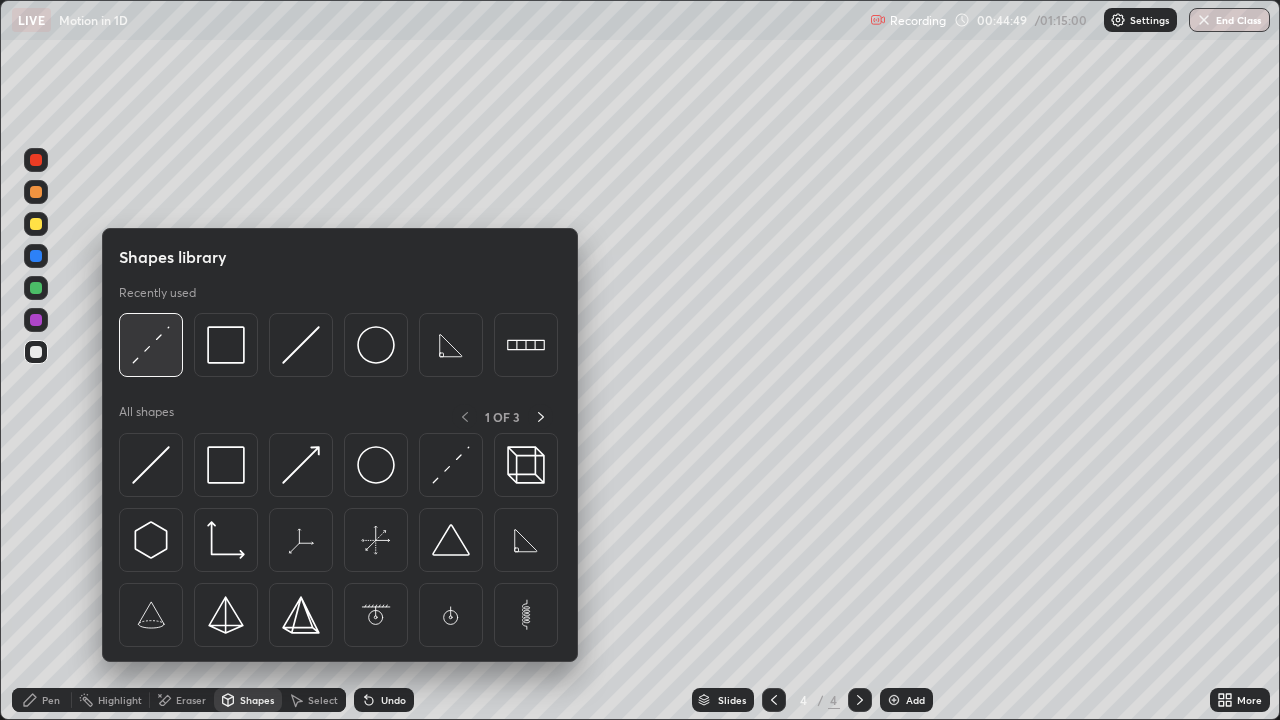 click at bounding box center (151, 345) 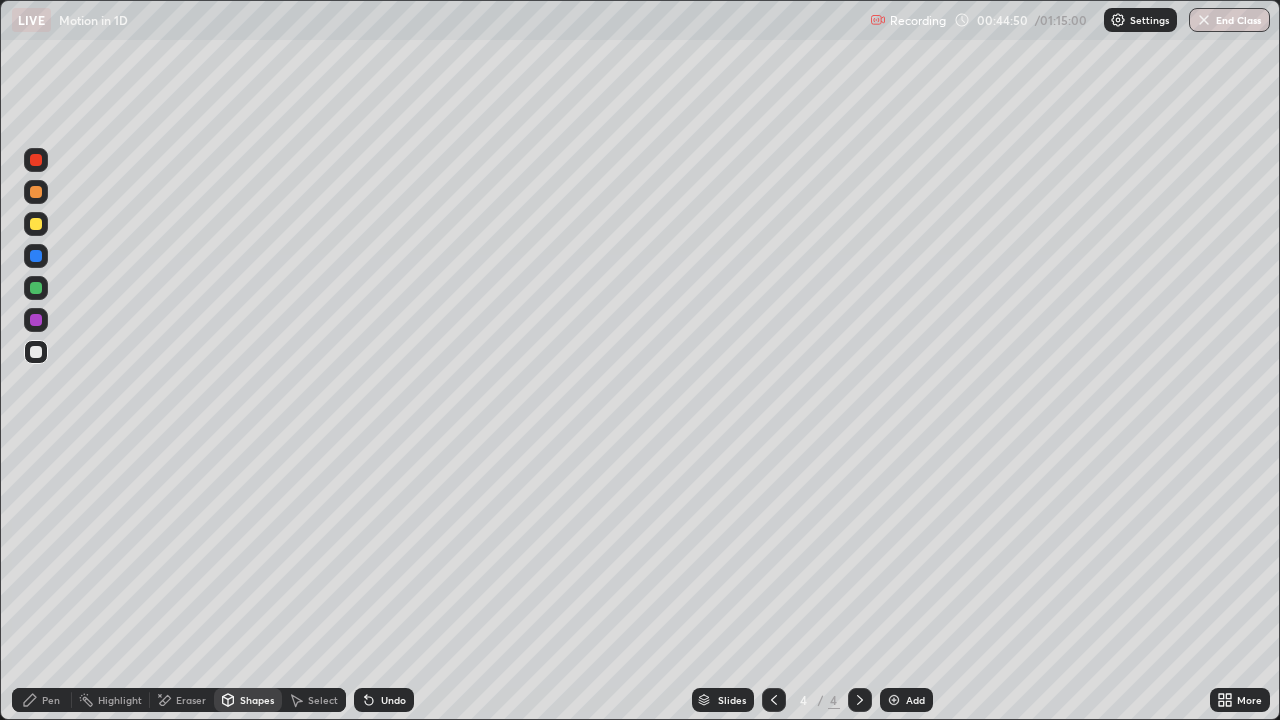 click at bounding box center (36, 224) 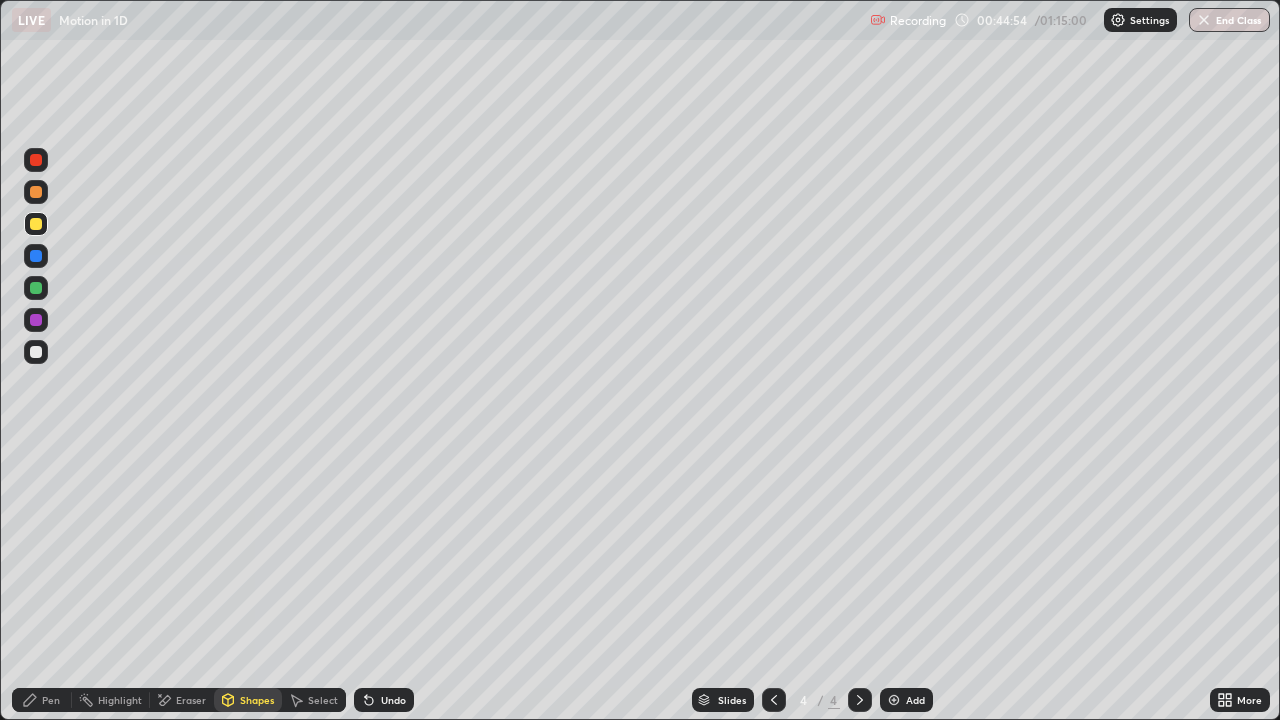 click on "Pen" at bounding box center [42, 700] 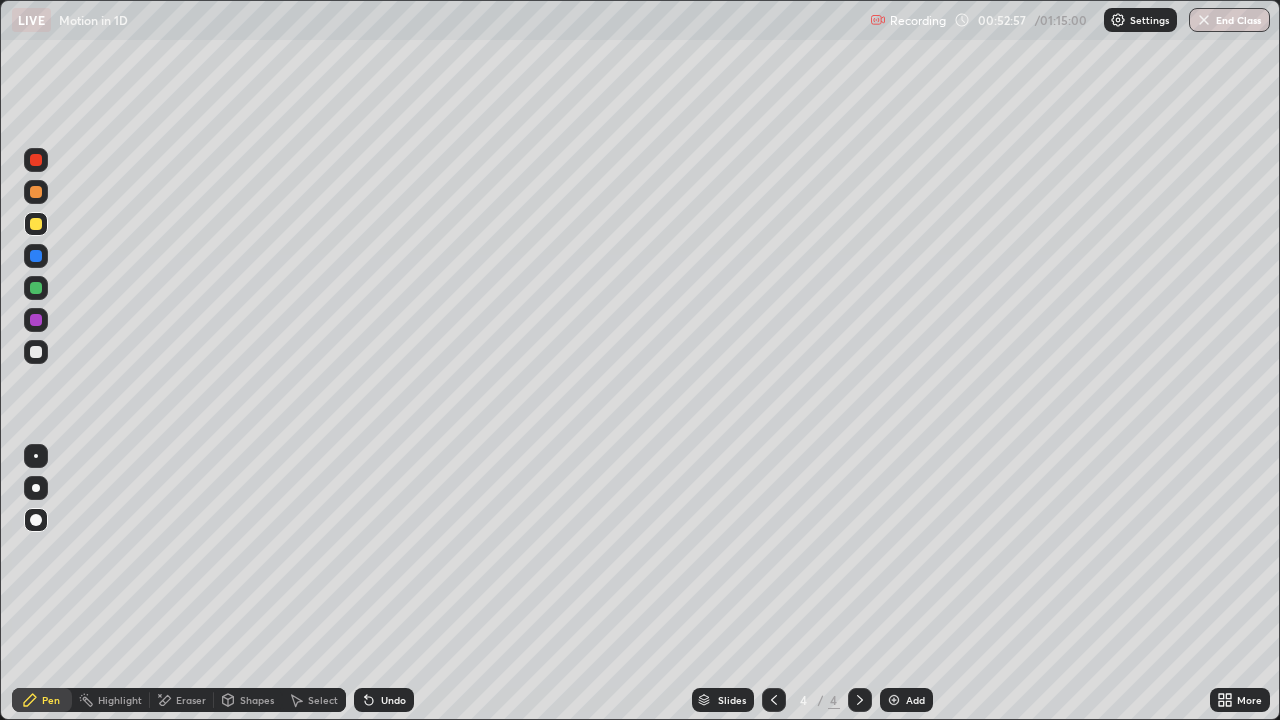 click on "Add" at bounding box center (915, 700) 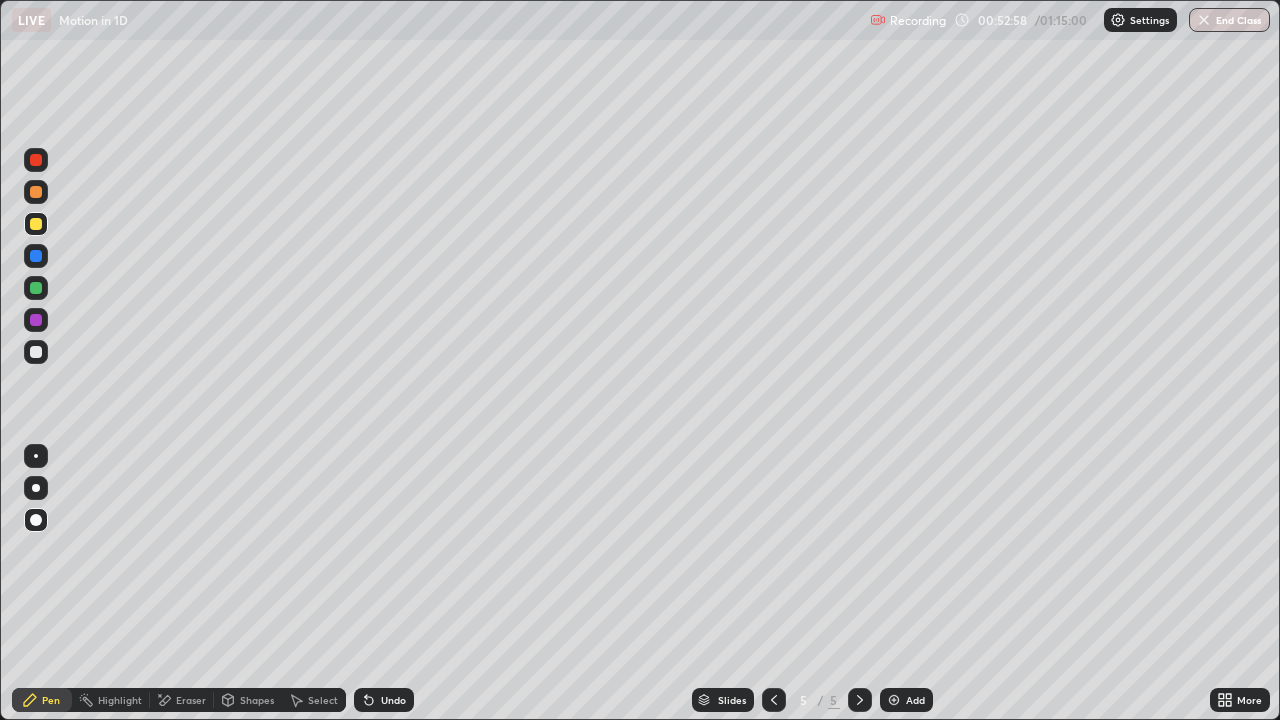 click on "Shapes" at bounding box center [257, 700] 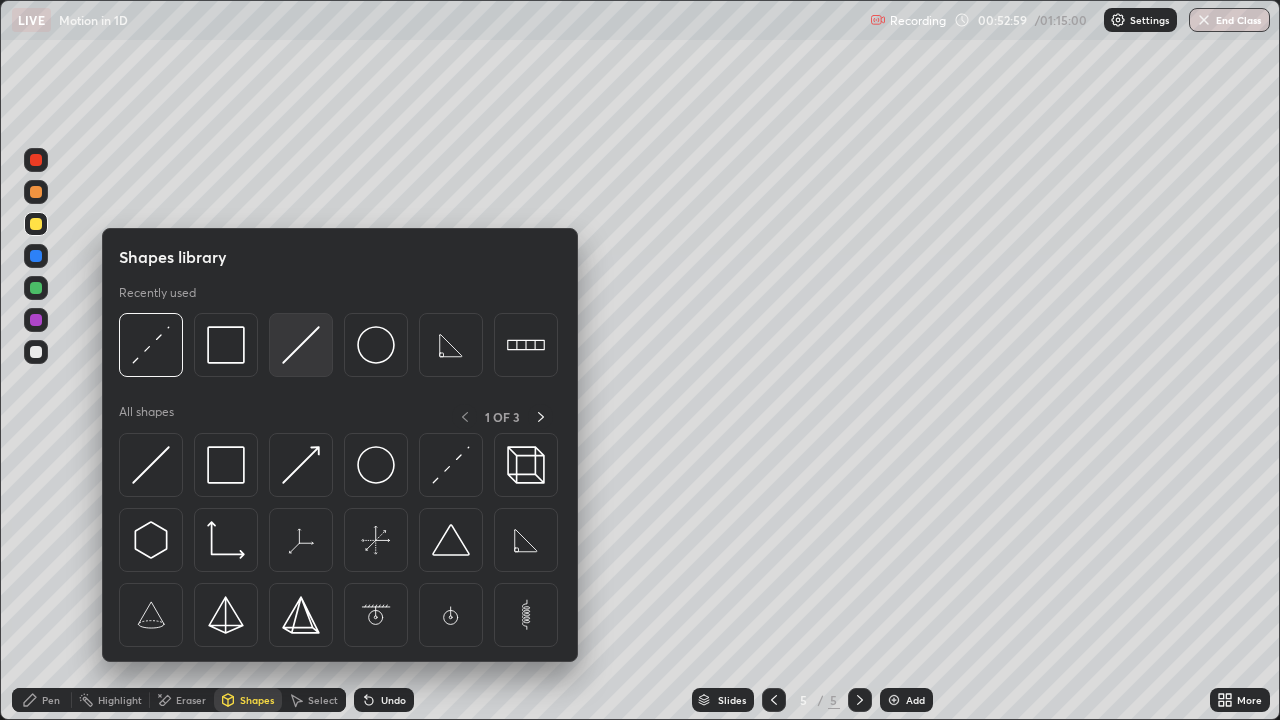 click at bounding box center [301, 345] 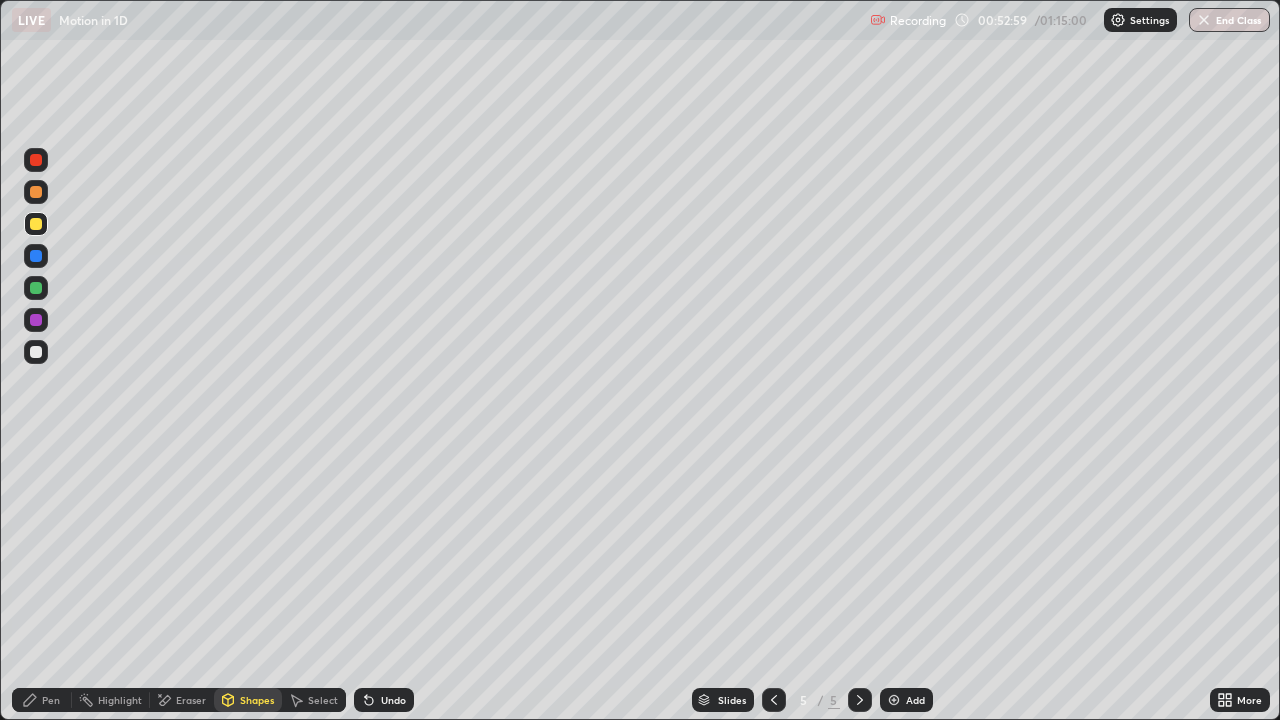 click at bounding box center [36, 352] 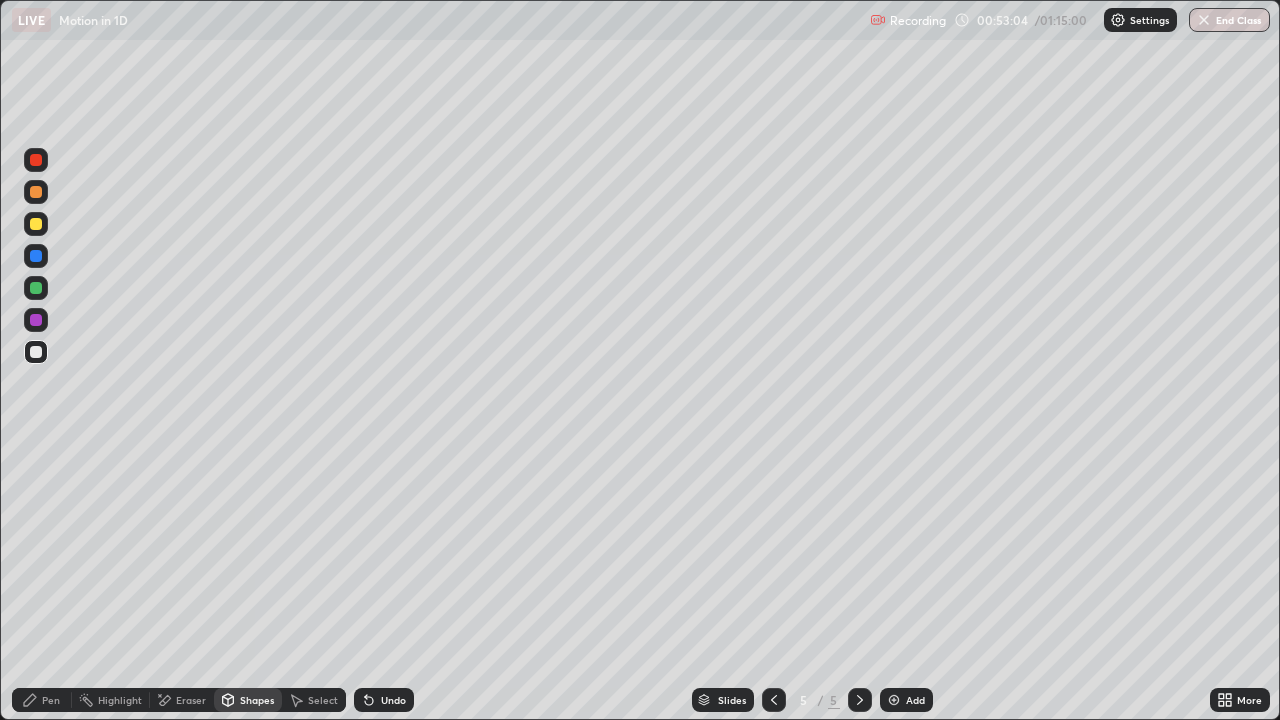 click on "Shapes" at bounding box center [257, 700] 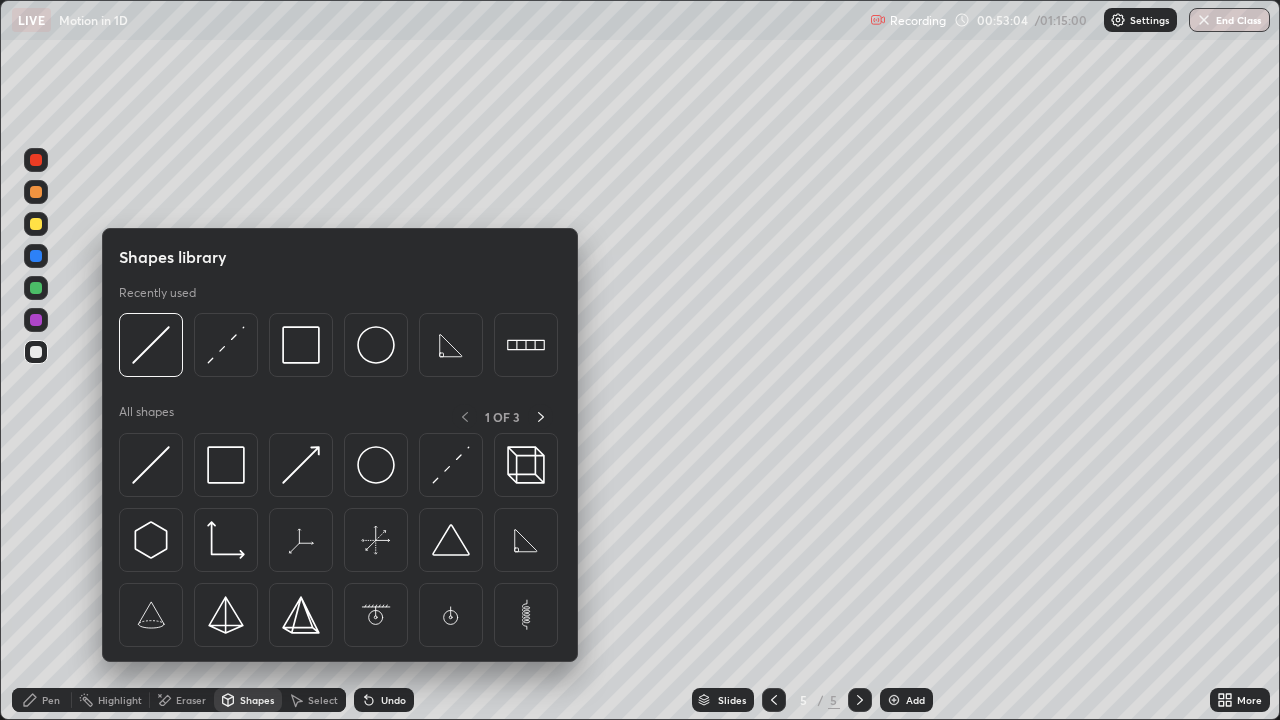 click on "Pen" at bounding box center (51, 700) 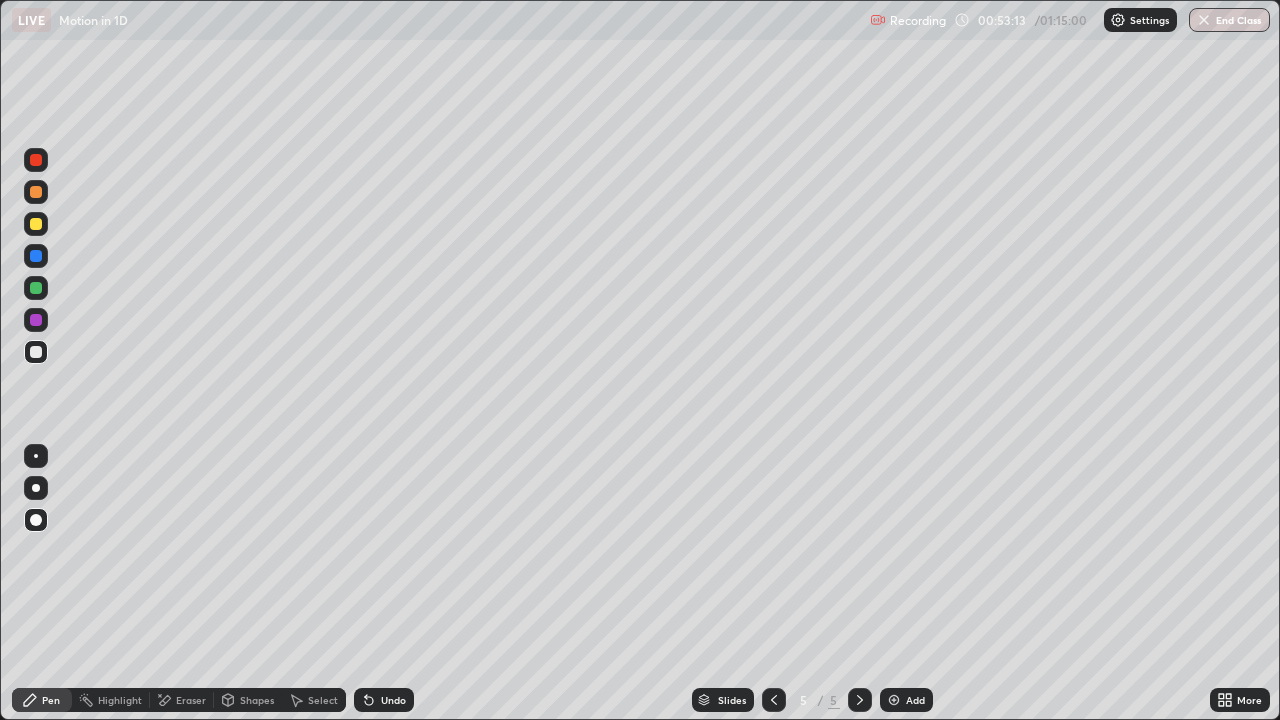 click on "Shapes" at bounding box center [257, 700] 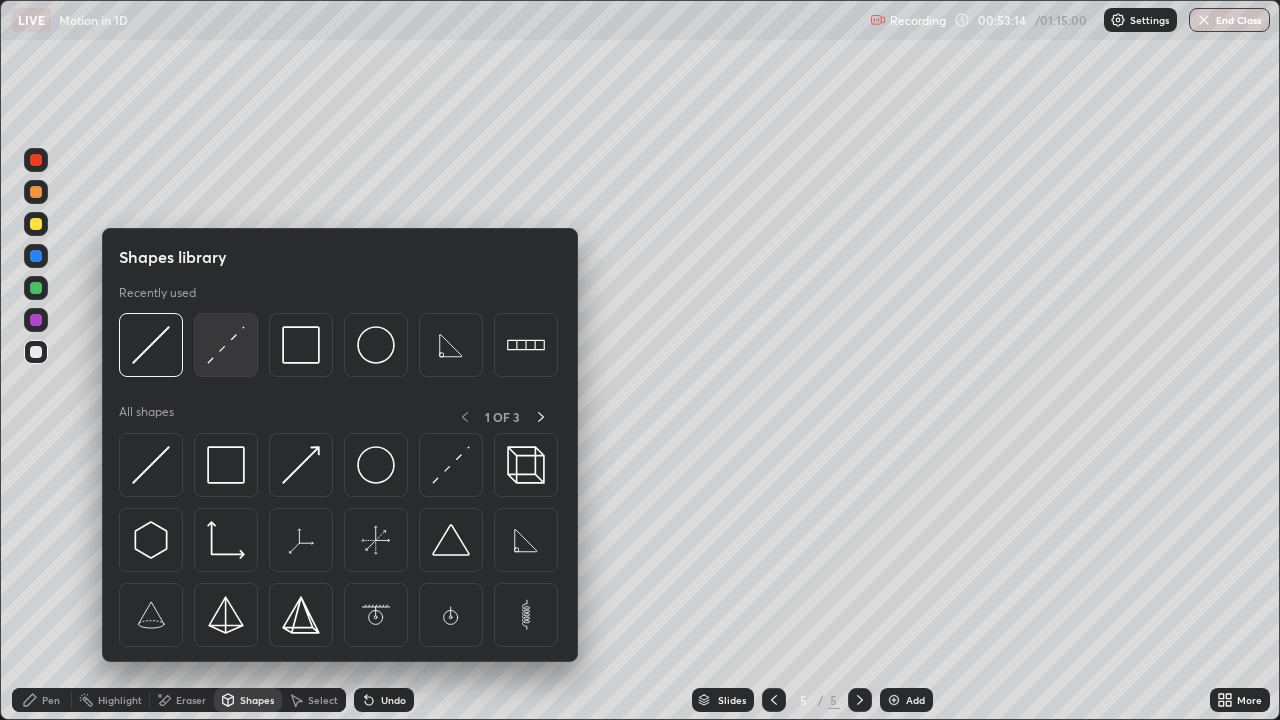 click at bounding box center (226, 345) 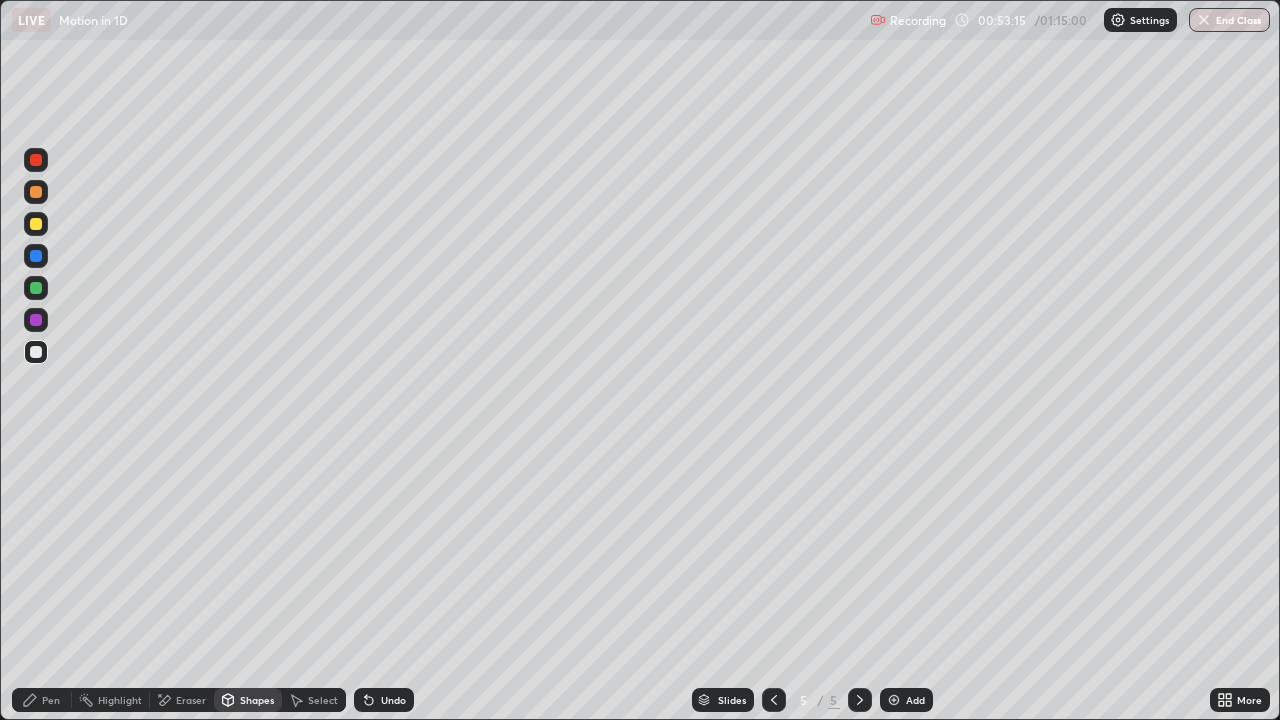 click on "Pen" at bounding box center [51, 700] 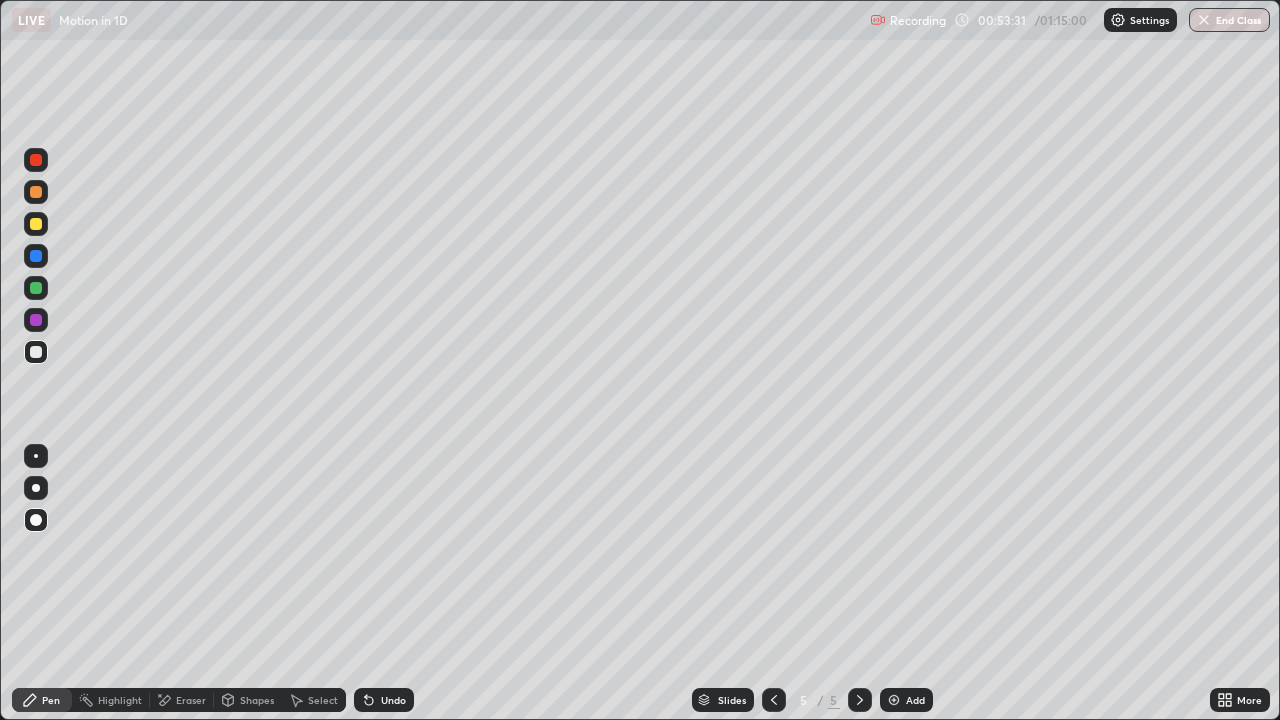 click on "Shapes" at bounding box center (257, 700) 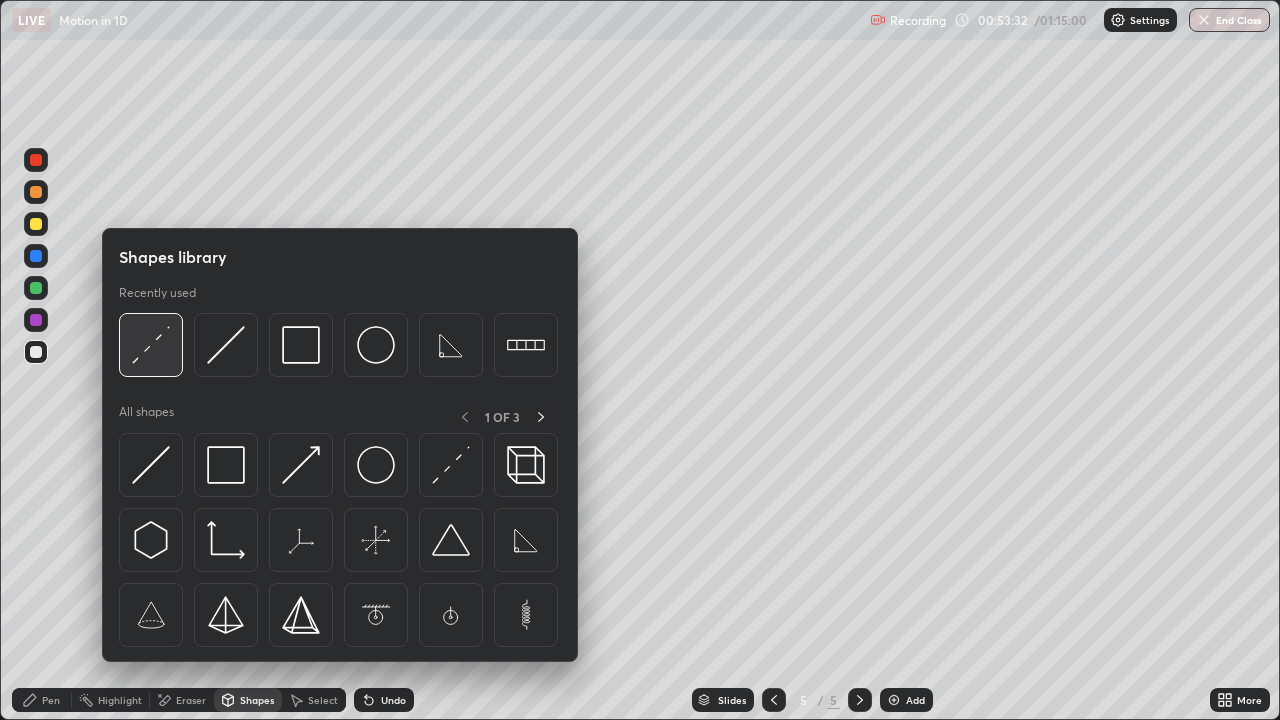 click at bounding box center (151, 345) 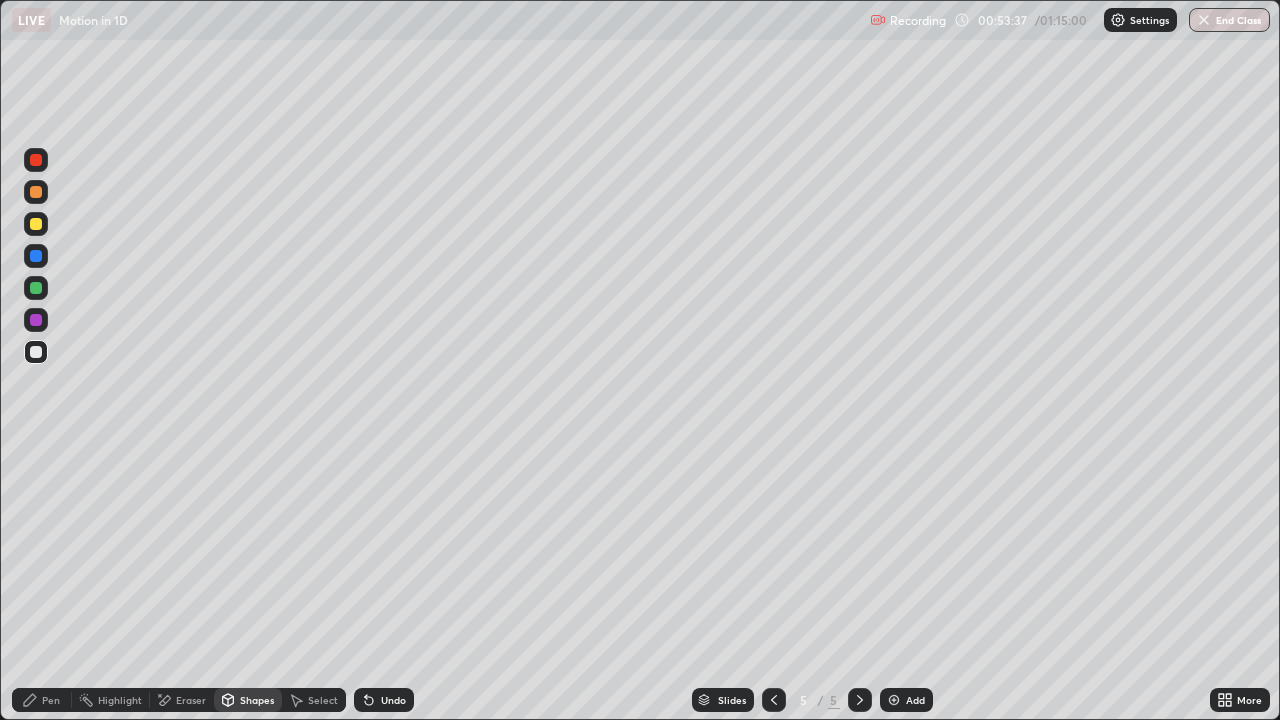 click on "Pen" at bounding box center [51, 700] 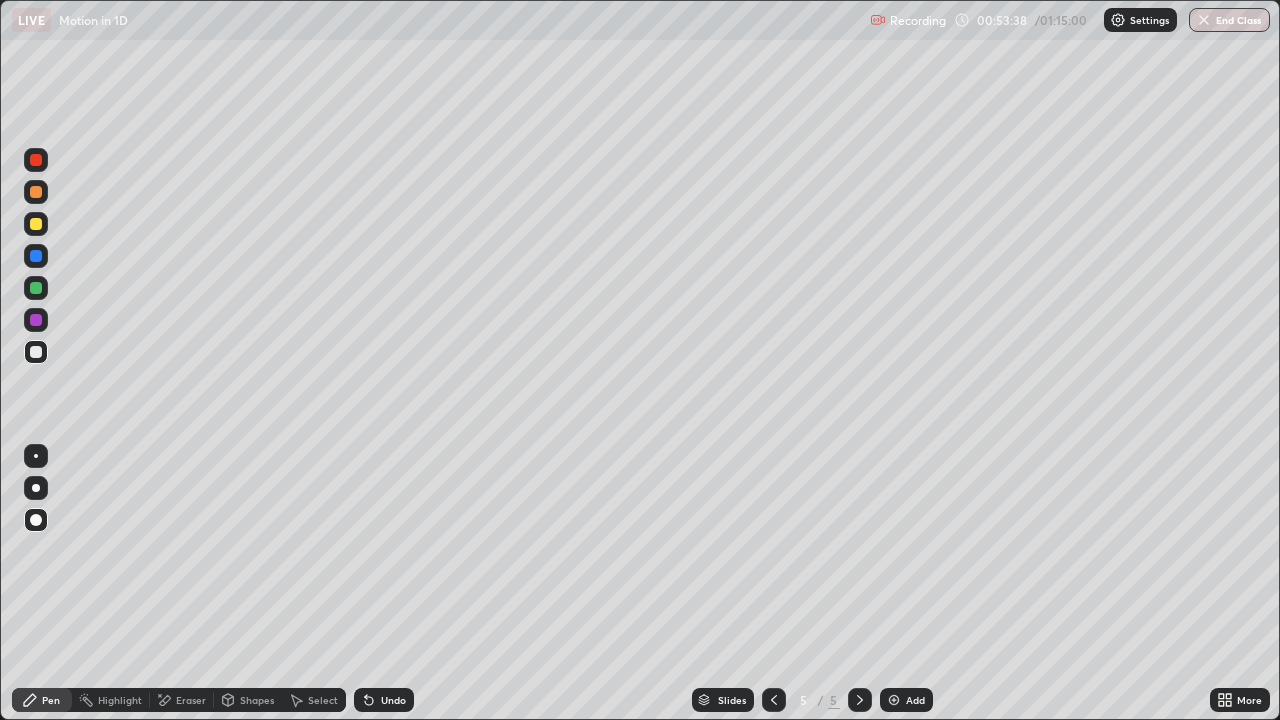 click on "Undo" at bounding box center [393, 700] 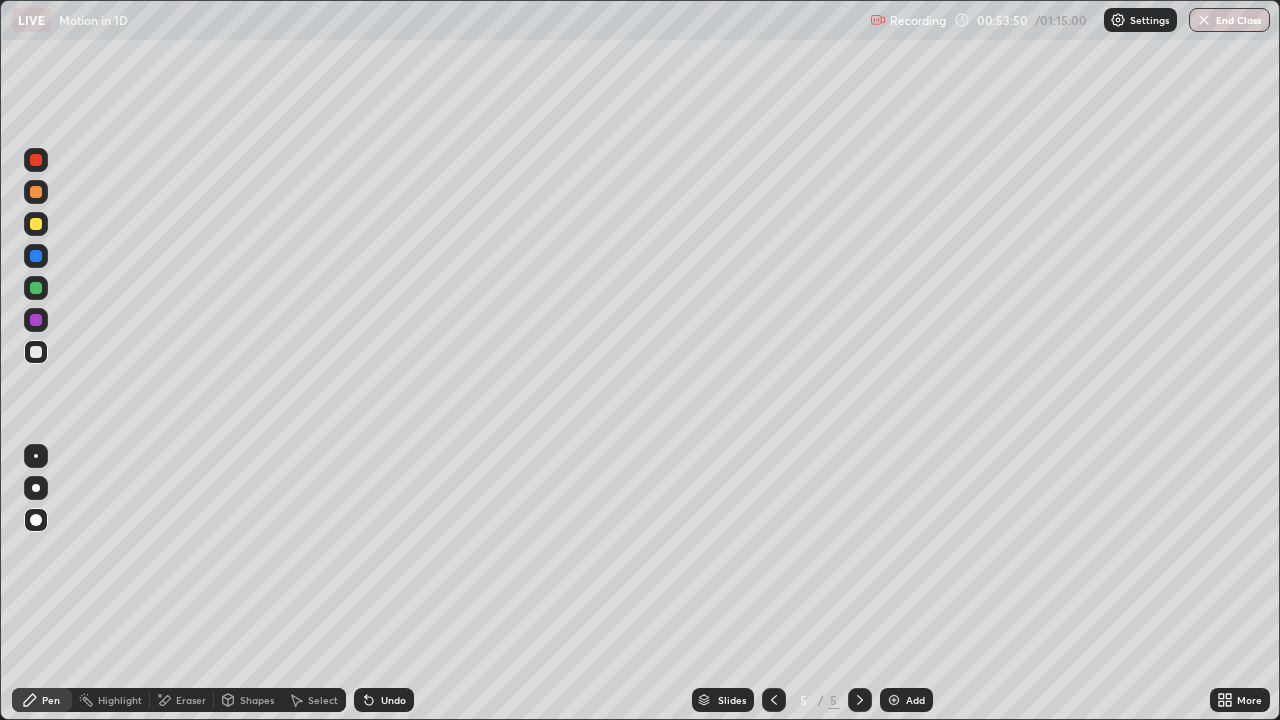 click on "Shapes" at bounding box center [248, 700] 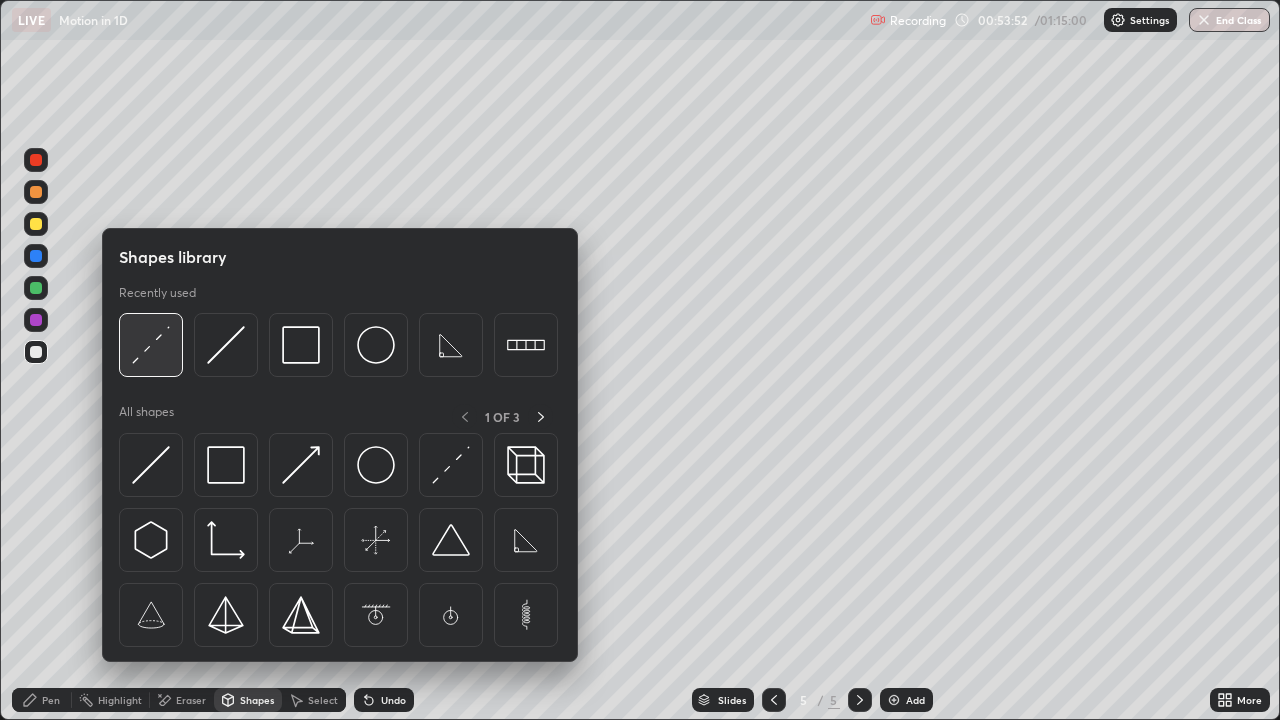 click at bounding box center (151, 345) 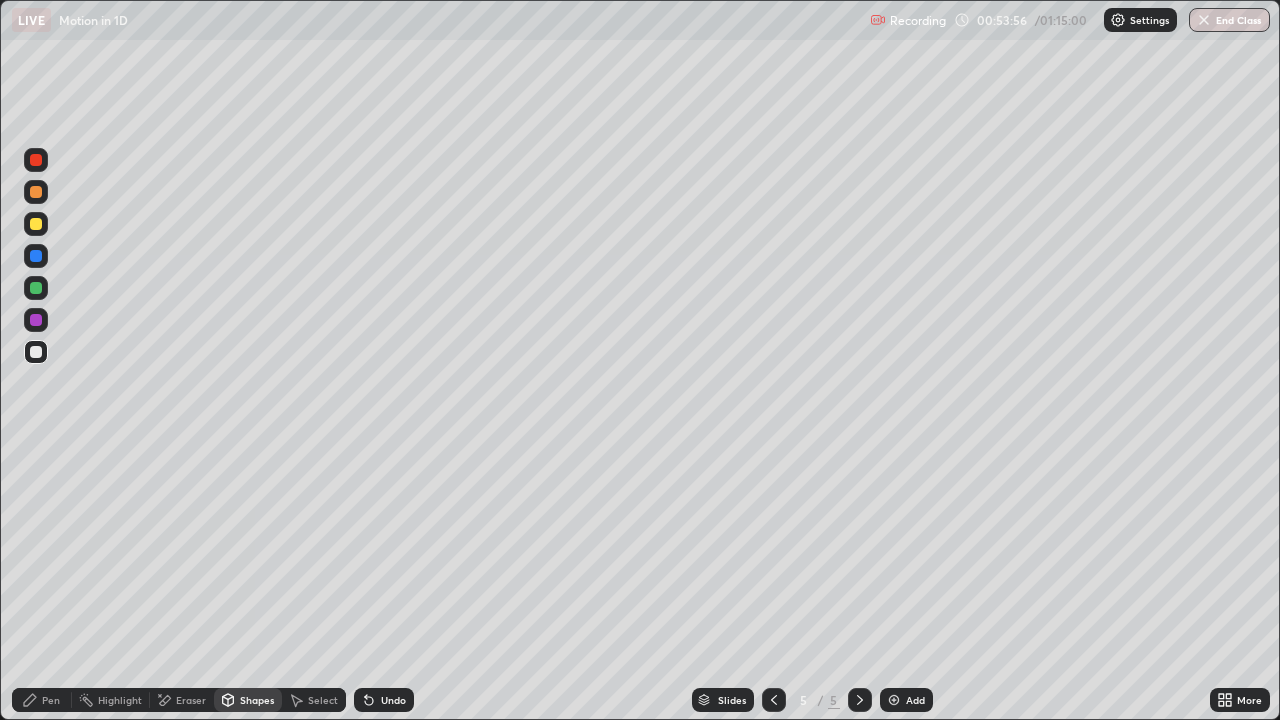 click on "Pen" at bounding box center (51, 700) 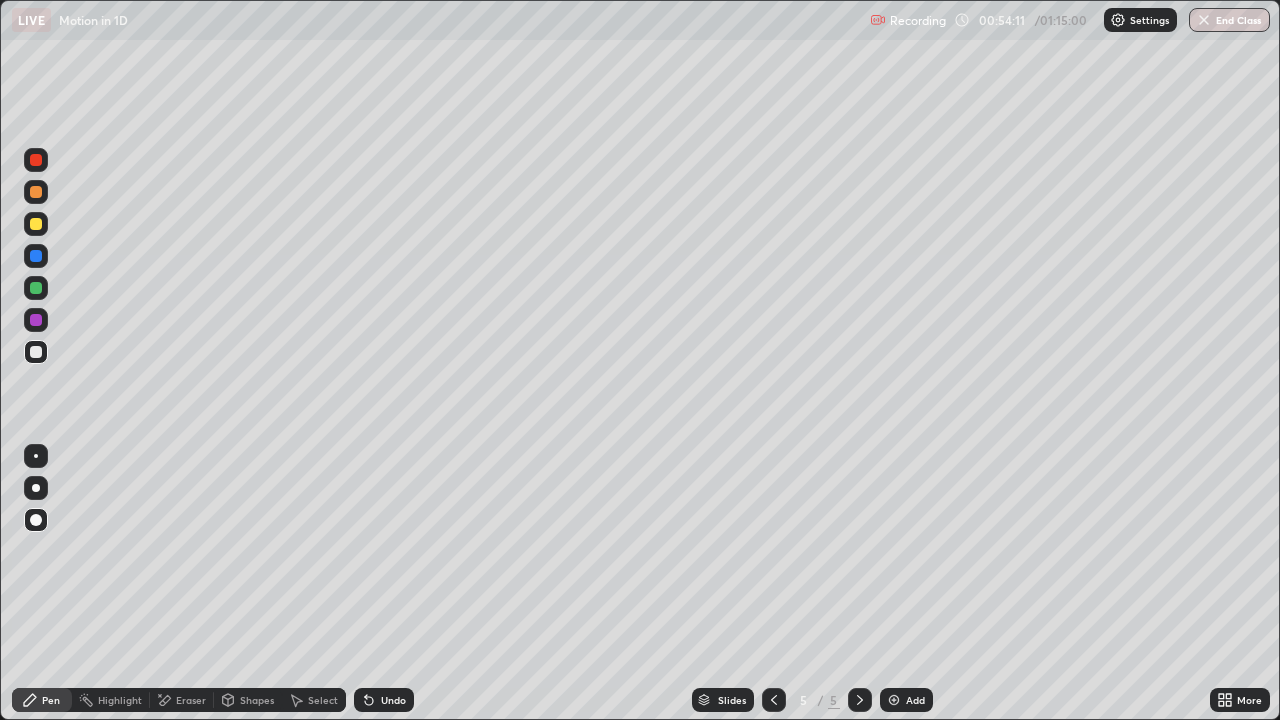 click on "Pen" at bounding box center (51, 700) 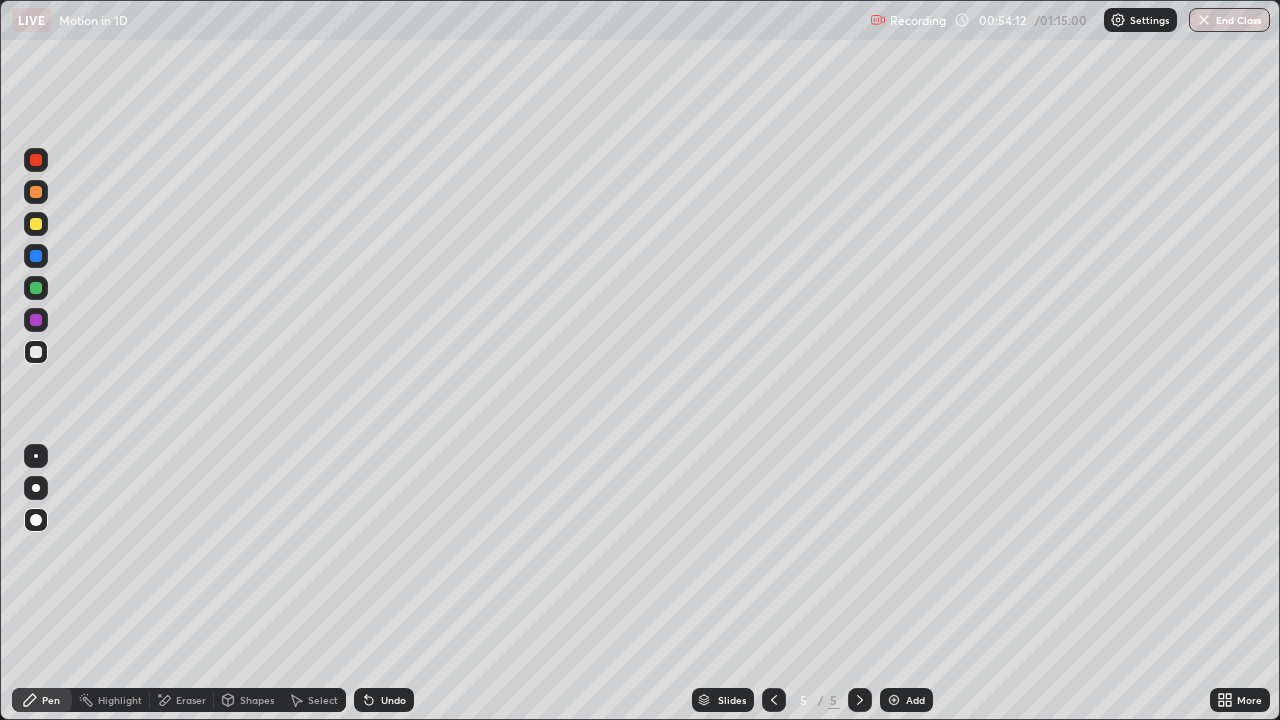 click at bounding box center [36, 224] 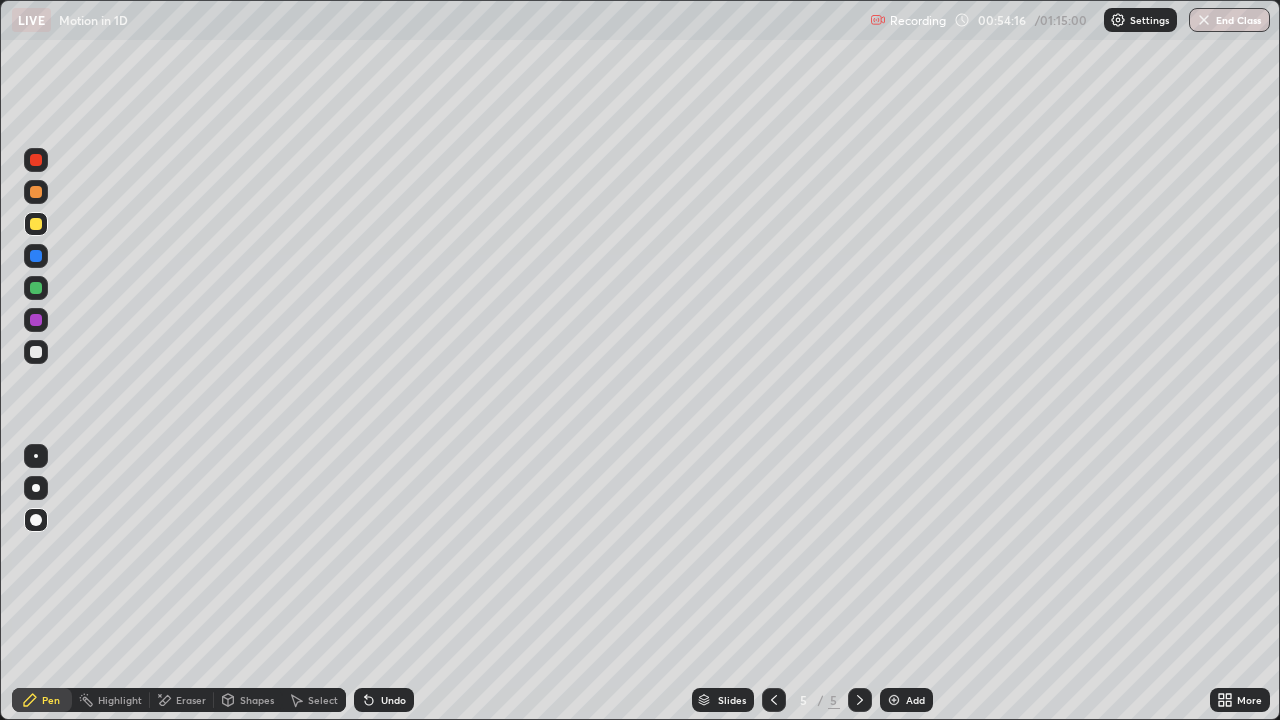 click on "Shapes" at bounding box center [257, 700] 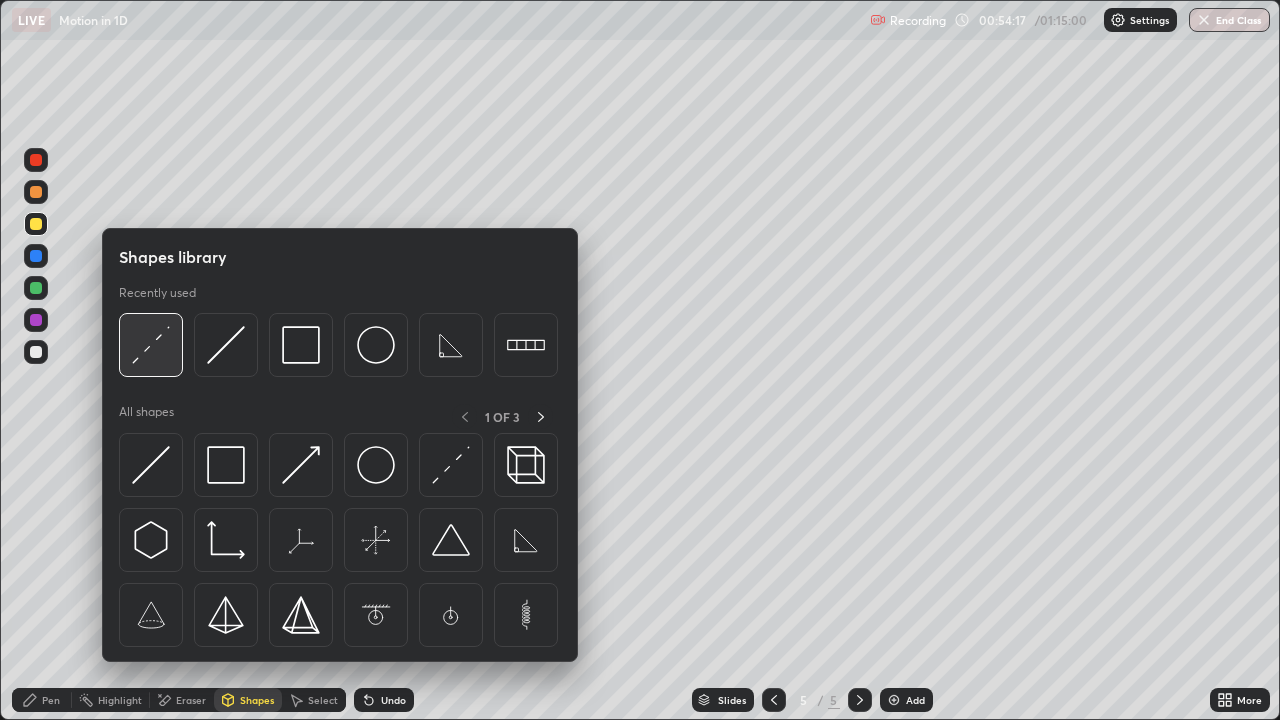 click at bounding box center [151, 345] 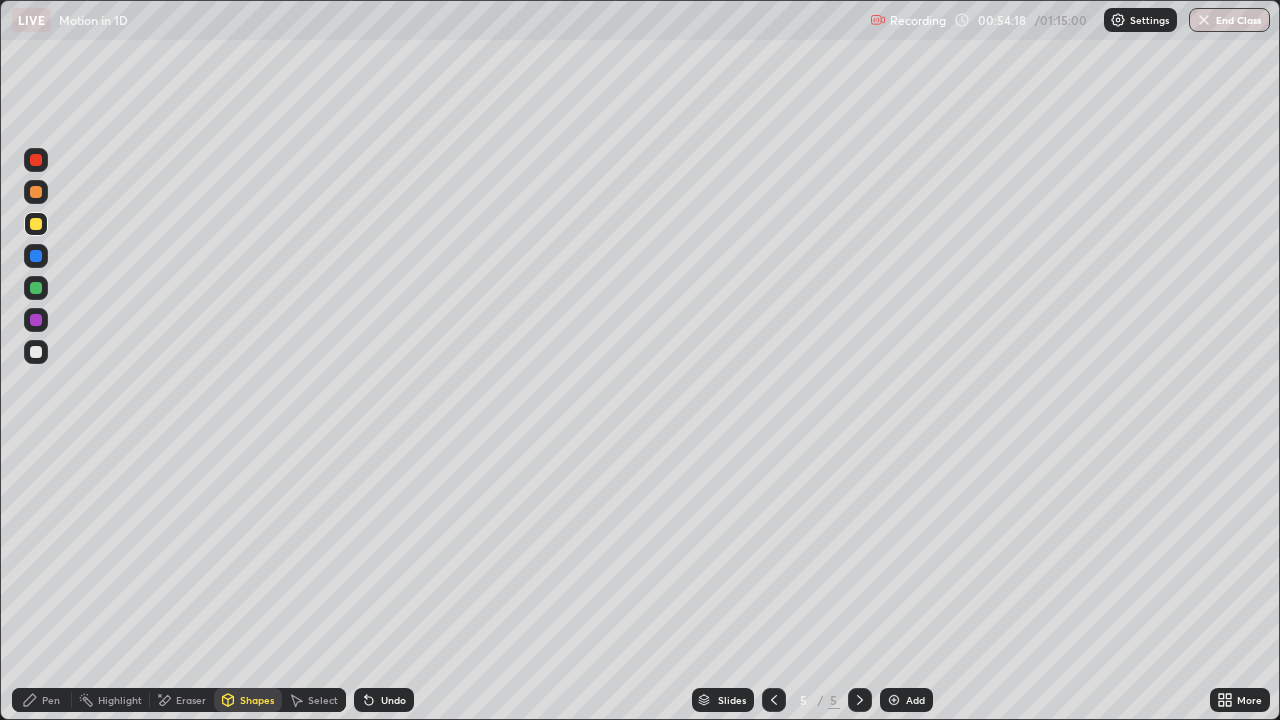 click on "Pen" at bounding box center [42, 700] 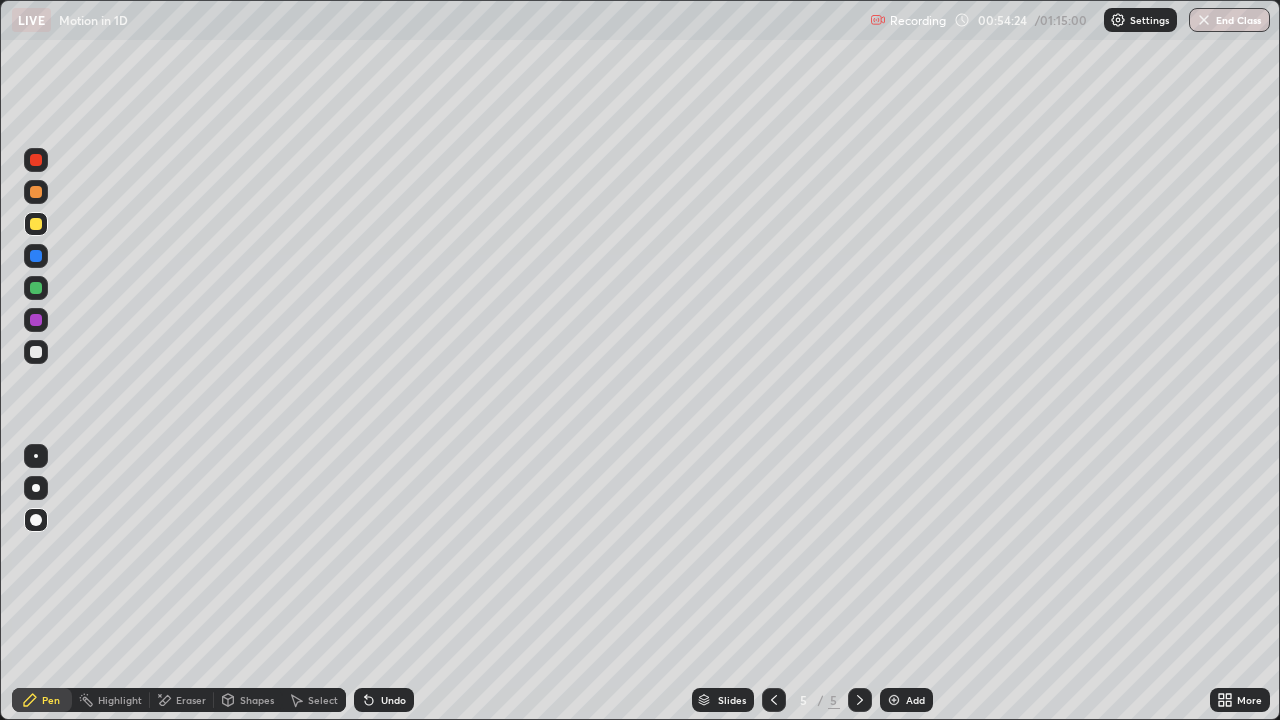 click on "Shapes" at bounding box center [257, 700] 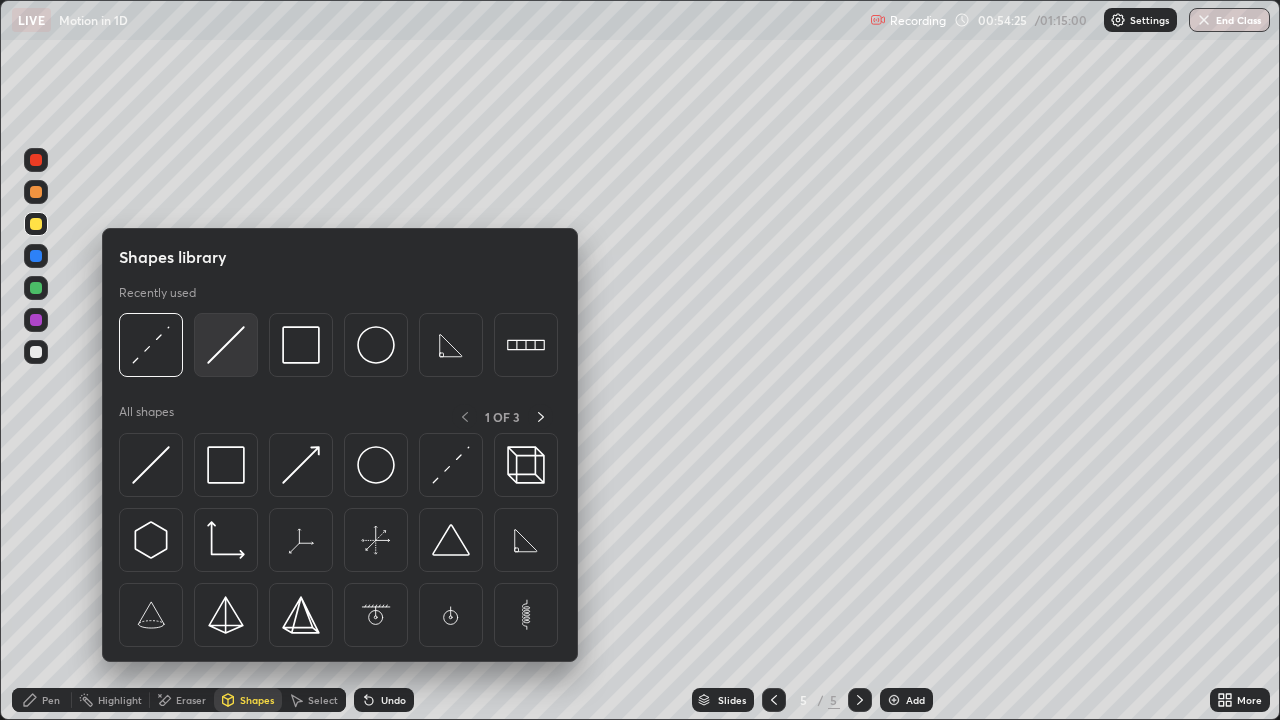 click at bounding box center [226, 345] 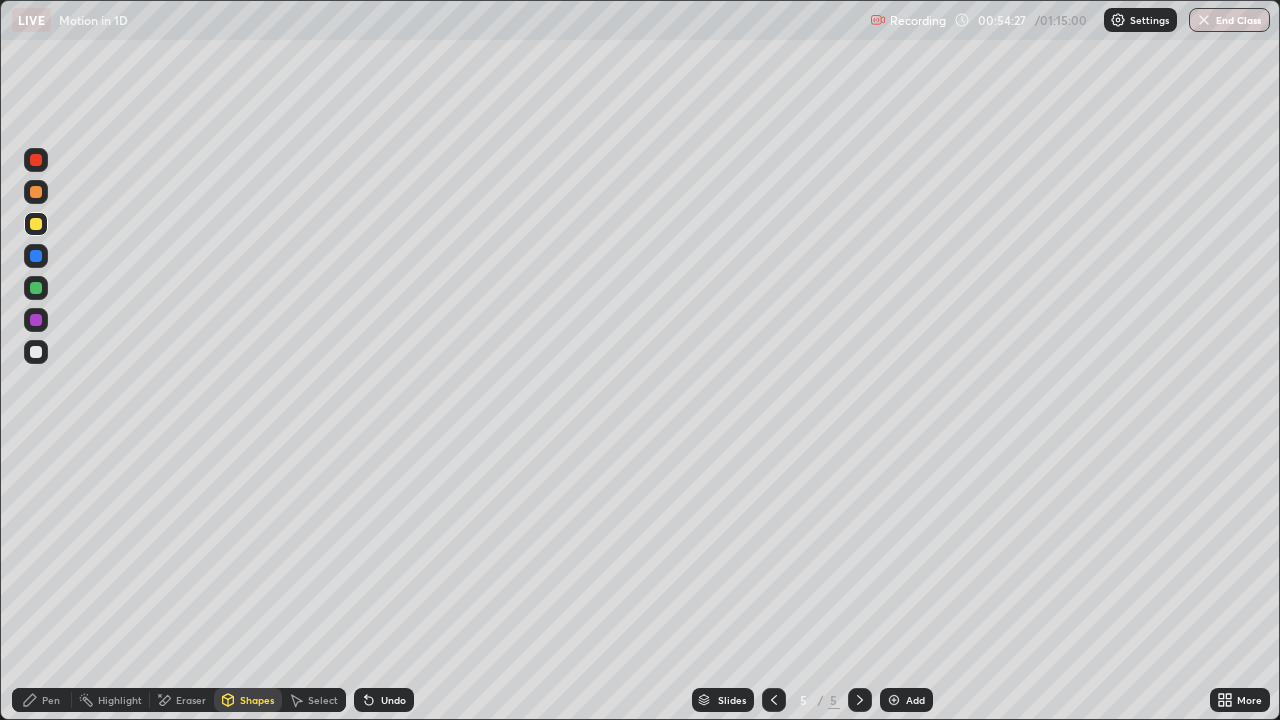 click on "Pen" at bounding box center (42, 700) 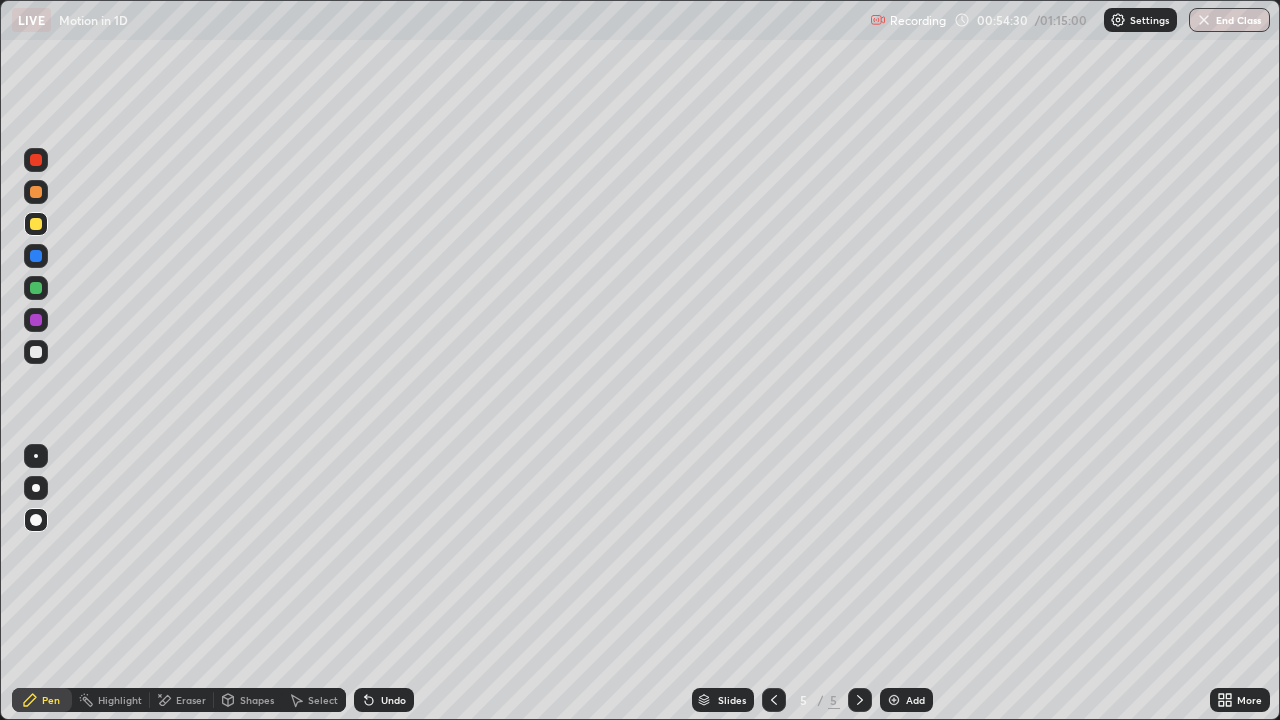click on "Shapes" at bounding box center [257, 700] 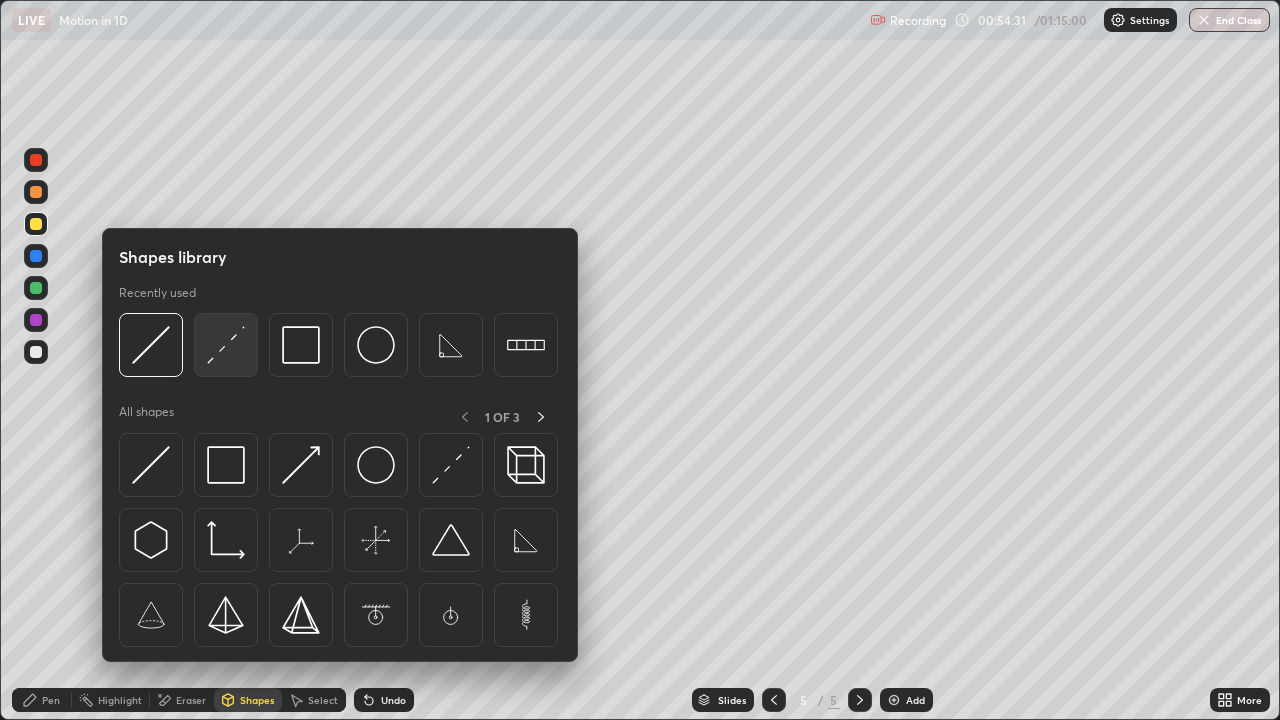 click at bounding box center (226, 345) 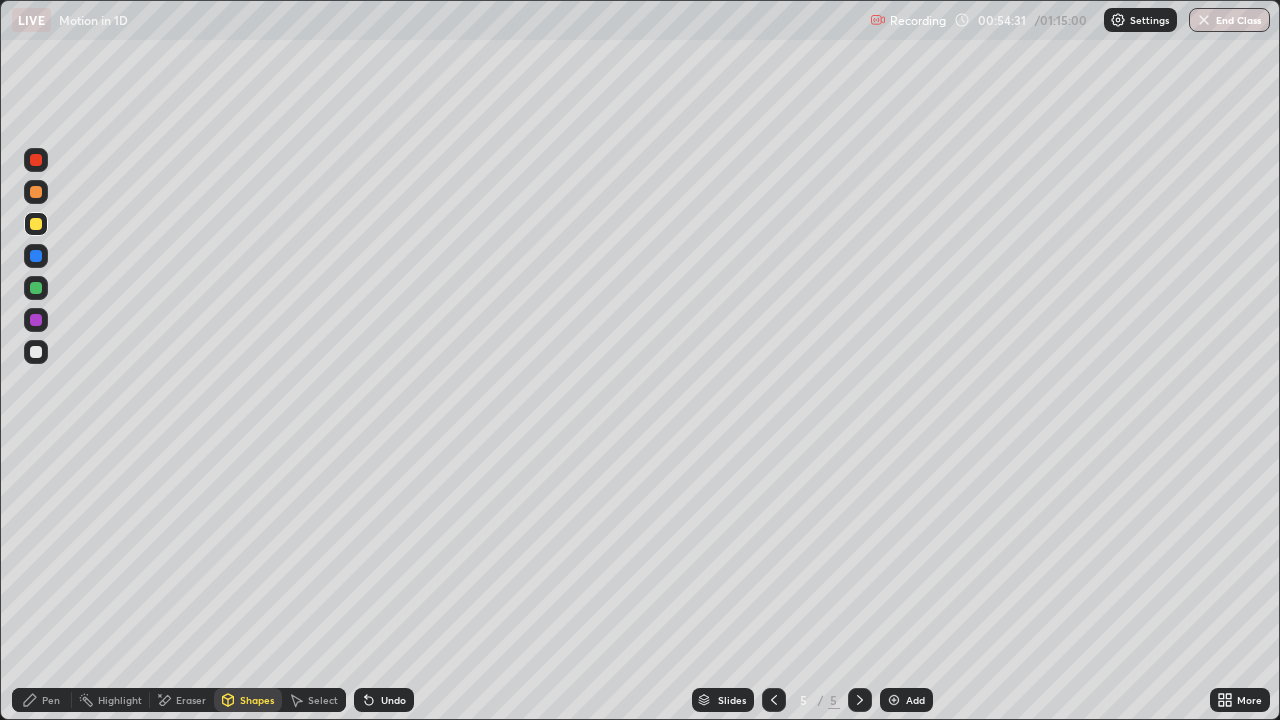 click at bounding box center (36, 352) 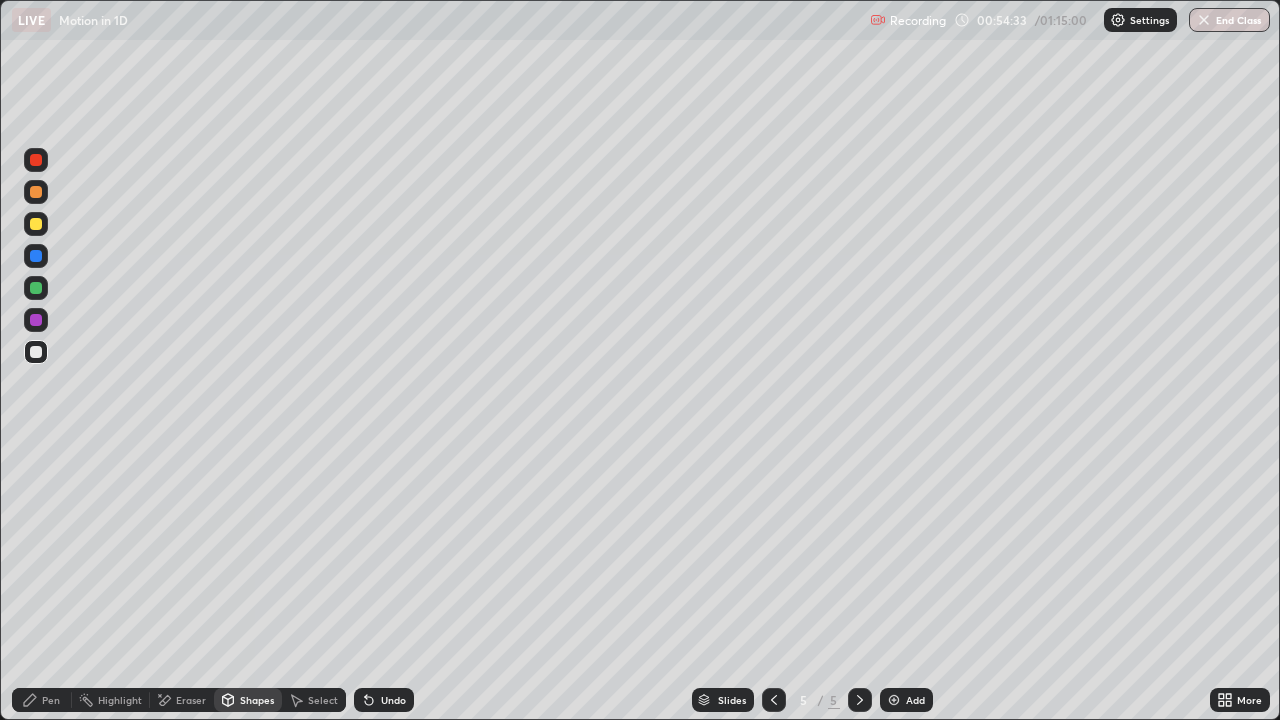 click on "Pen" at bounding box center [51, 700] 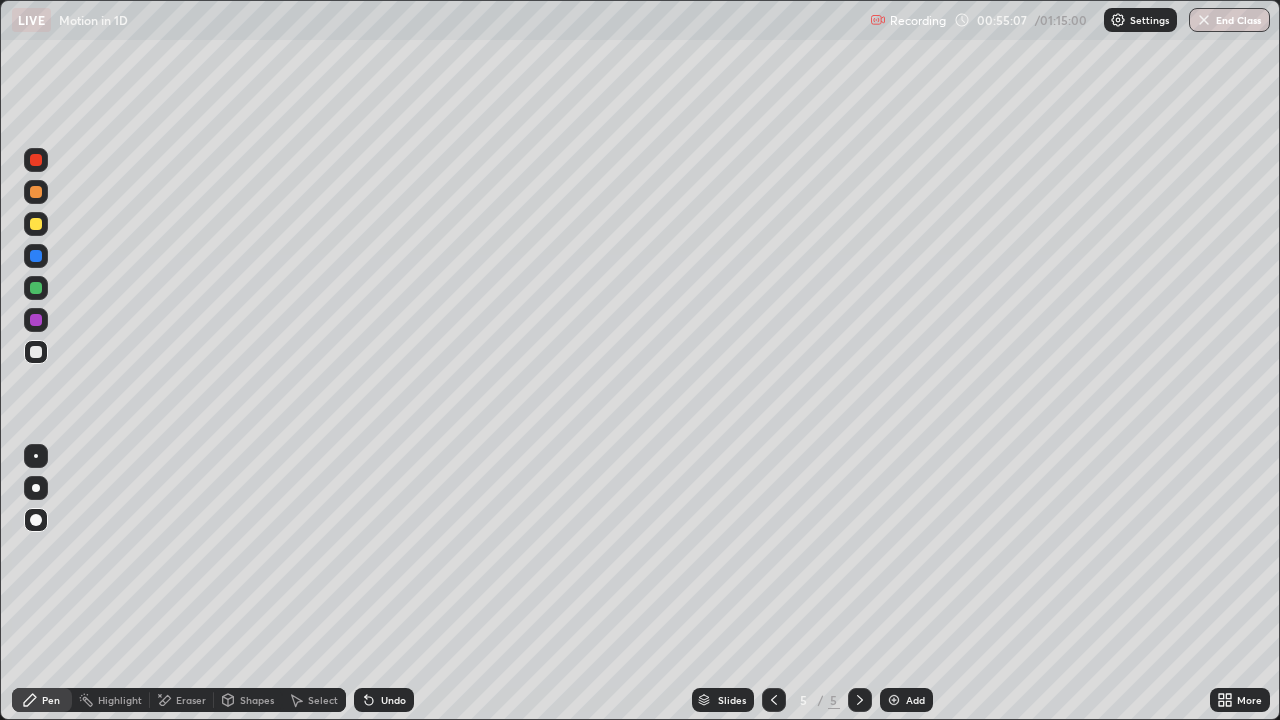 click on "Shapes" at bounding box center [257, 700] 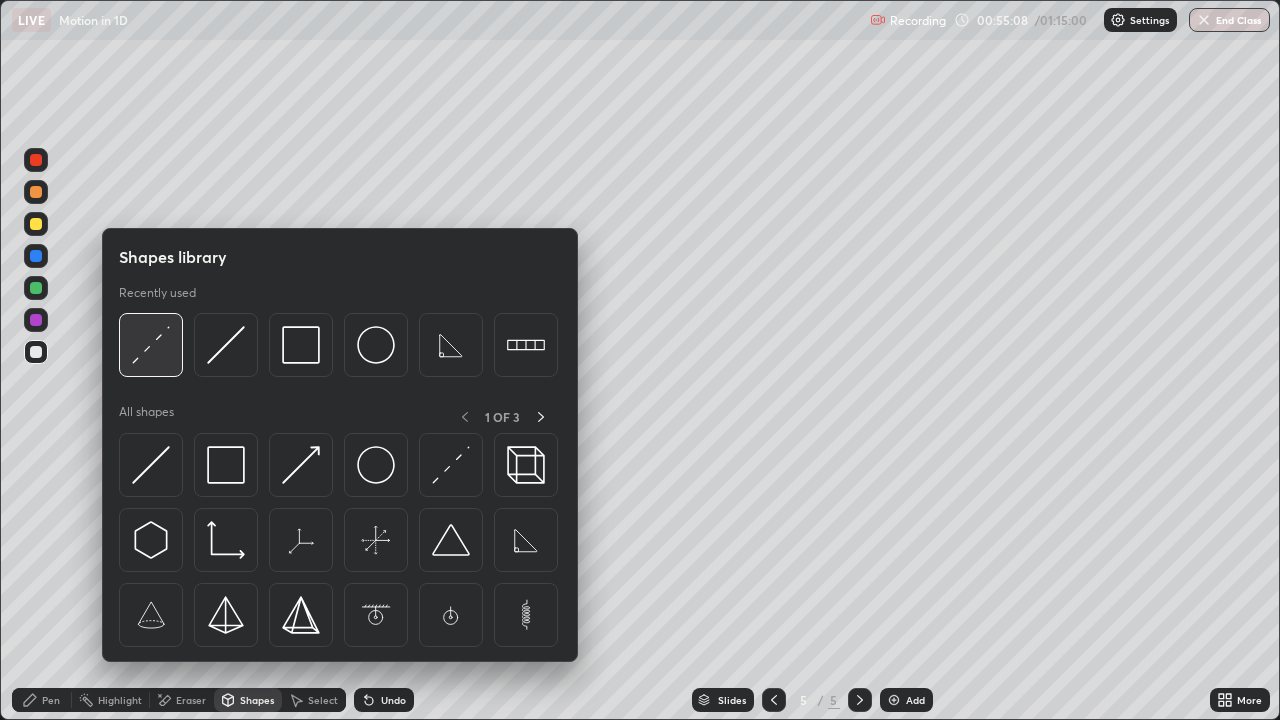 click at bounding box center (151, 345) 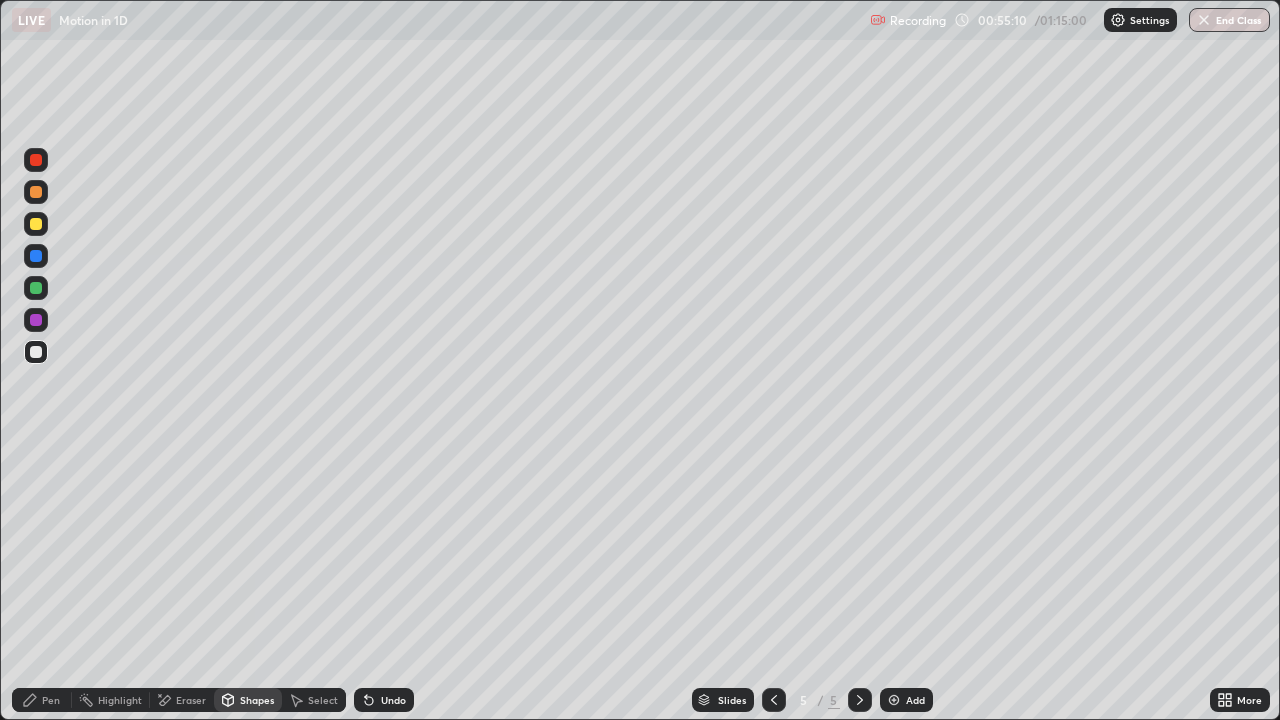 click on "Pen" at bounding box center (42, 700) 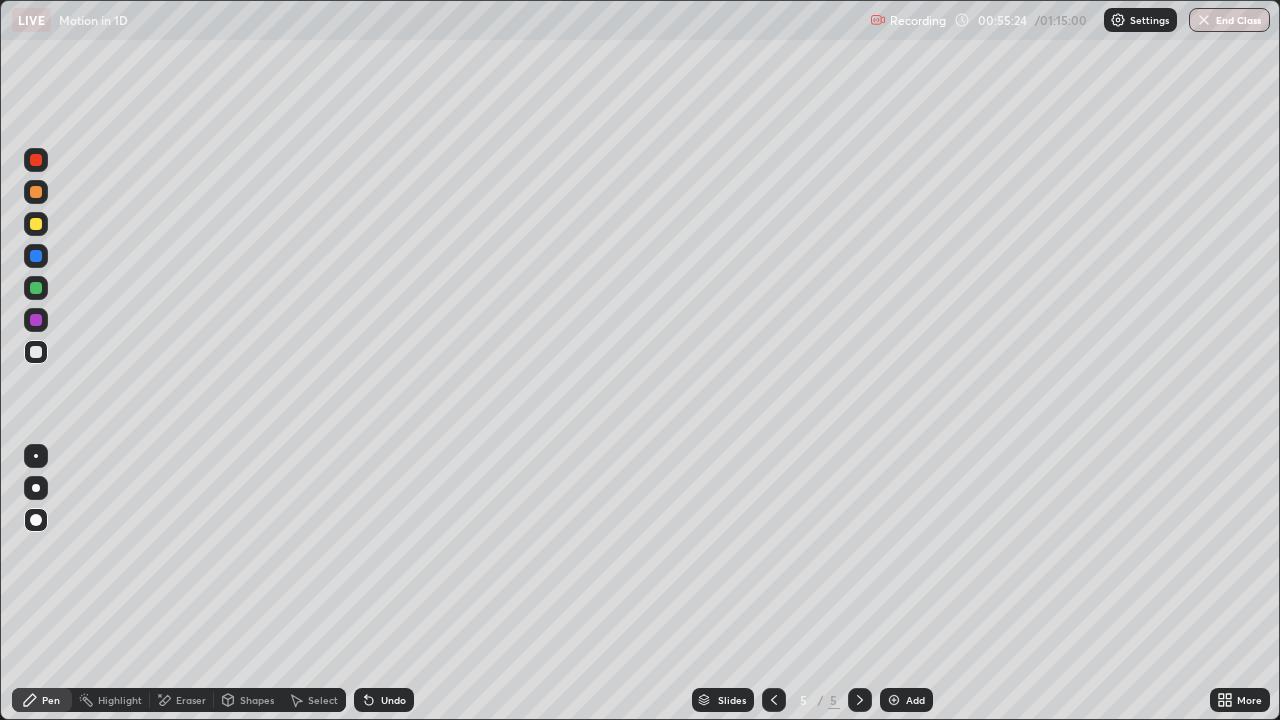 click at bounding box center (36, 224) 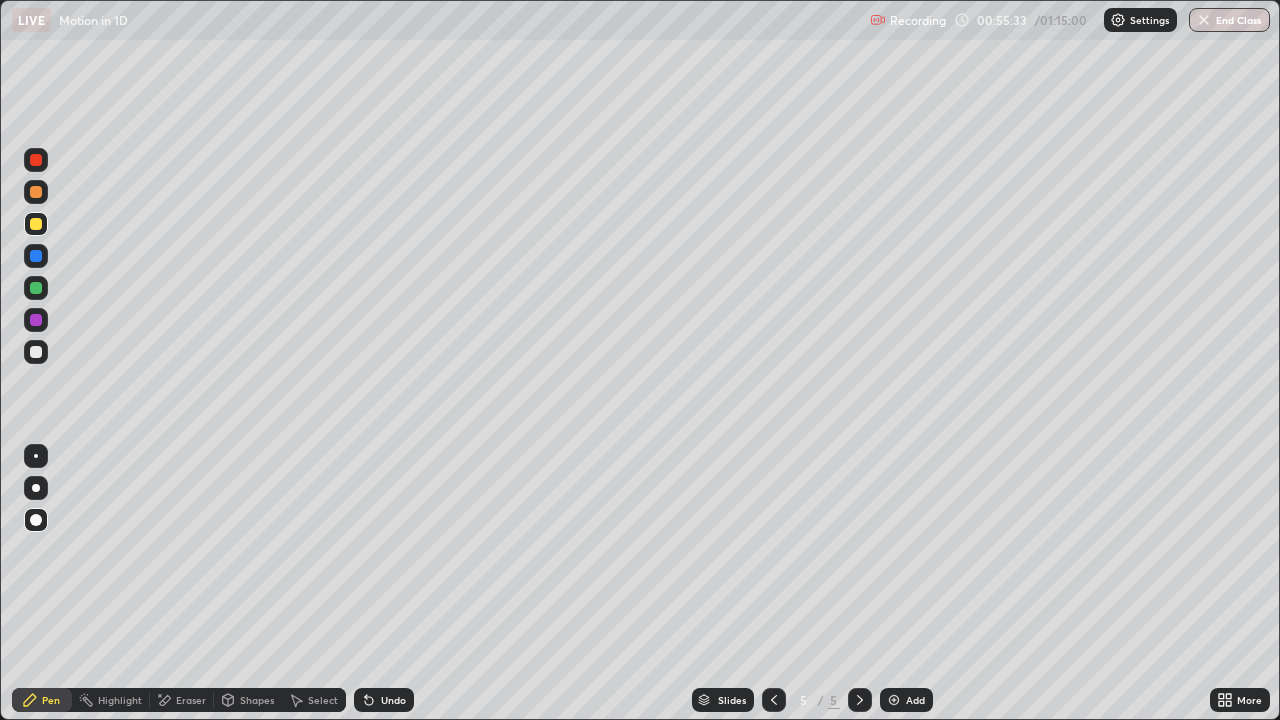 click on "Shapes" at bounding box center [257, 700] 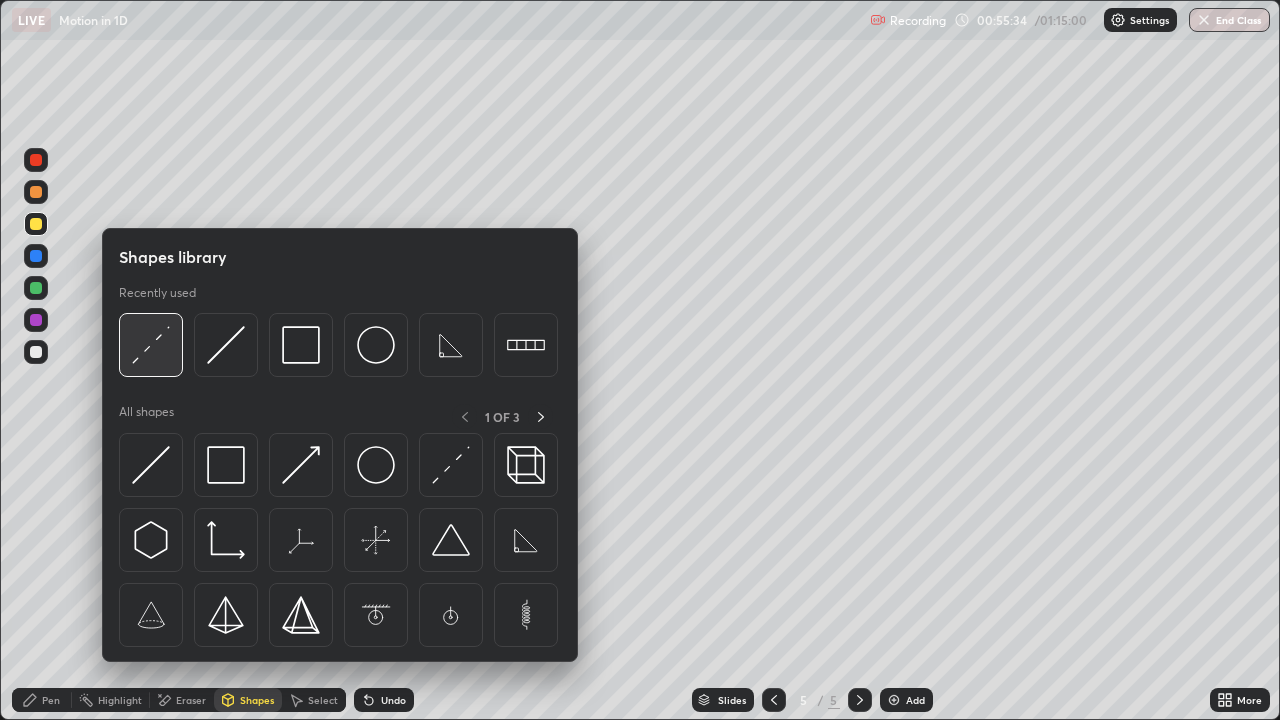 click at bounding box center (151, 345) 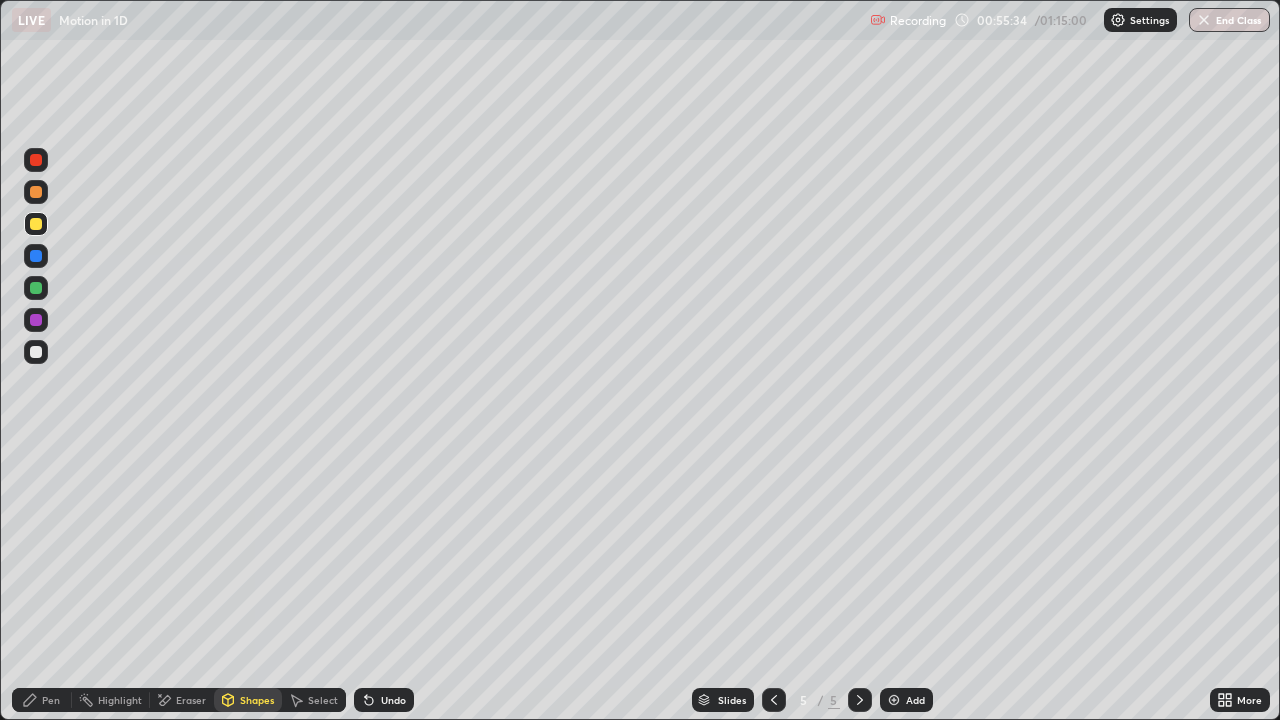 click at bounding box center [36, 352] 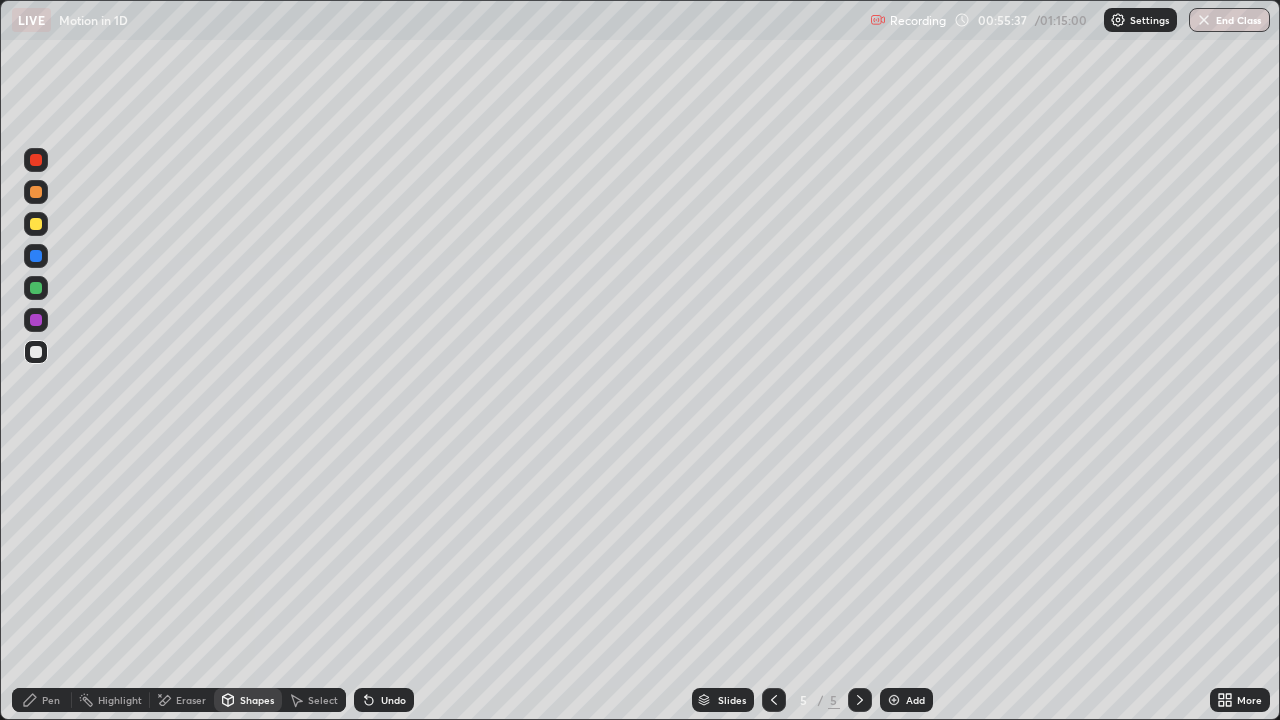 click 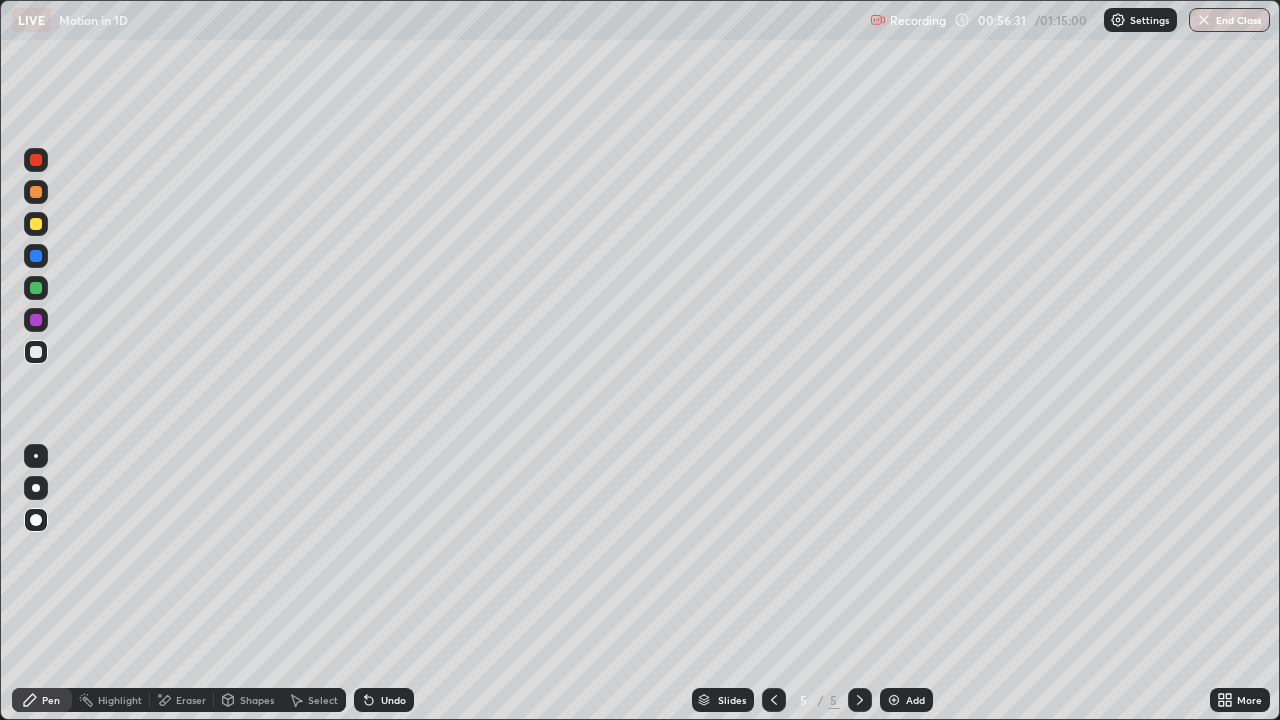 click on "Shapes" at bounding box center (257, 700) 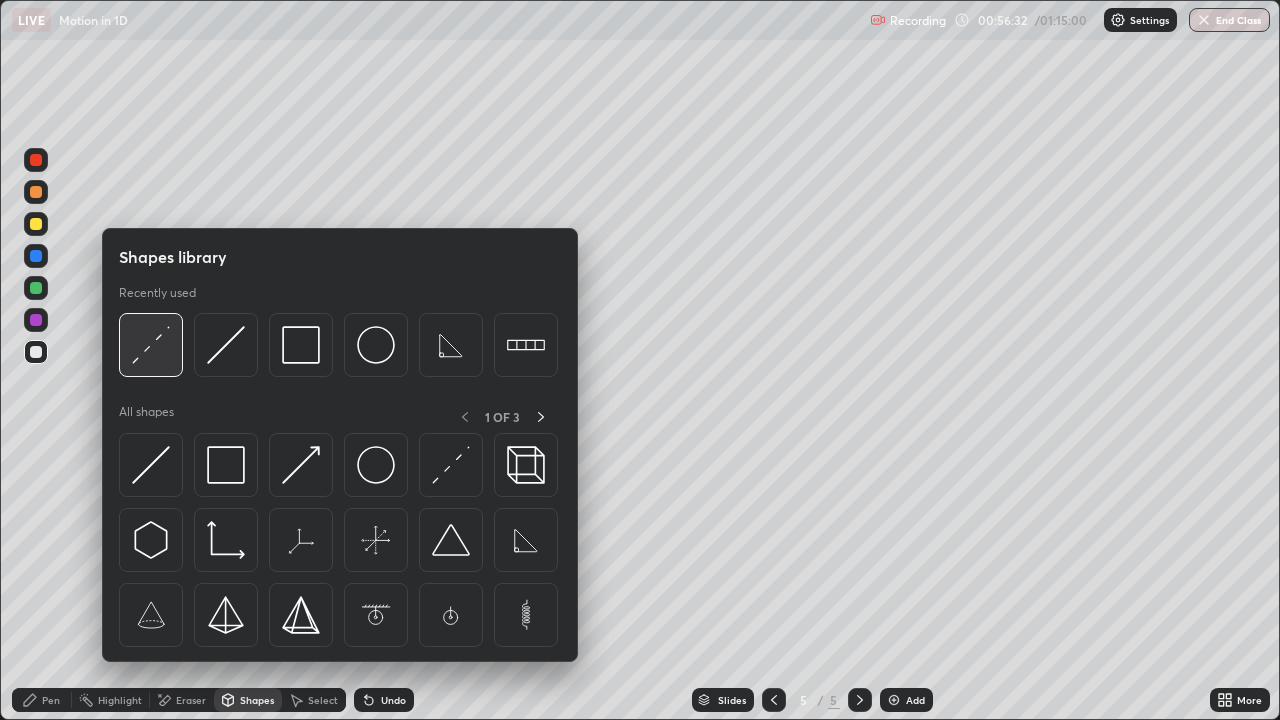 click at bounding box center (151, 345) 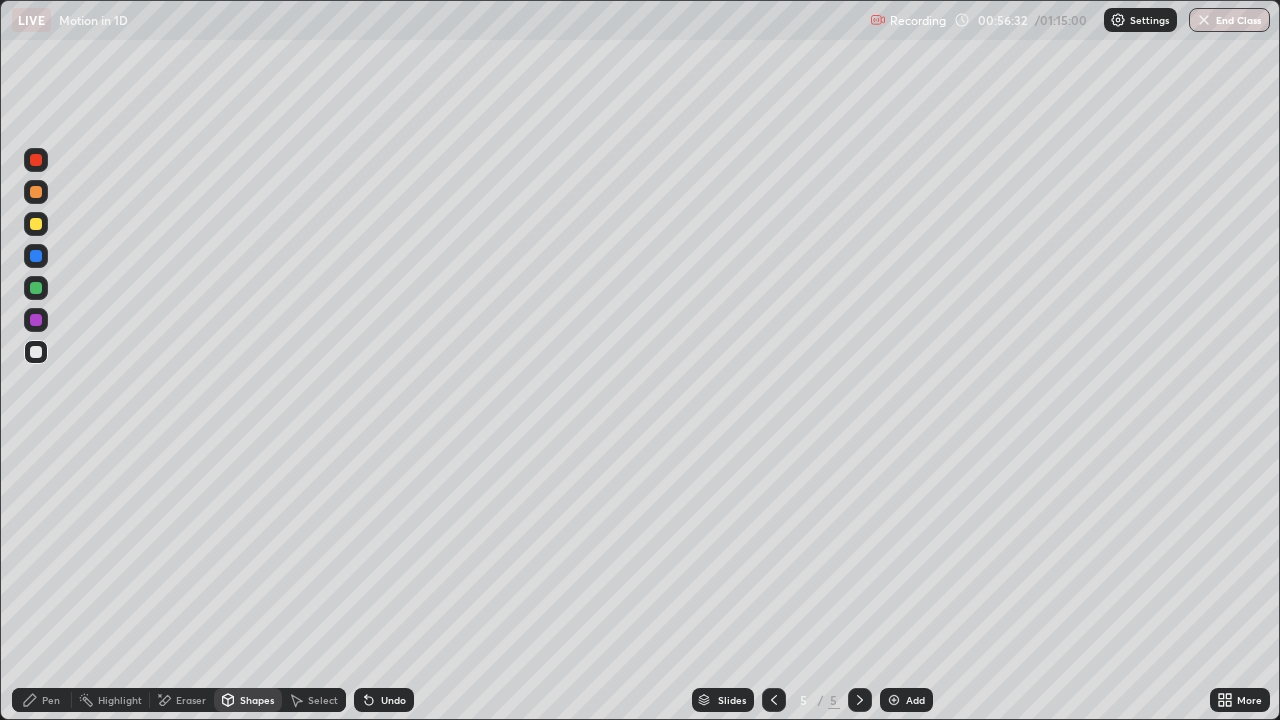 click at bounding box center [36, 224] 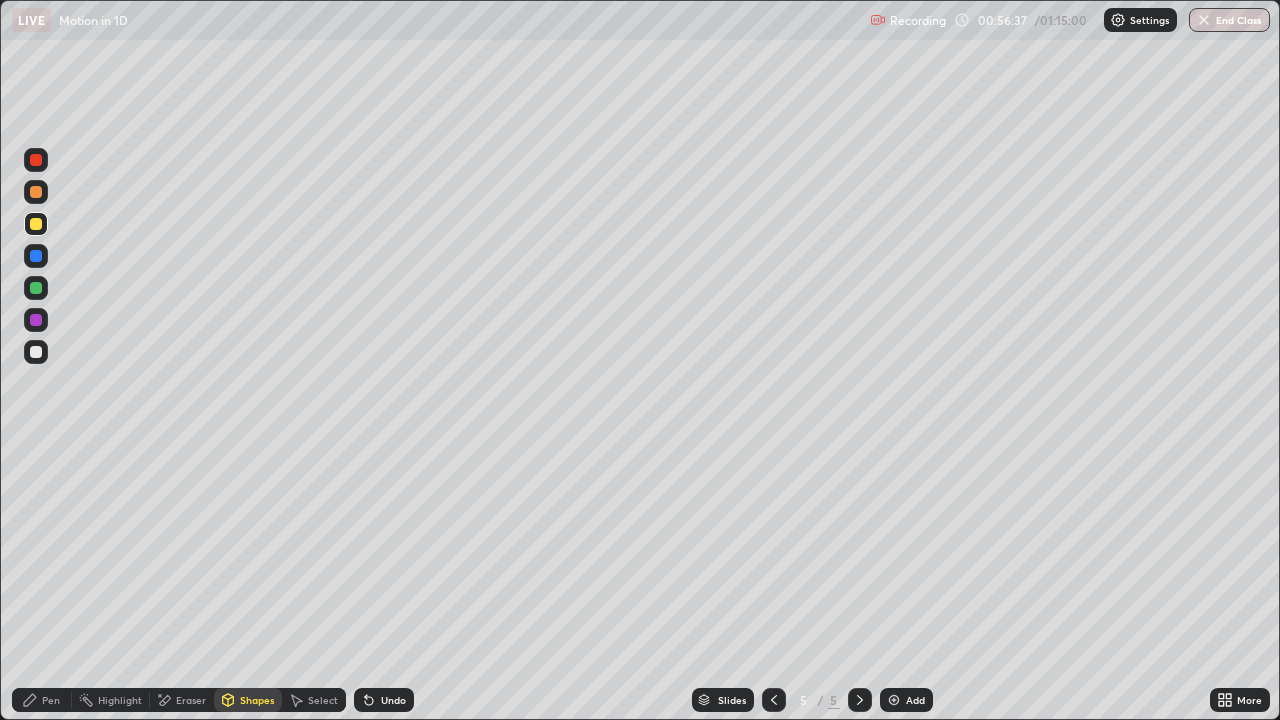click on "Pen" at bounding box center [51, 700] 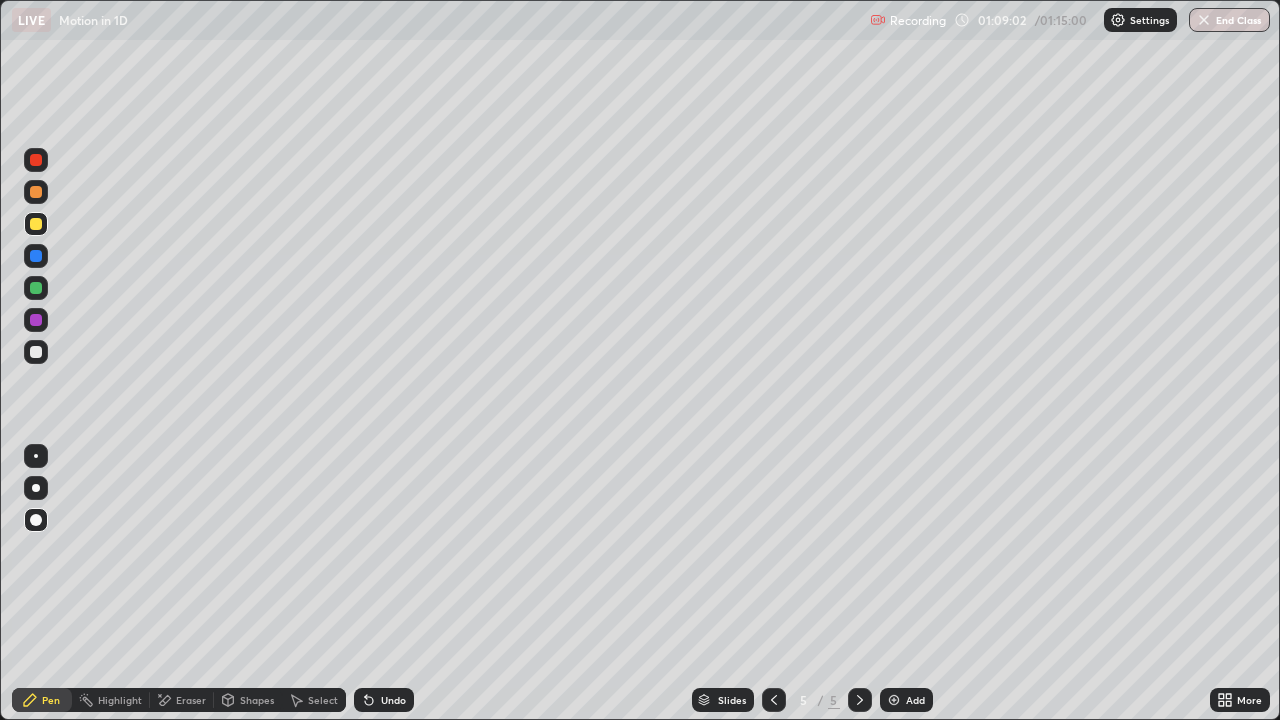 click on "End Class" at bounding box center (1229, 20) 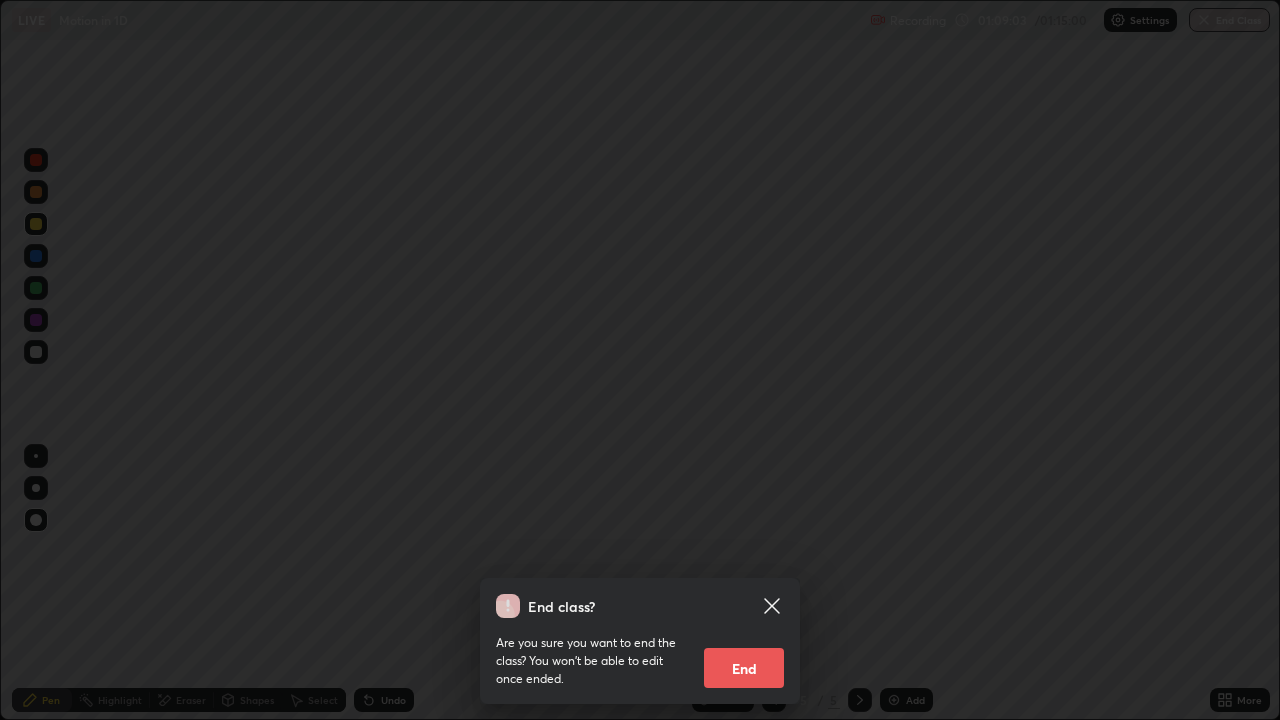 click on "End" at bounding box center (744, 668) 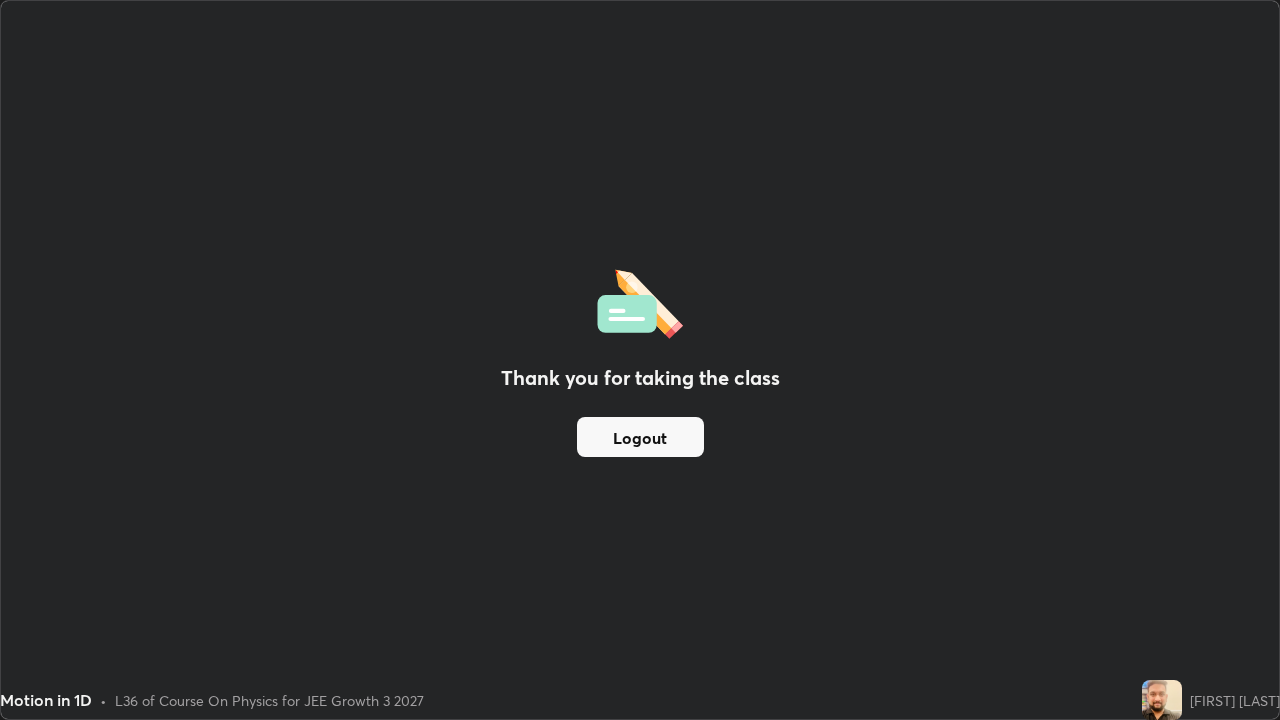 click on "Logout" at bounding box center (640, 437) 